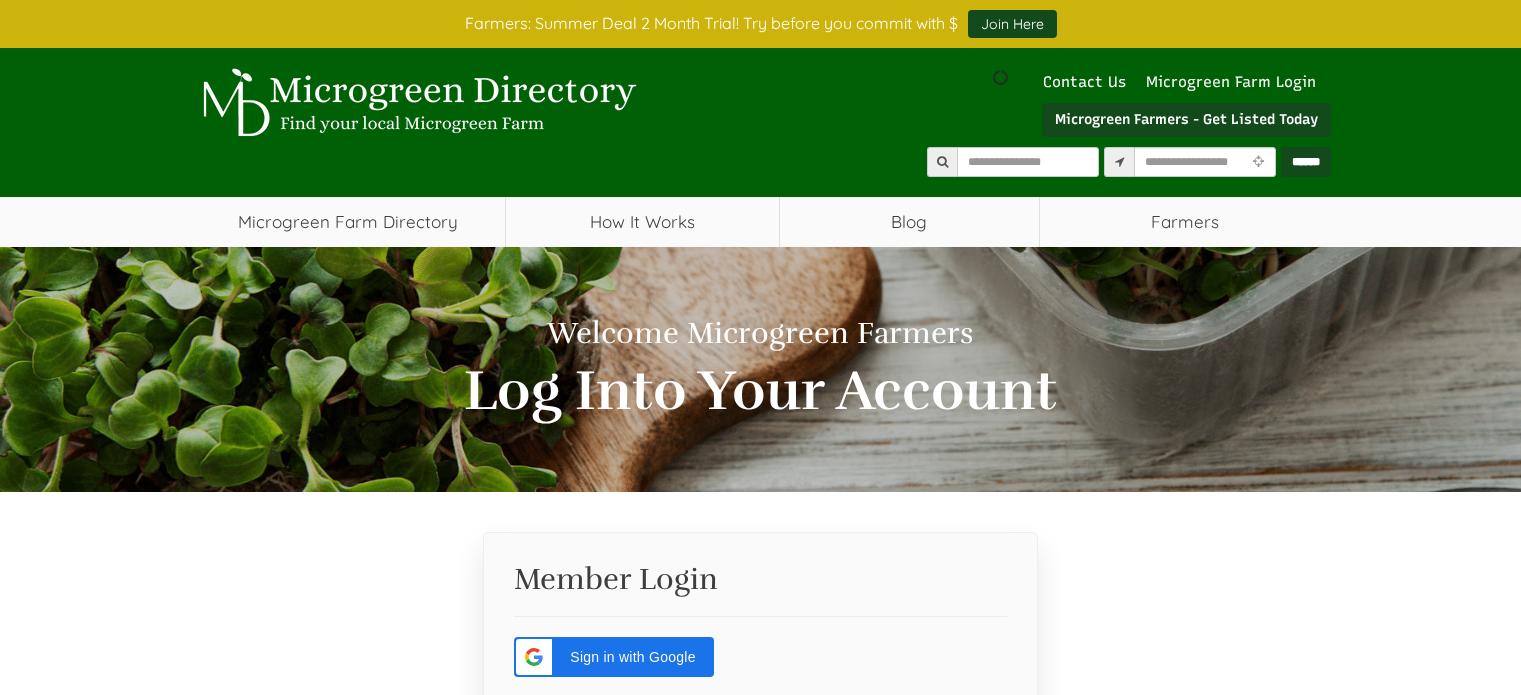 scroll, scrollTop: 0, scrollLeft: 0, axis: both 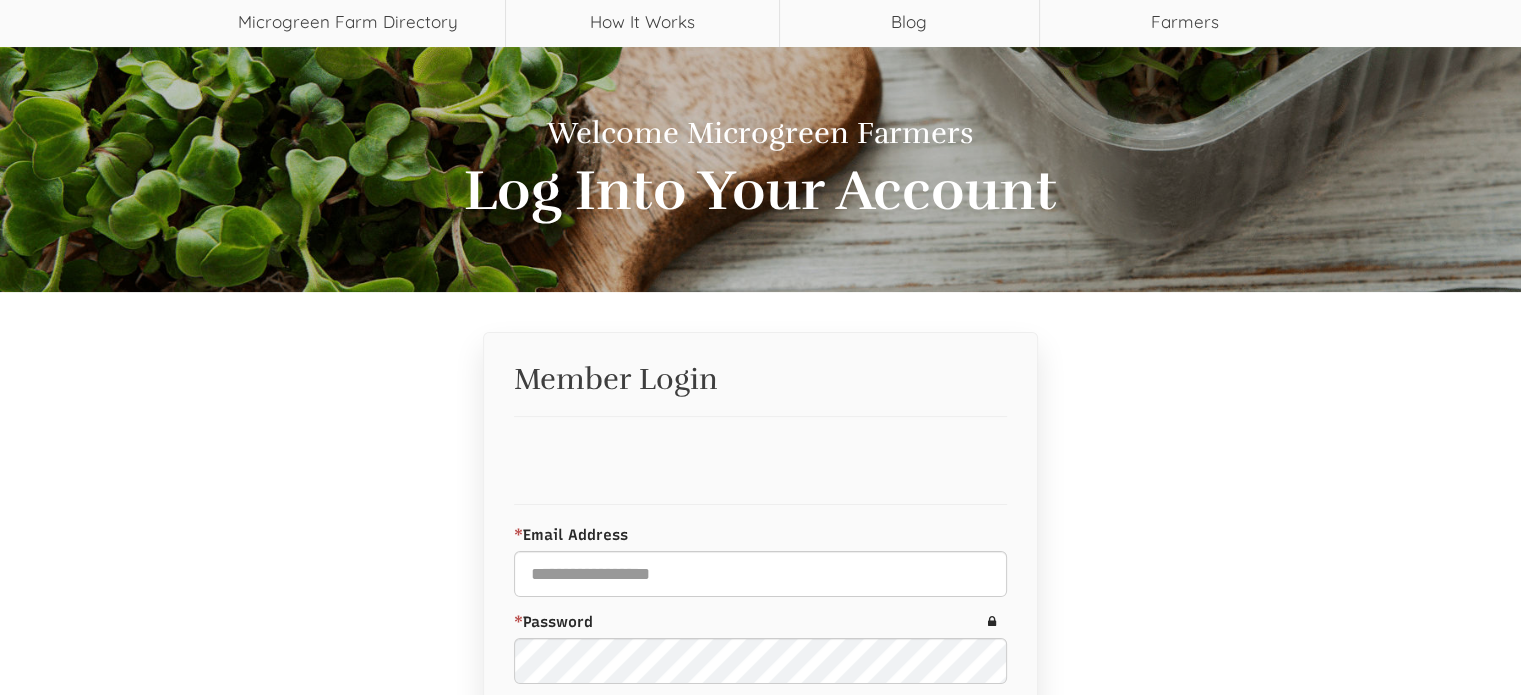 select 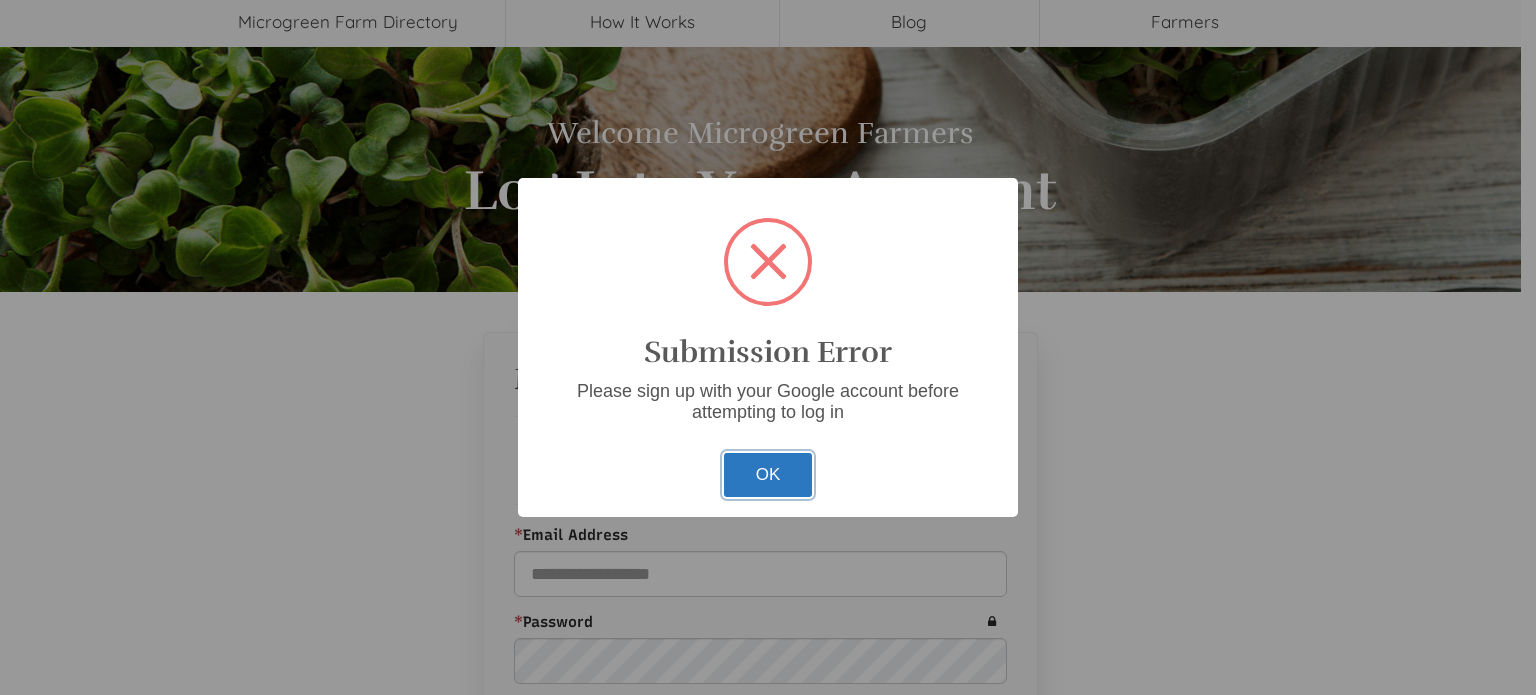 click on "OK" at bounding box center (768, 475) 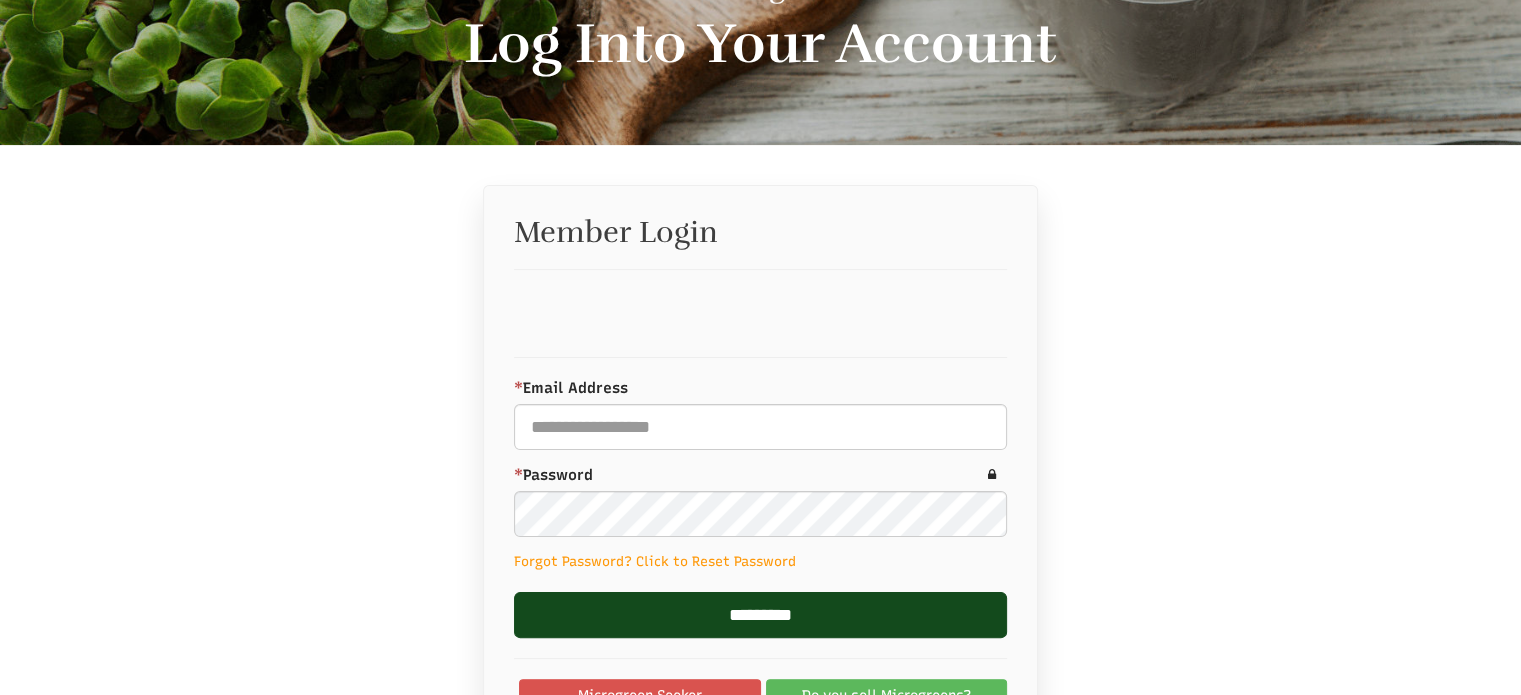 scroll, scrollTop: 500, scrollLeft: 0, axis: vertical 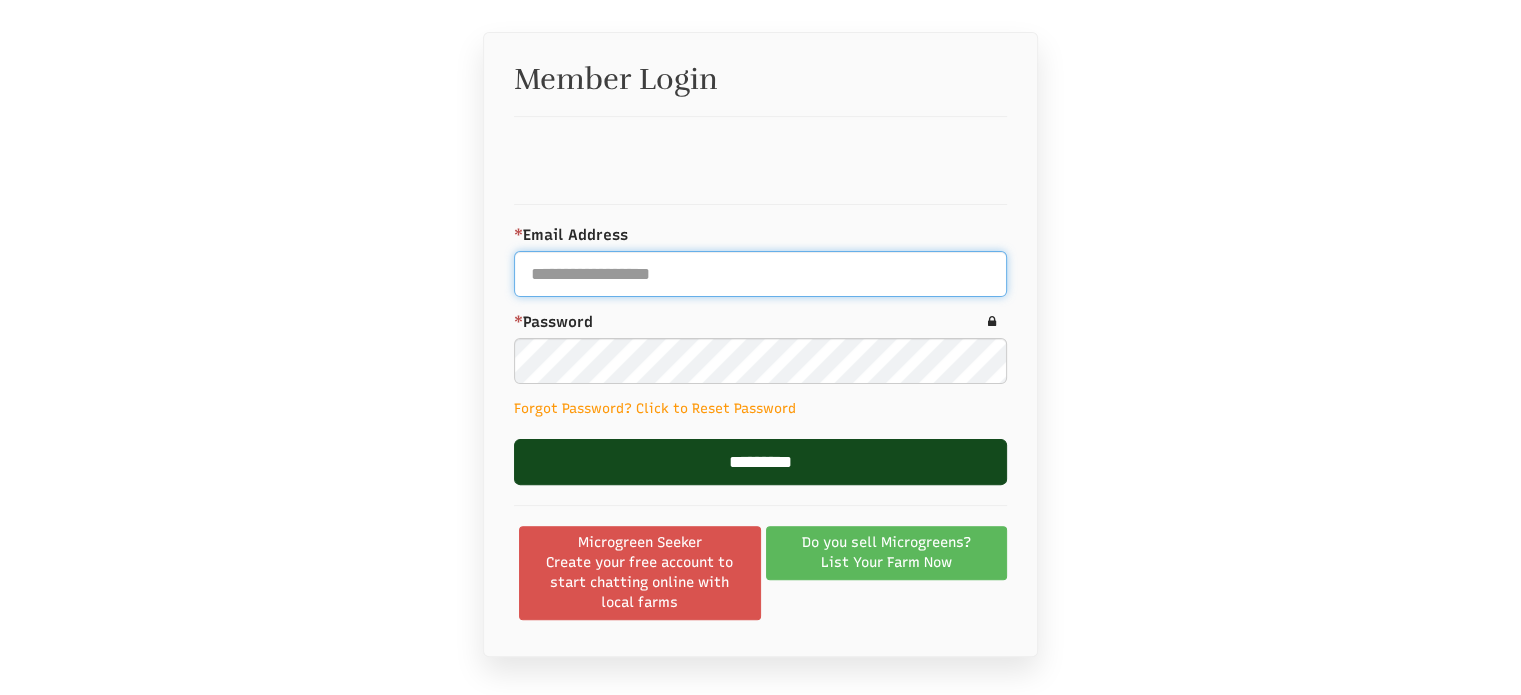 click on "*  Email Address" at bounding box center [760, 274] 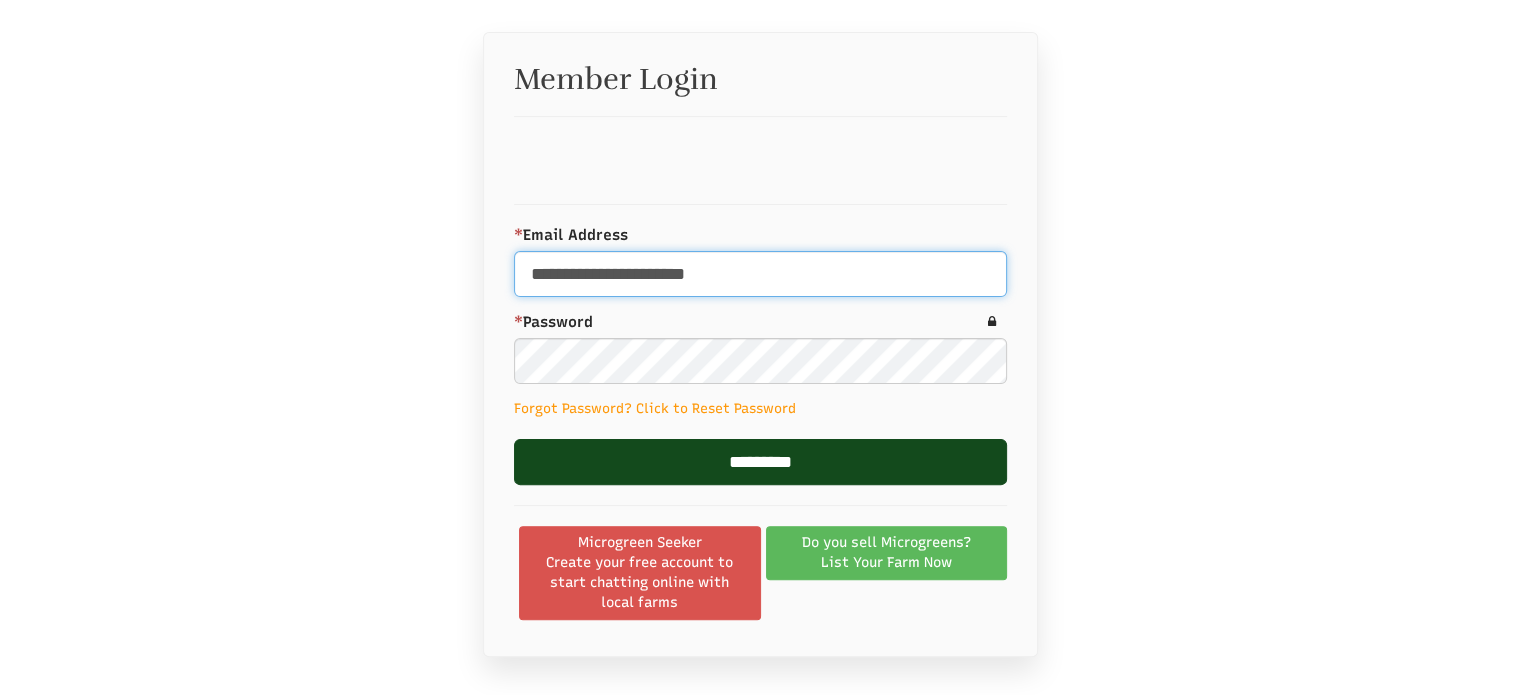 type on "**********" 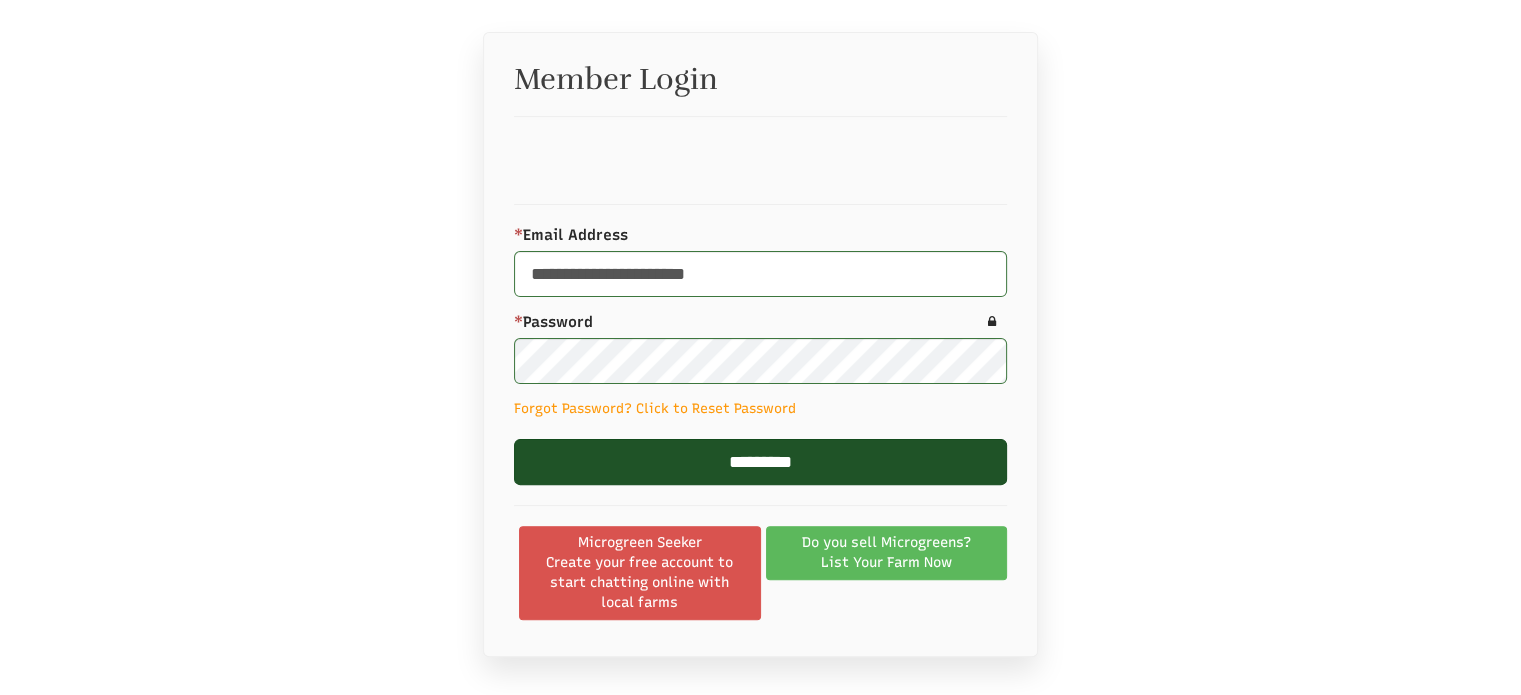 click on "*********" at bounding box center (760, 462) 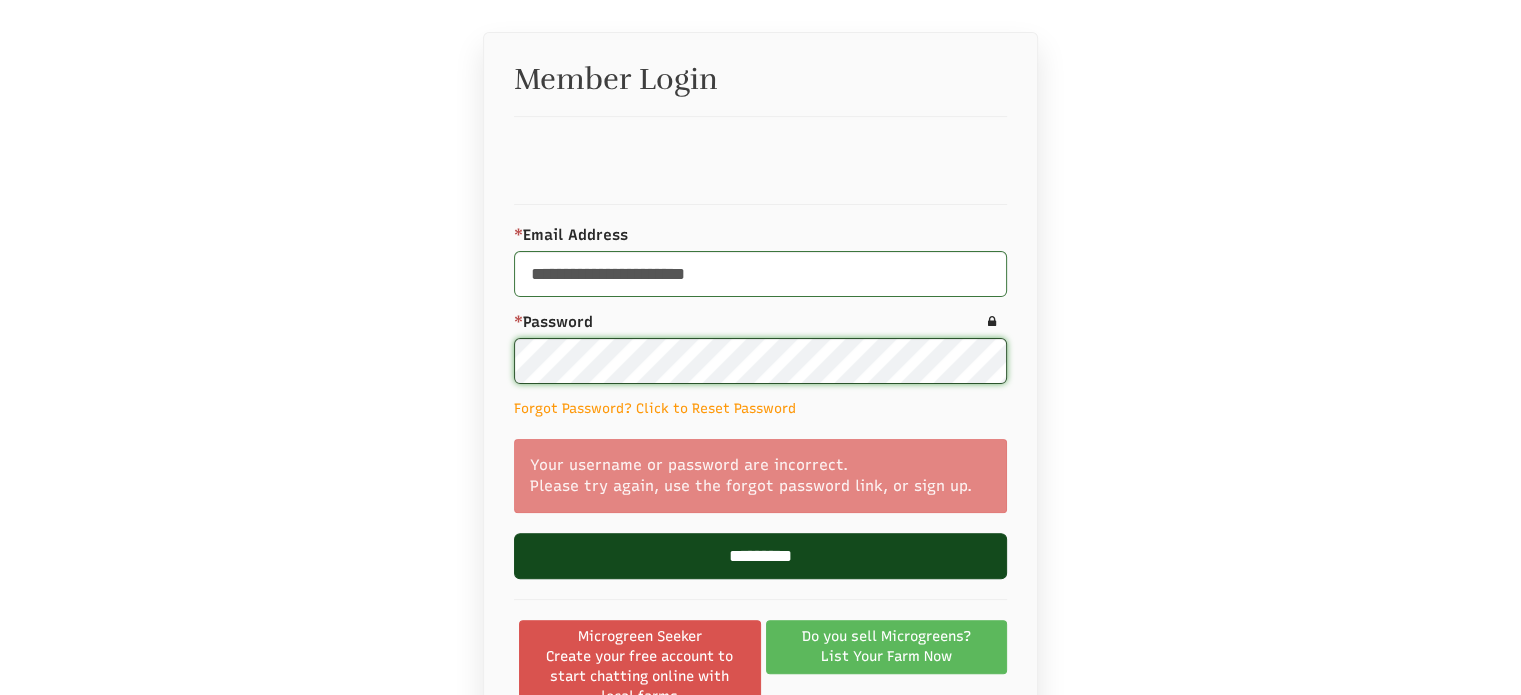 click at bounding box center (0, 0) 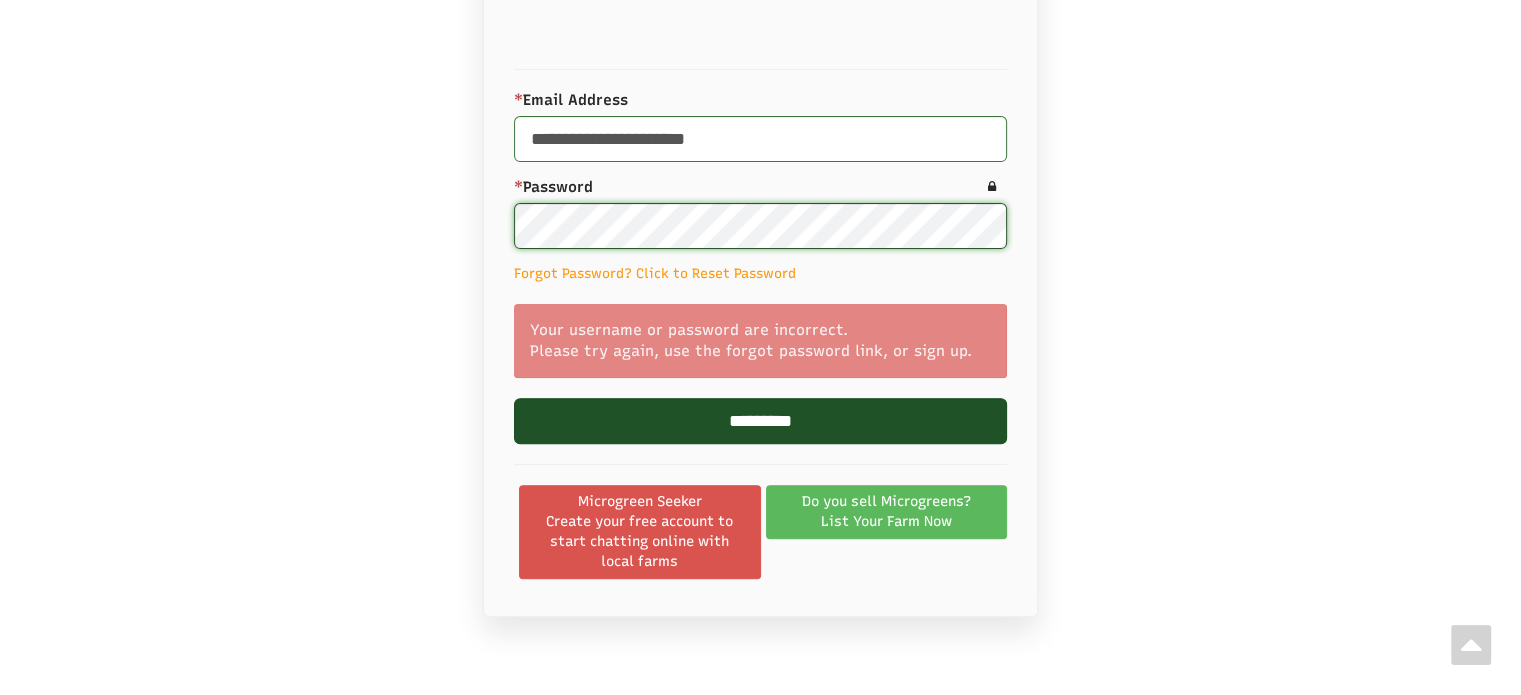 scroll, scrollTop: 600, scrollLeft: 0, axis: vertical 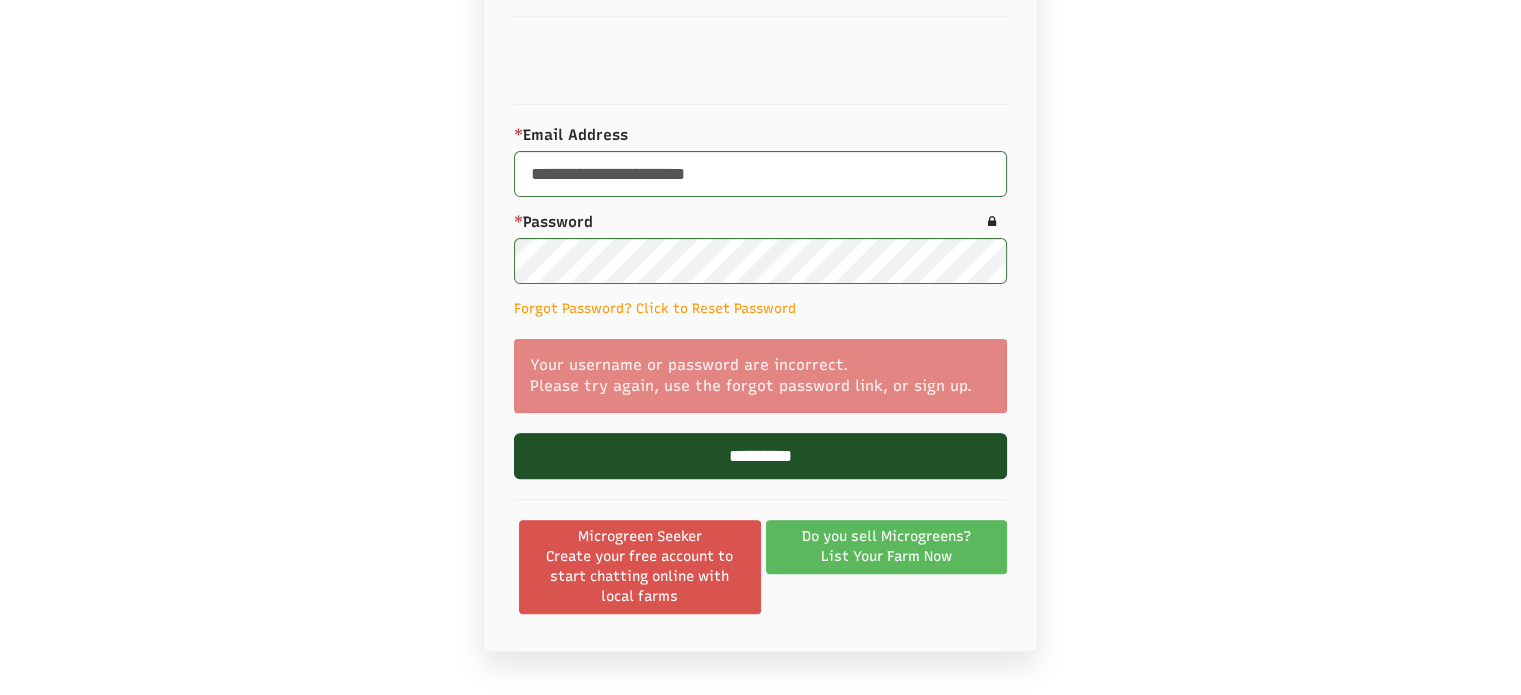 click on "*********" at bounding box center (760, 456) 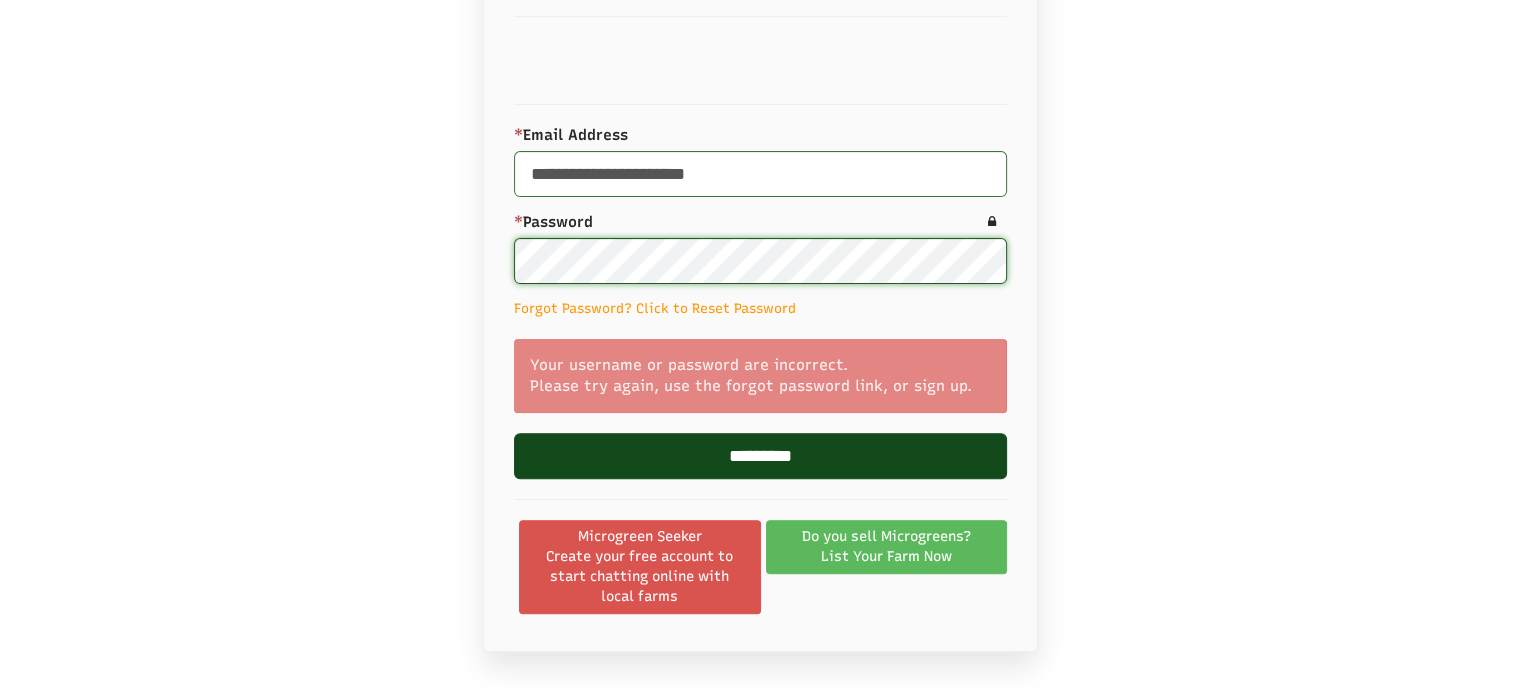 click at bounding box center [0, 0] 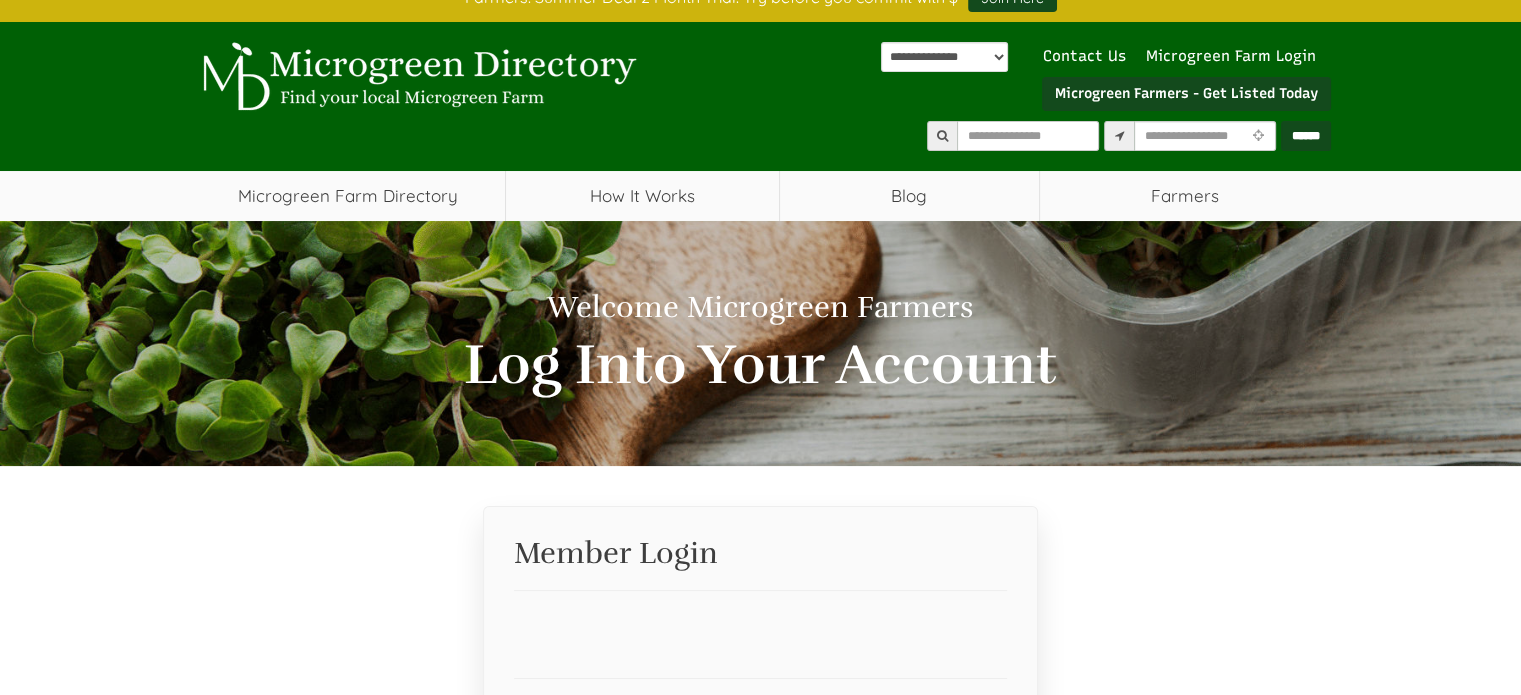 scroll, scrollTop: 0, scrollLeft: 0, axis: both 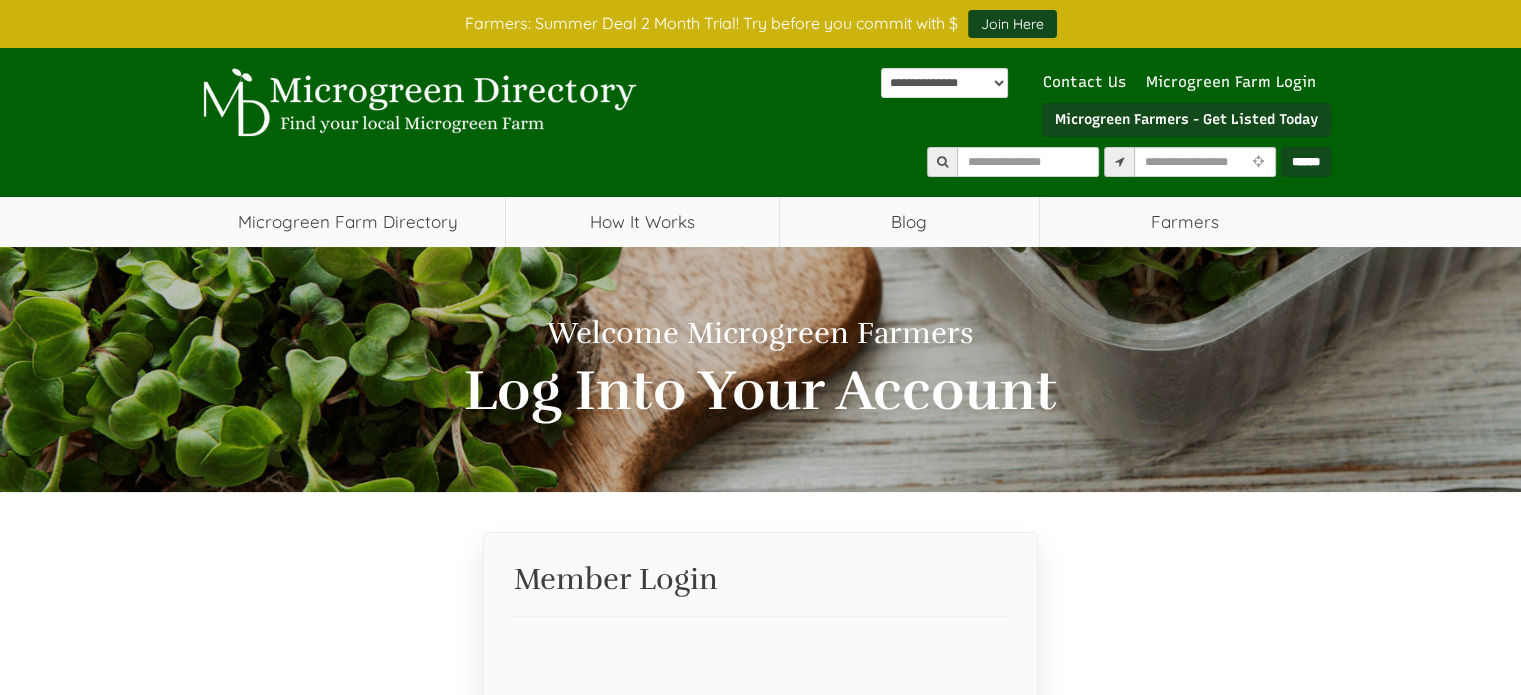 click on "Microgreen Farmers - Get Listed Today" at bounding box center [1186, 120] 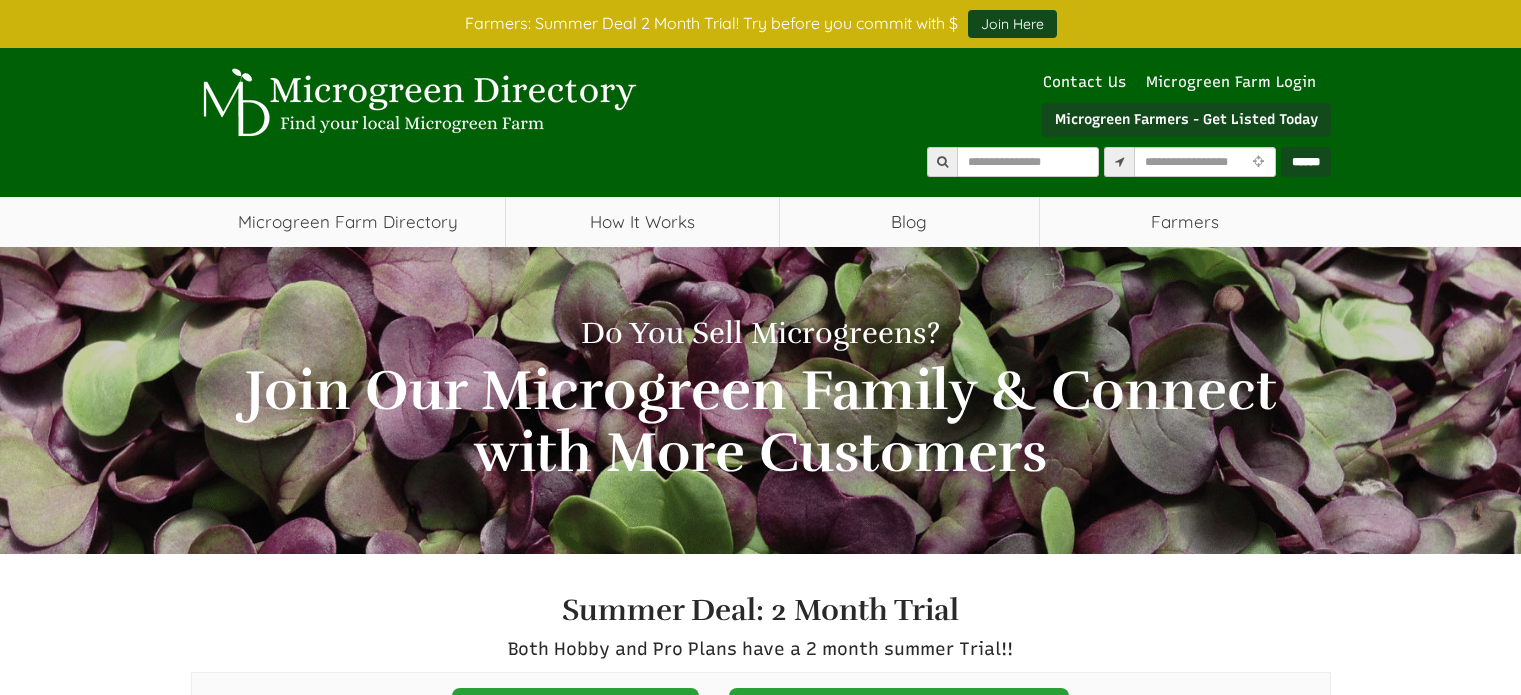 scroll, scrollTop: 0, scrollLeft: 0, axis: both 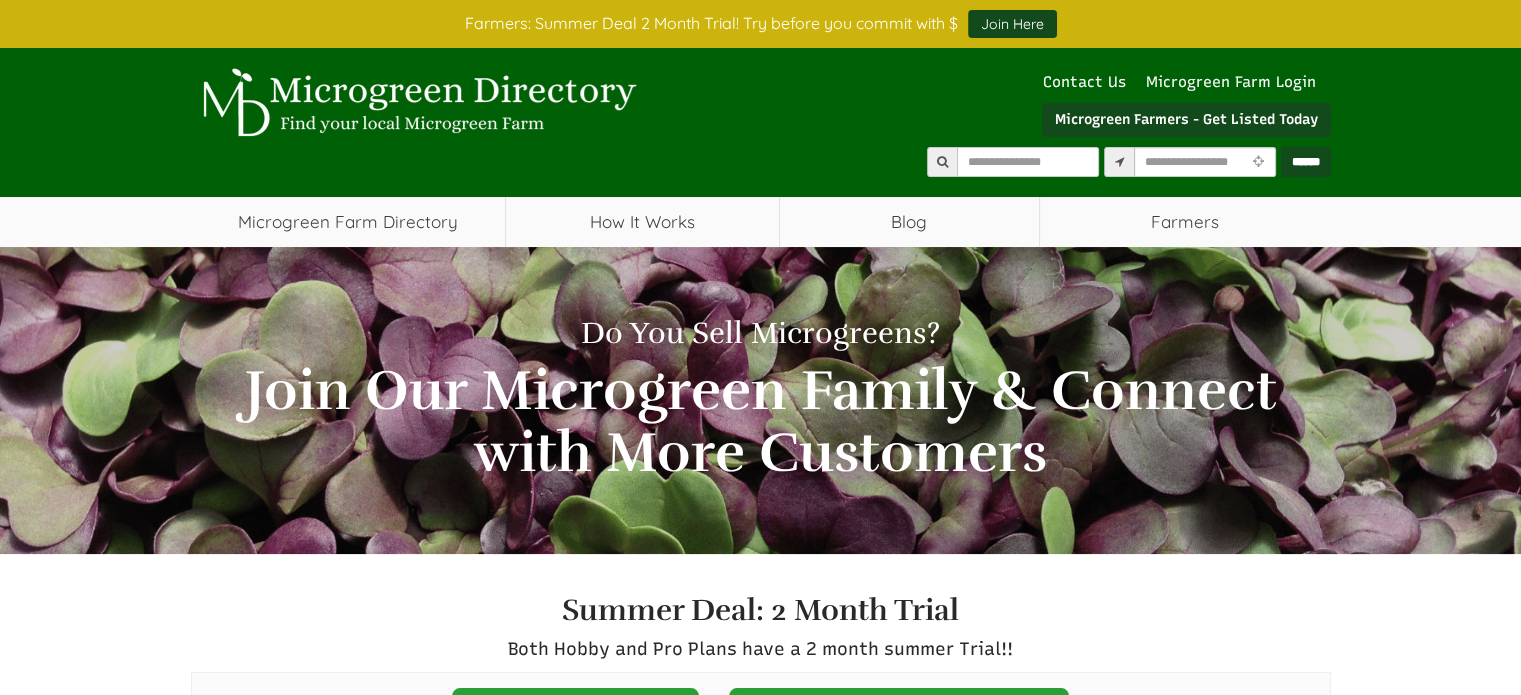 select 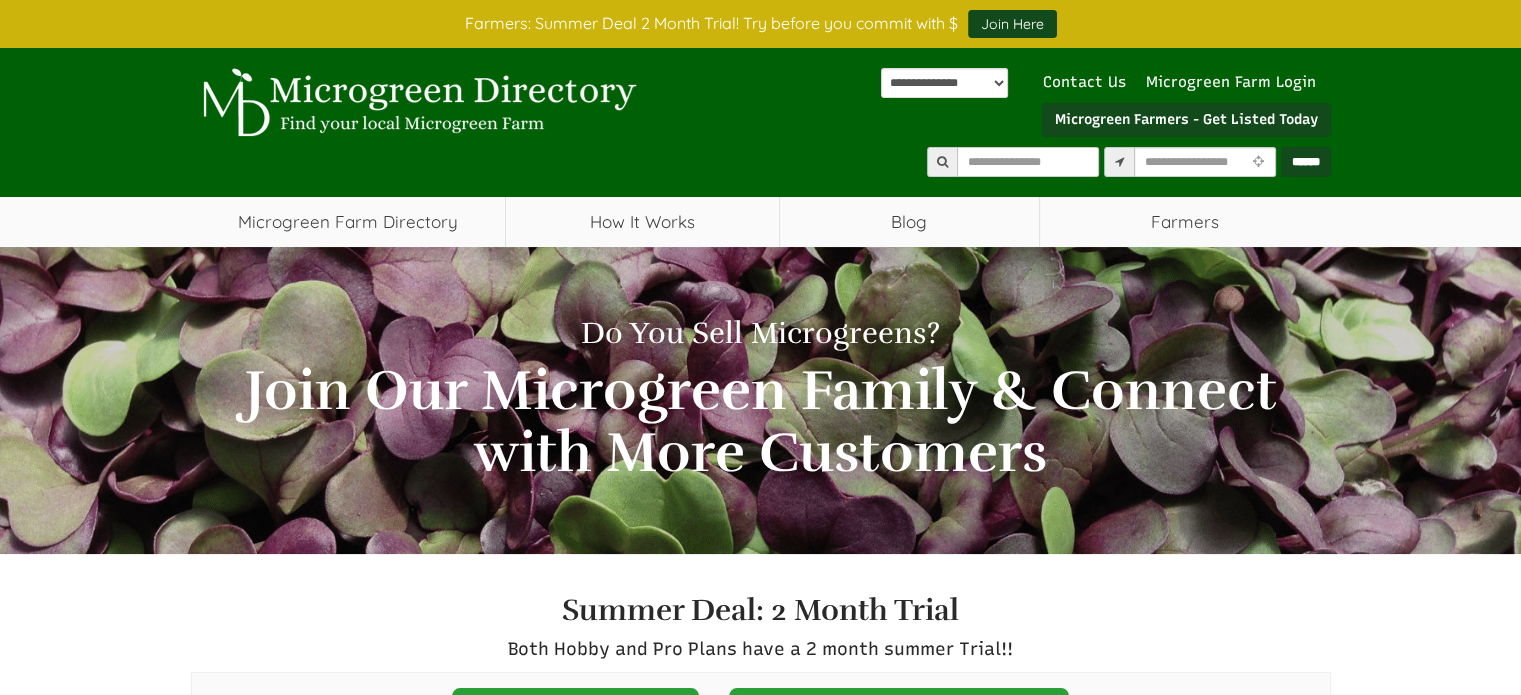 scroll, scrollTop: 0, scrollLeft: 0, axis: both 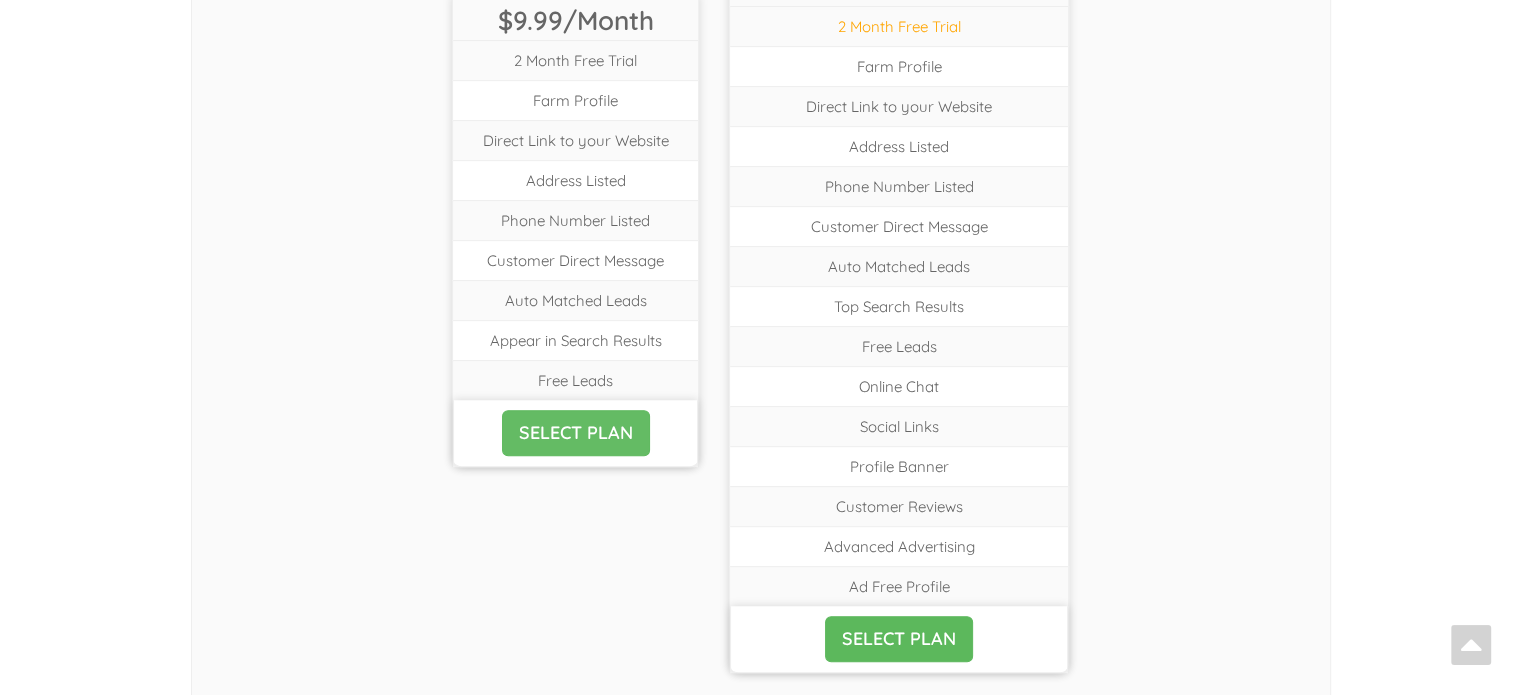 click on "SELECT PLAN" at bounding box center [576, 433] 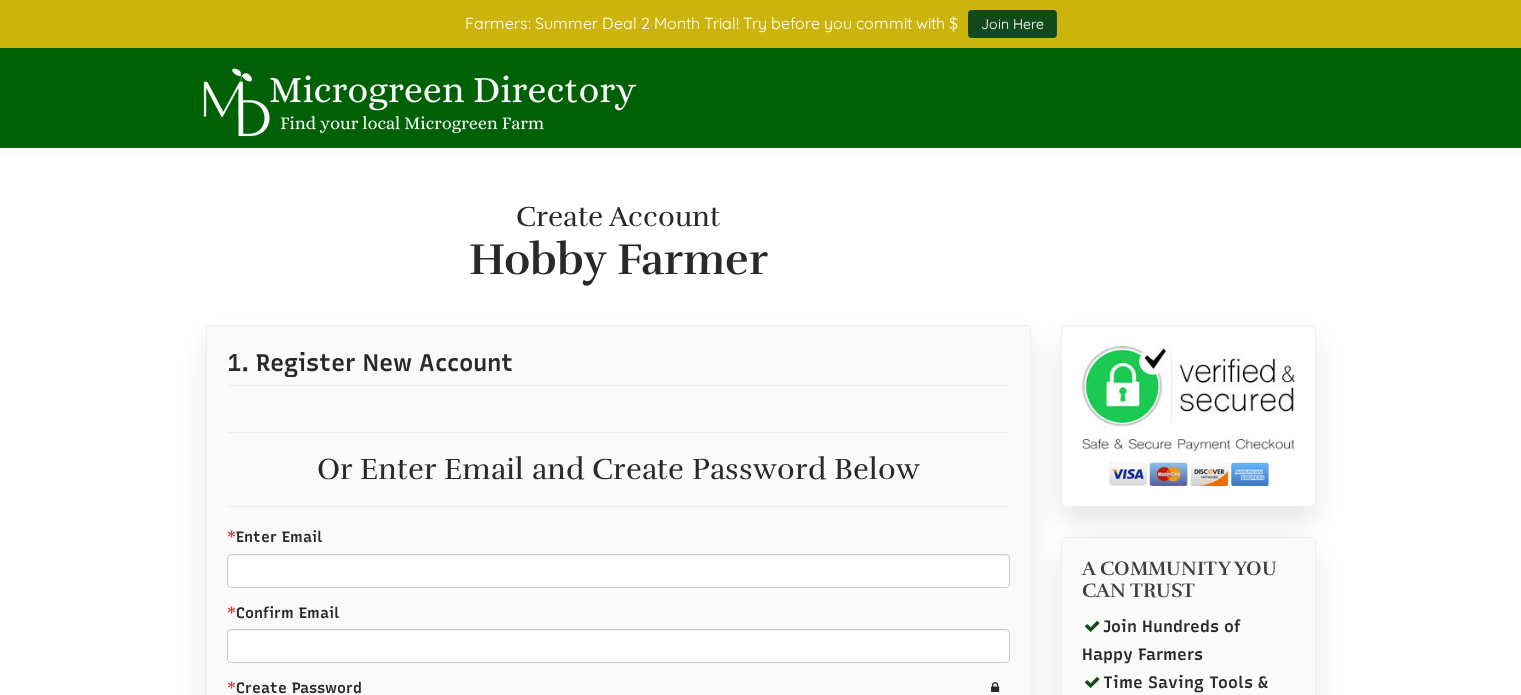 scroll, scrollTop: 0, scrollLeft: 0, axis: both 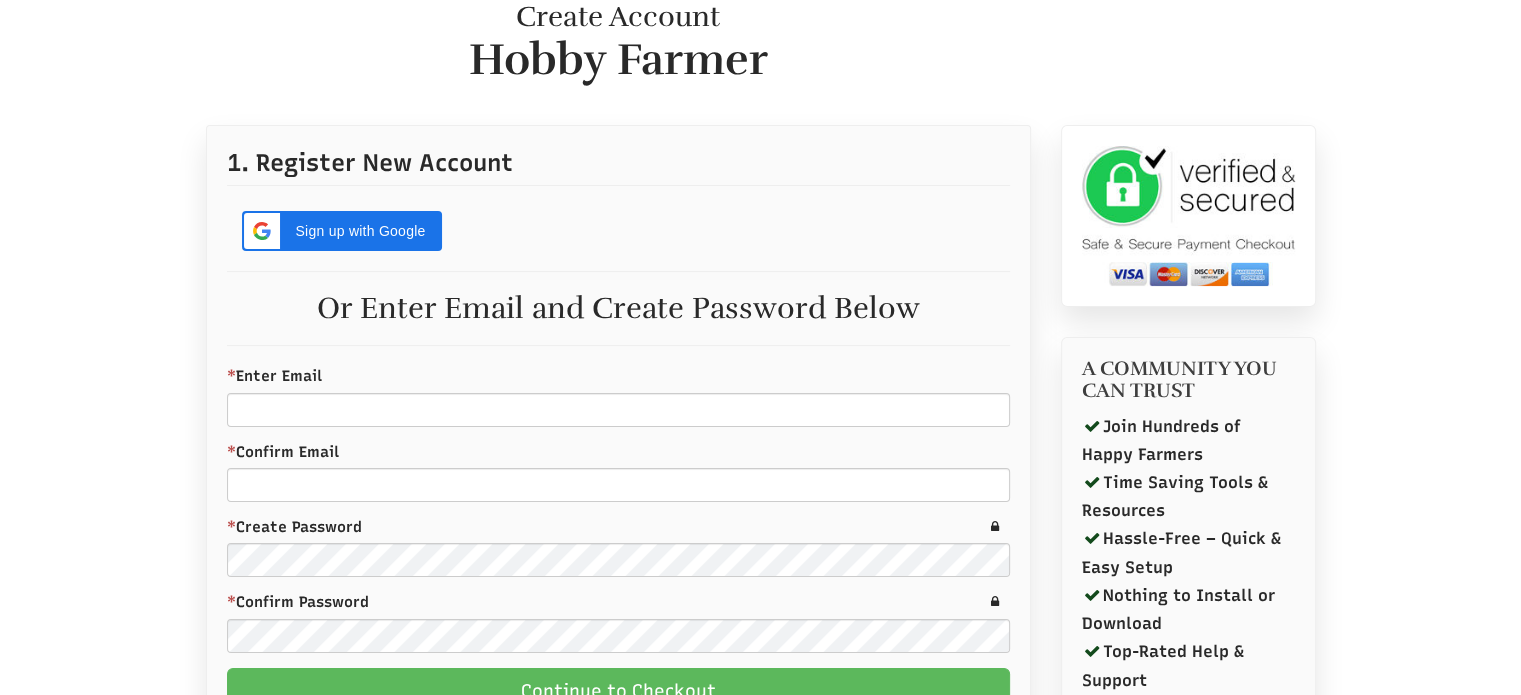 click on "*  Enter Email" at bounding box center (618, 376) 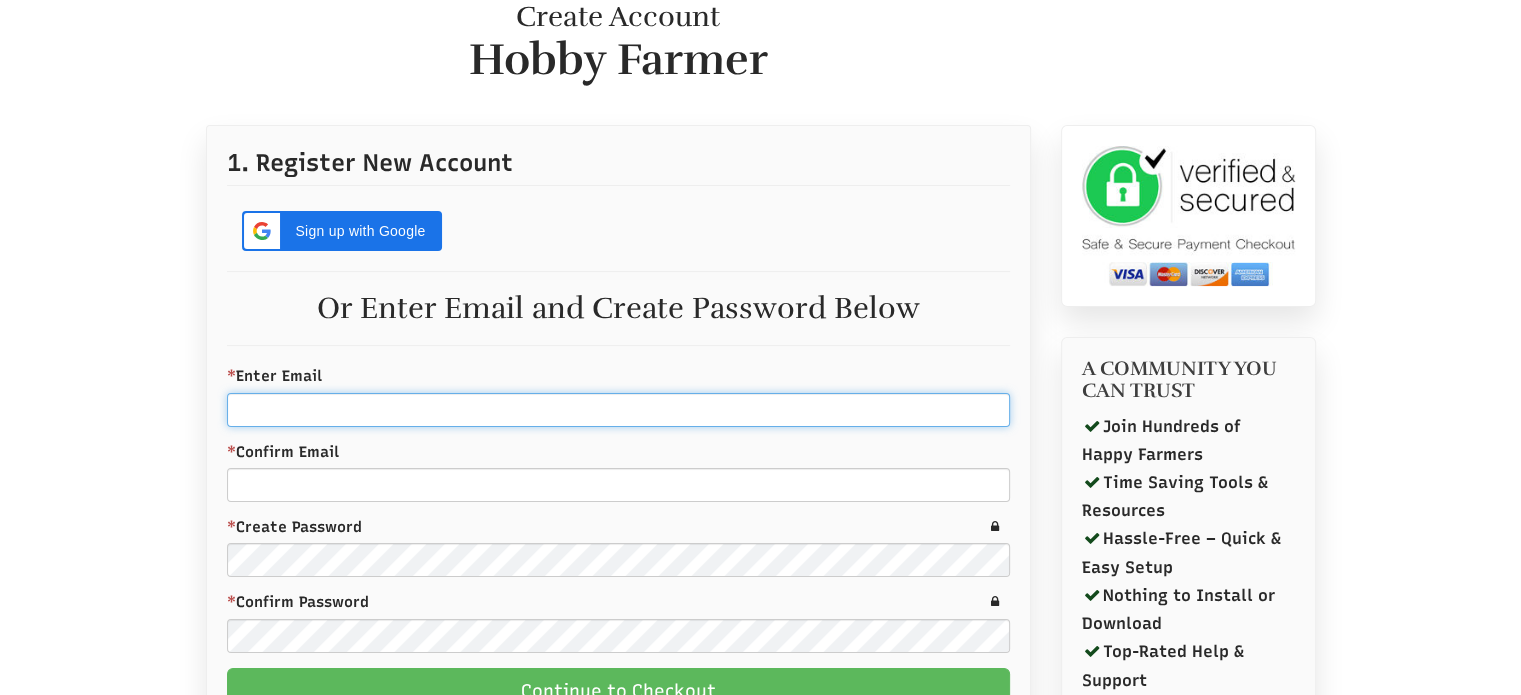 click on "*  Enter Email" at bounding box center (618, 410) 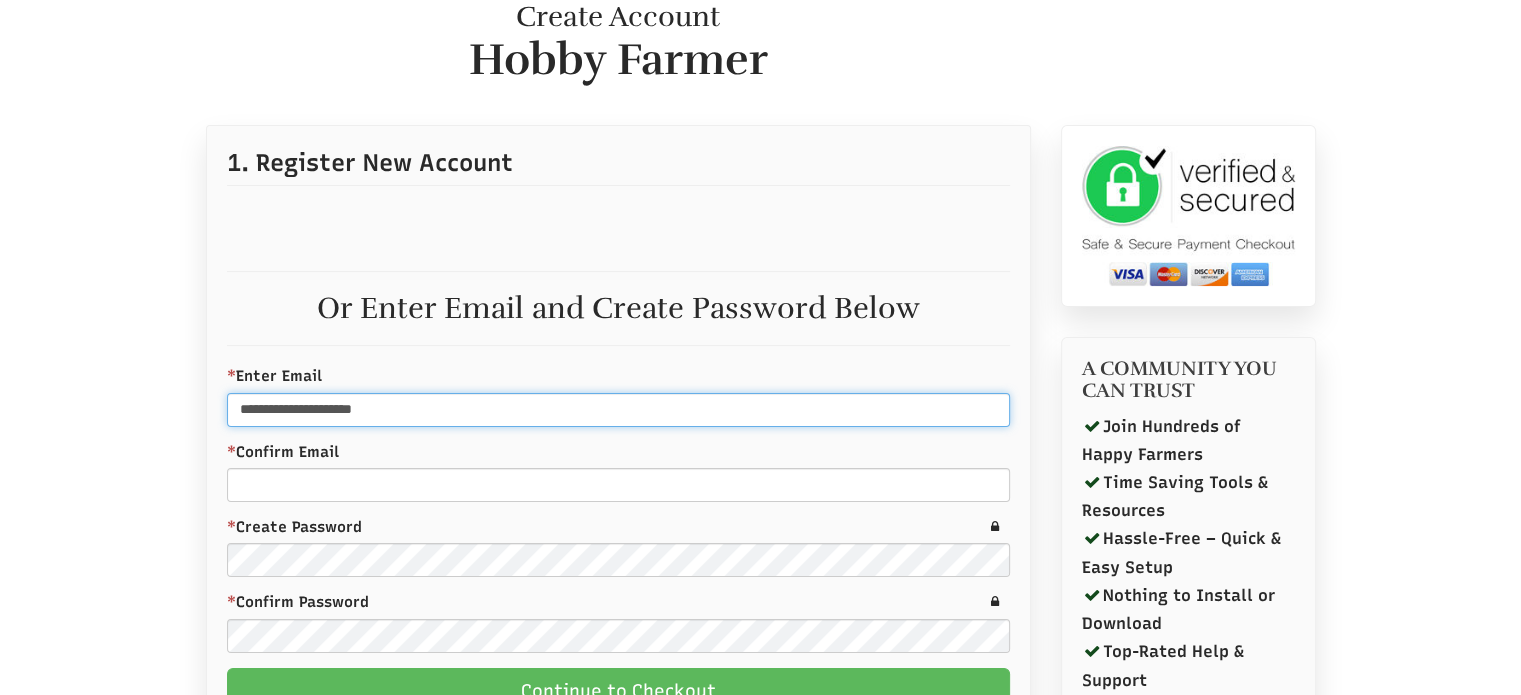 type on "**********" 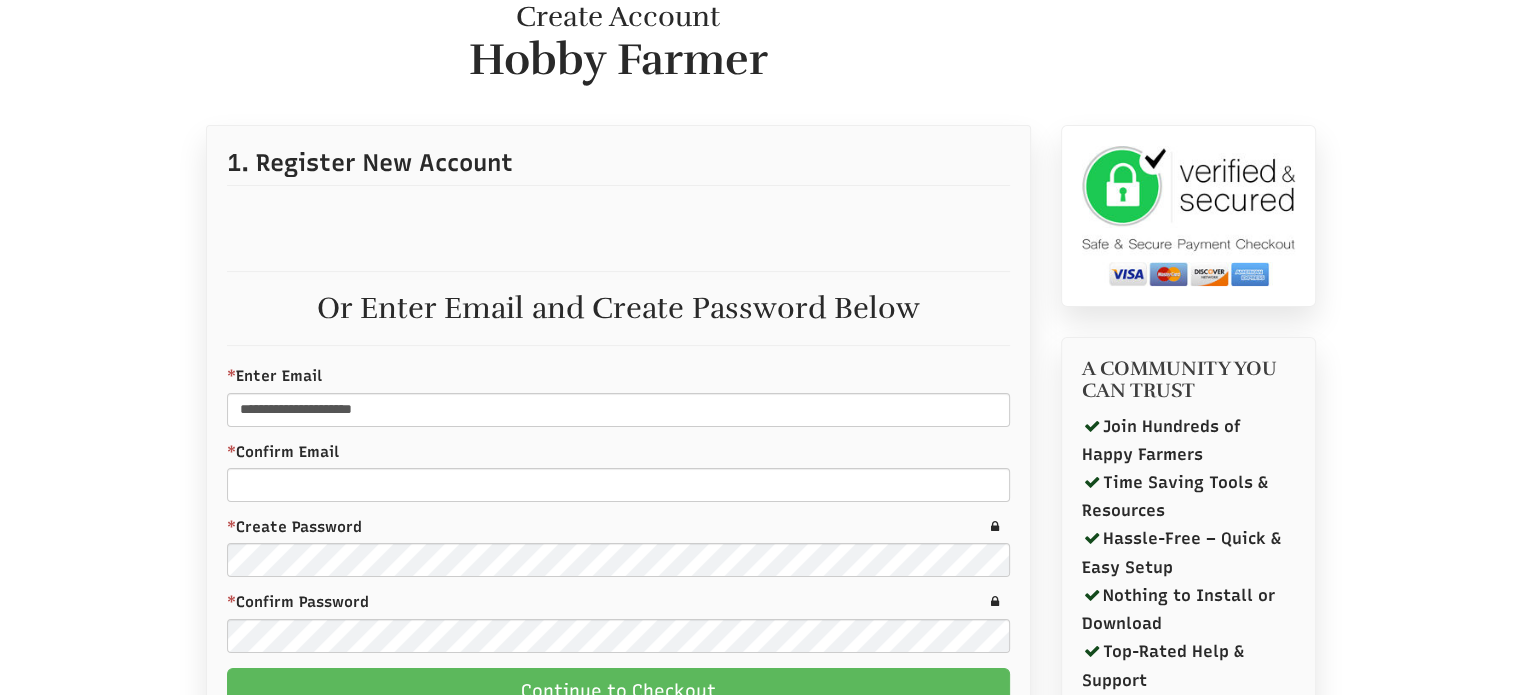 click on "**********" at bounding box center [618, 430] 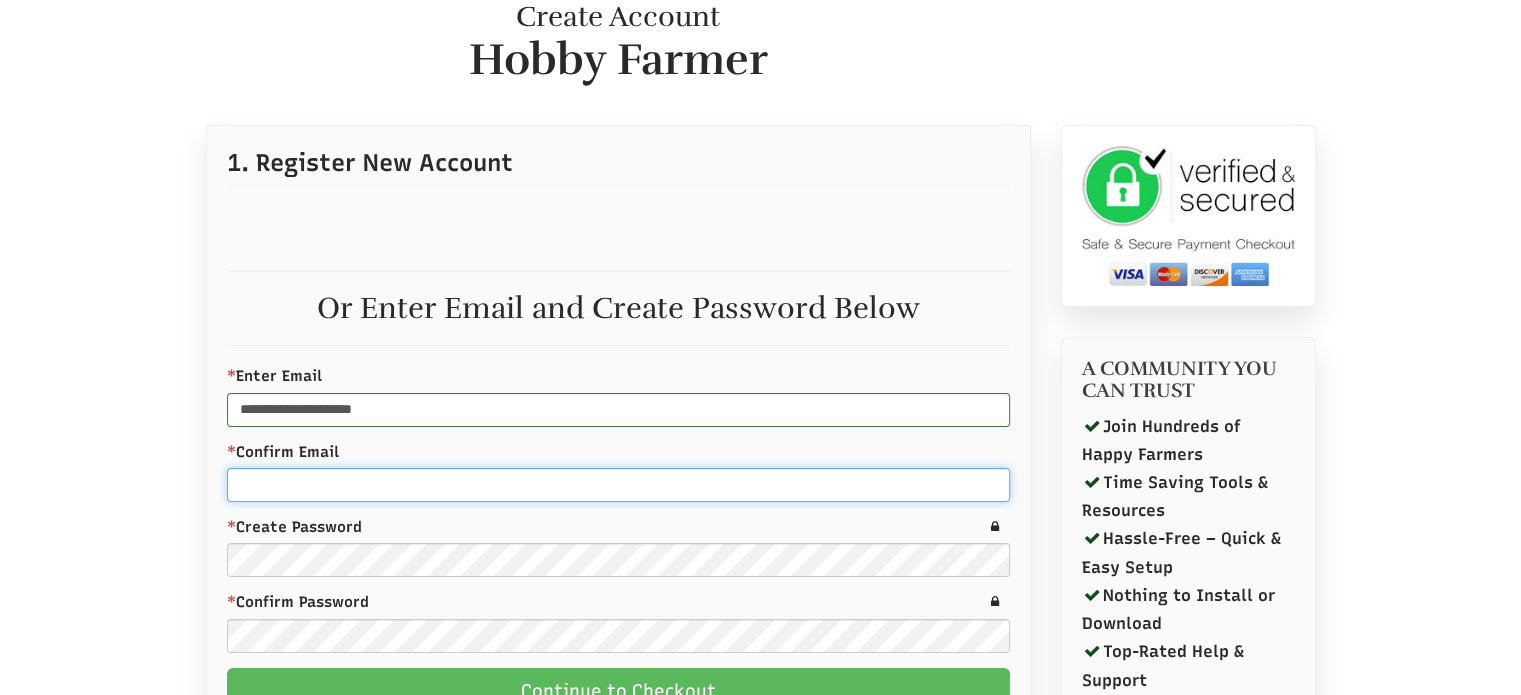 click on "*  Confirm Email" at bounding box center (618, 485) 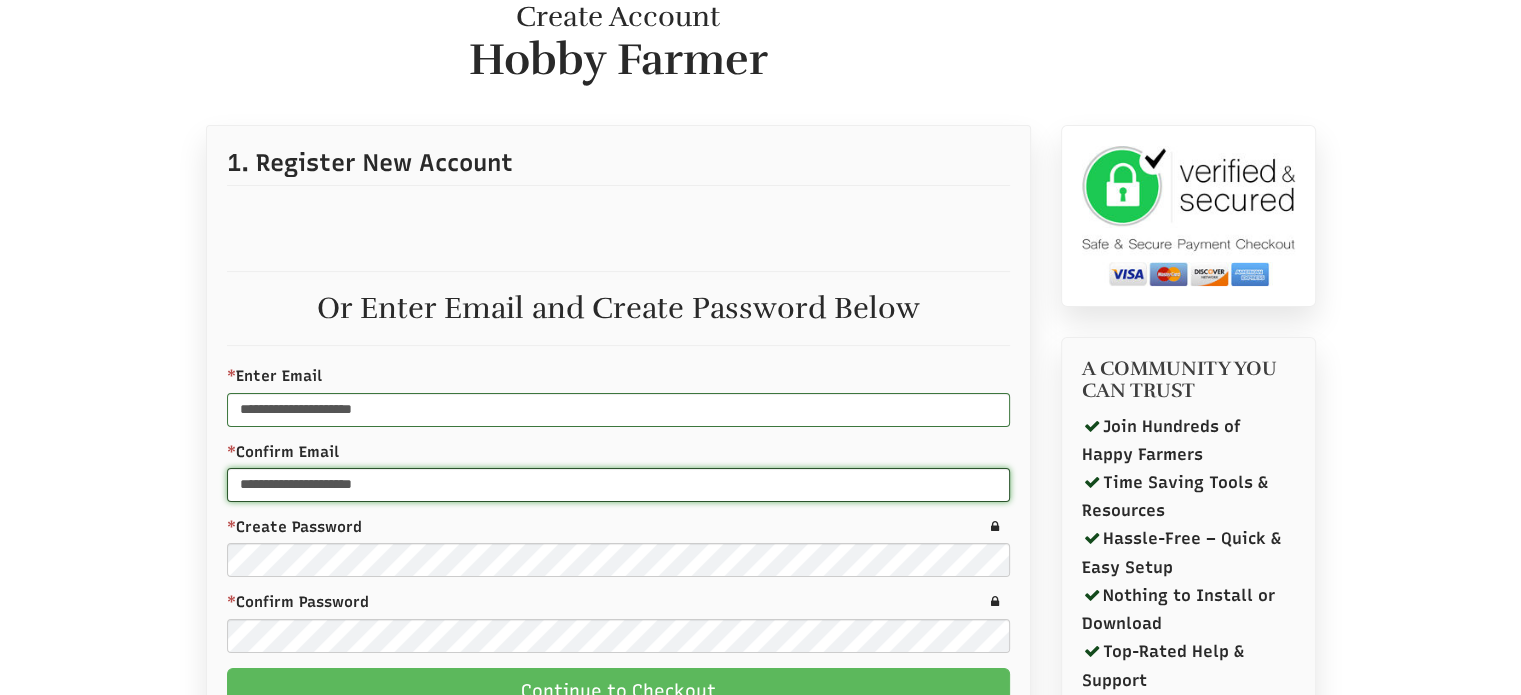 type on "**********" 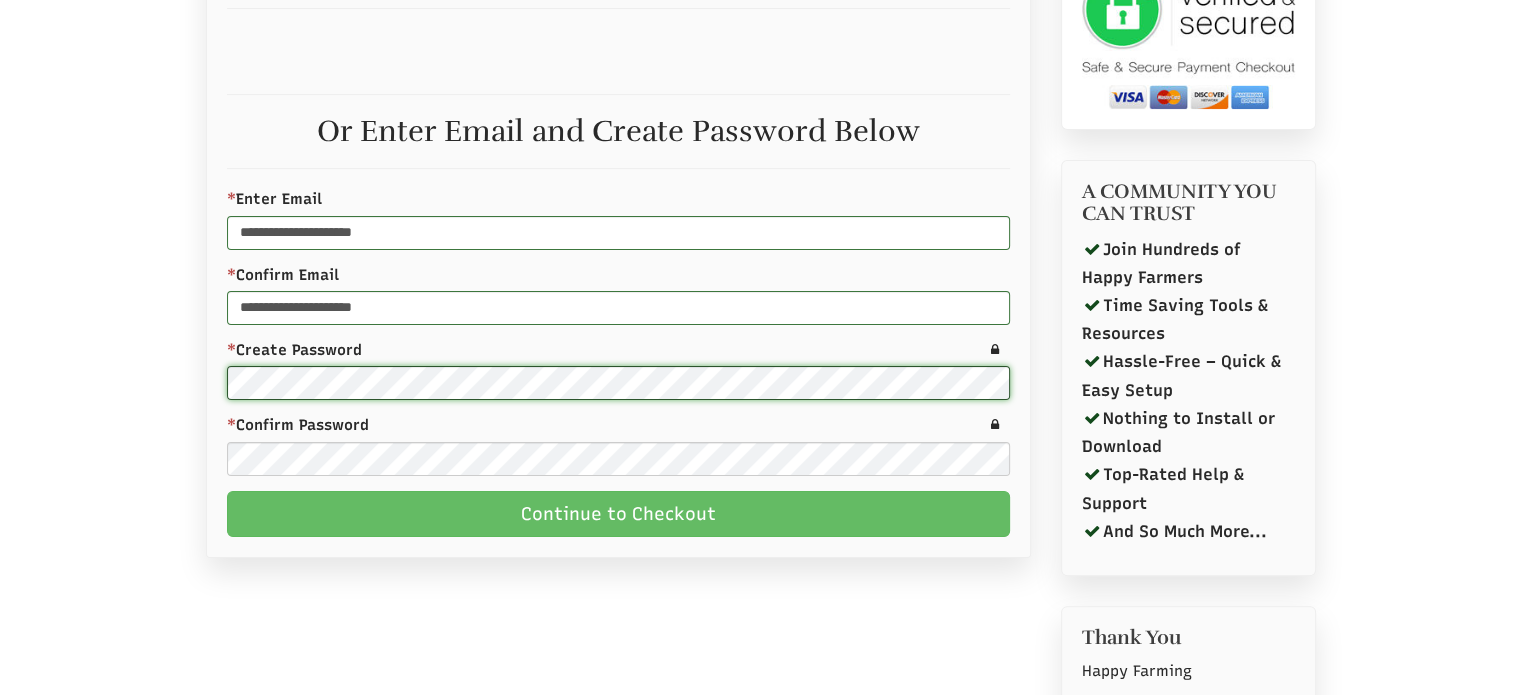 scroll, scrollTop: 400, scrollLeft: 0, axis: vertical 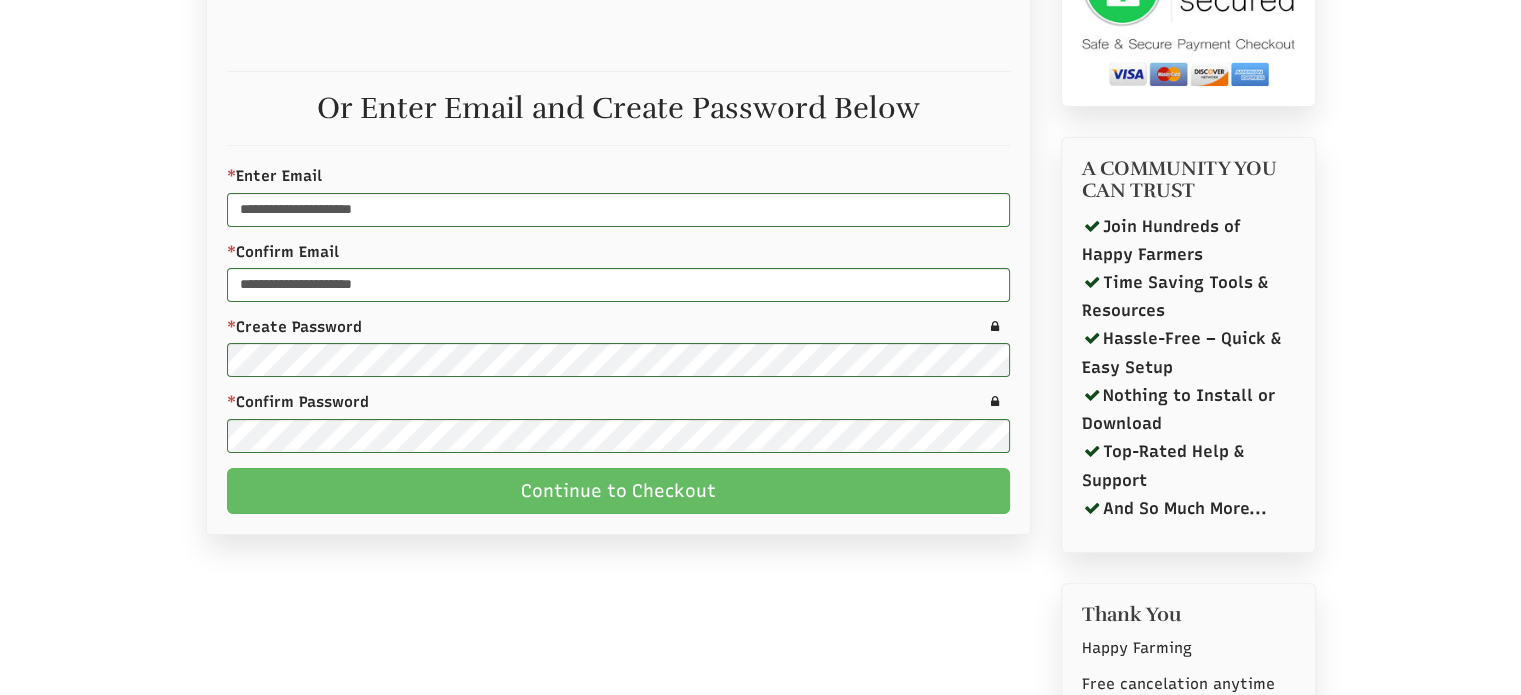 click on "Continue to Checkout" at bounding box center (618, 491) 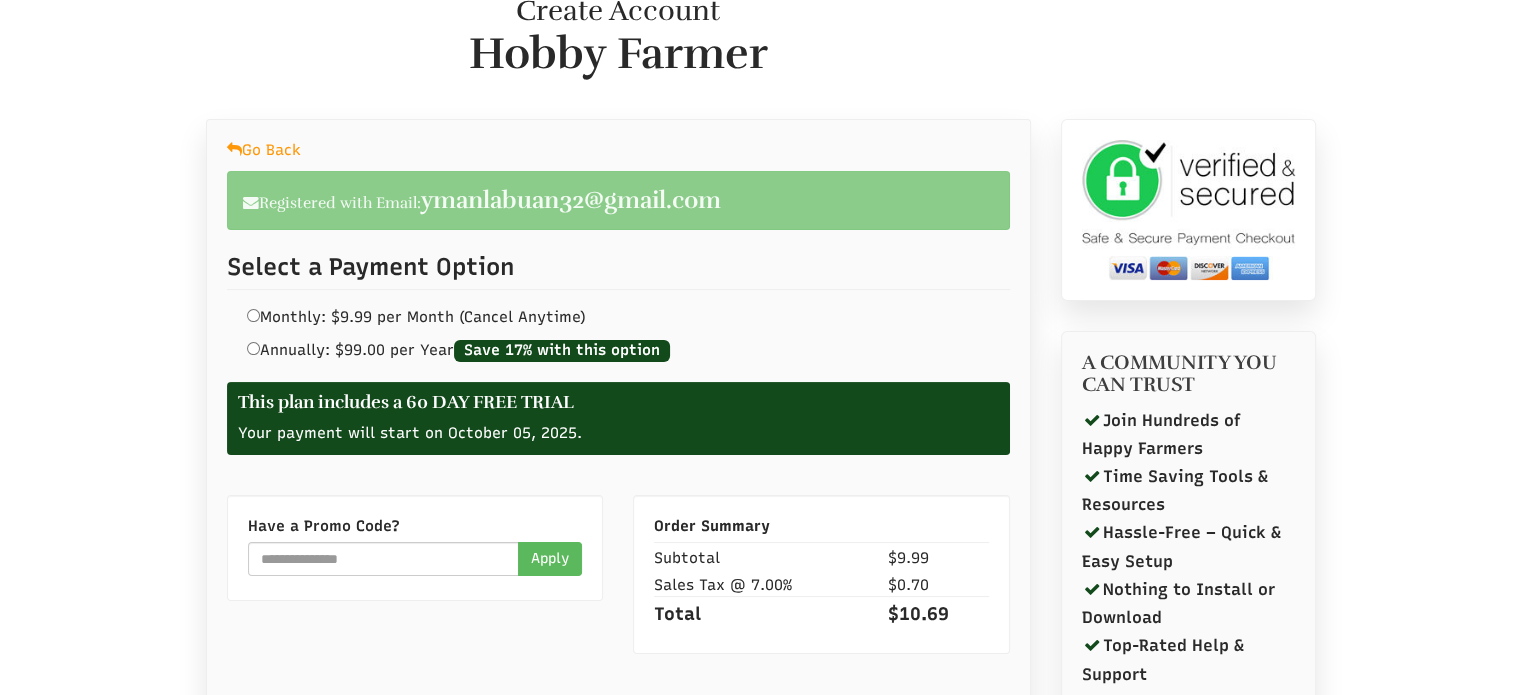scroll, scrollTop: 400, scrollLeft: 0, axis: vertical 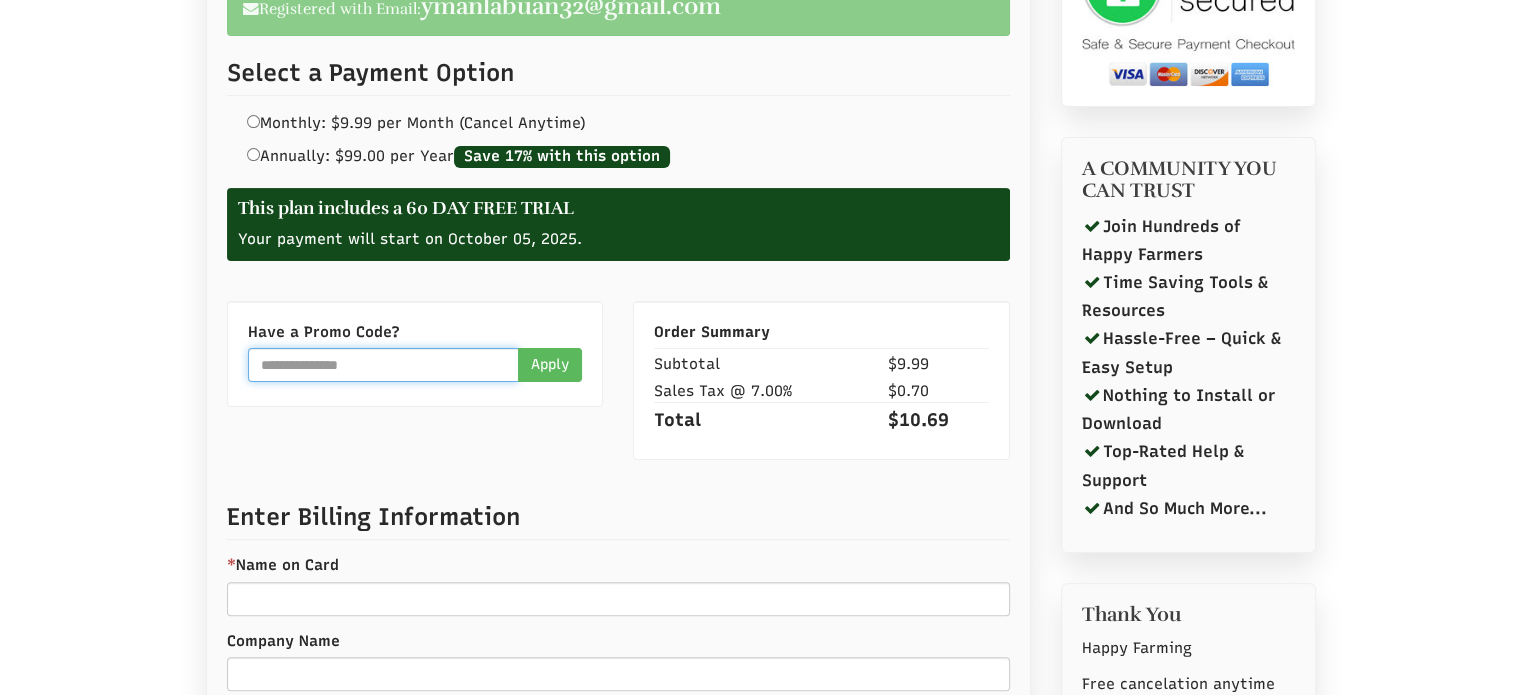 click at bounding box center (384, 365) 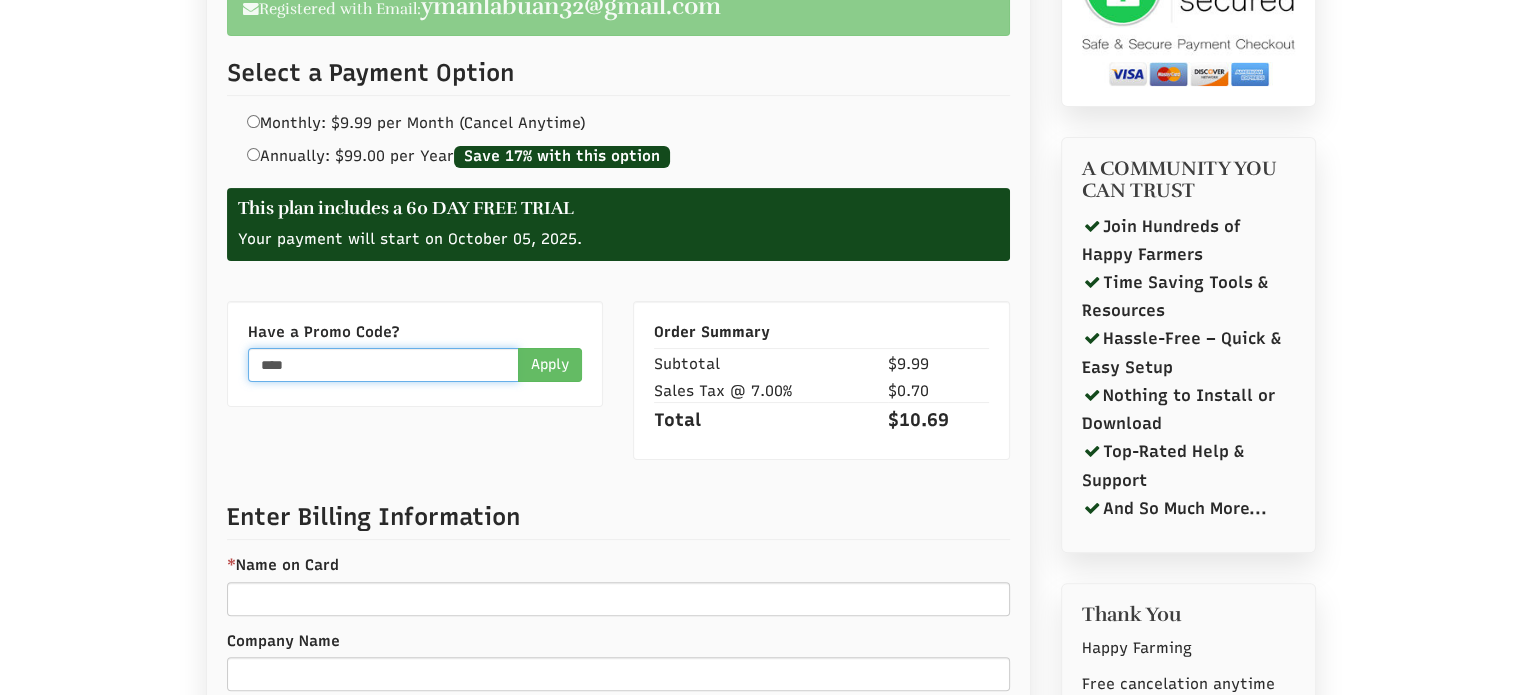 type on "****" 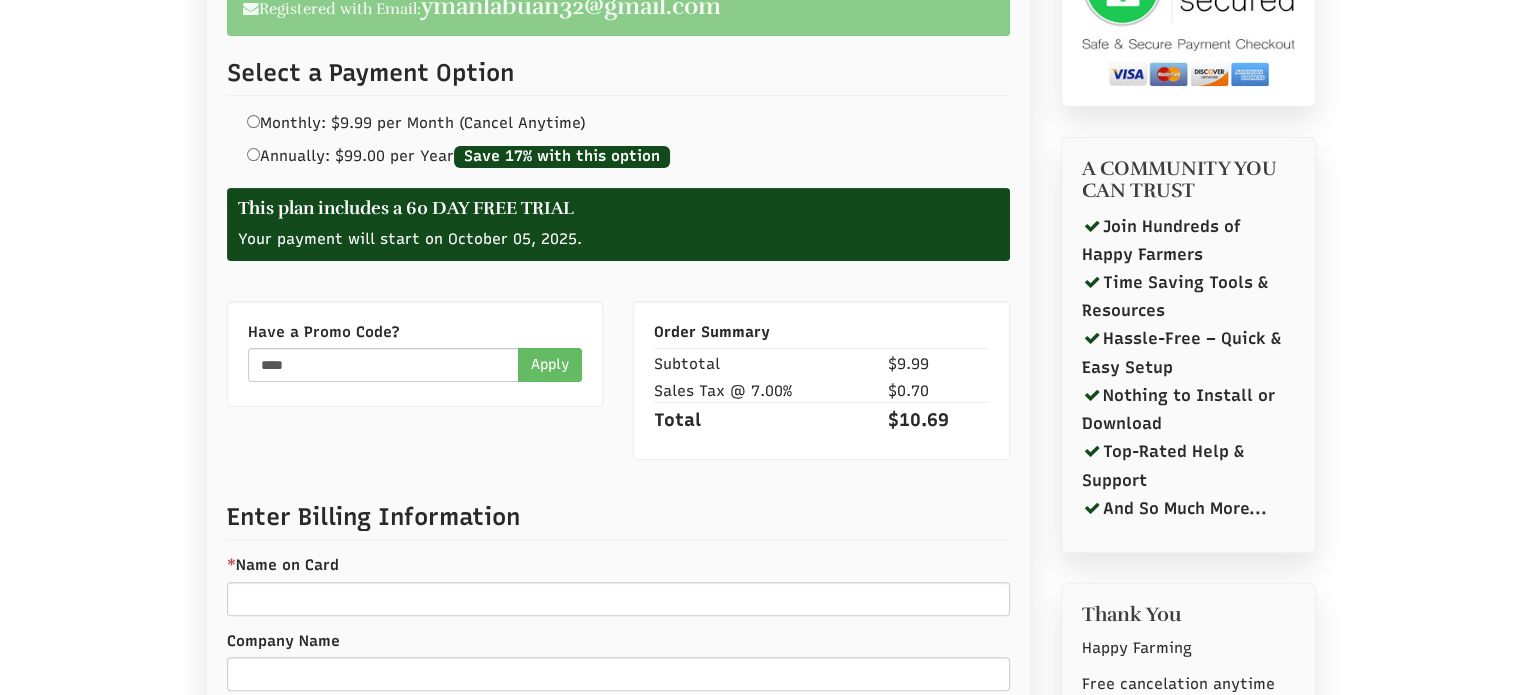 click on "Apply" at bounding box center (550, 365) 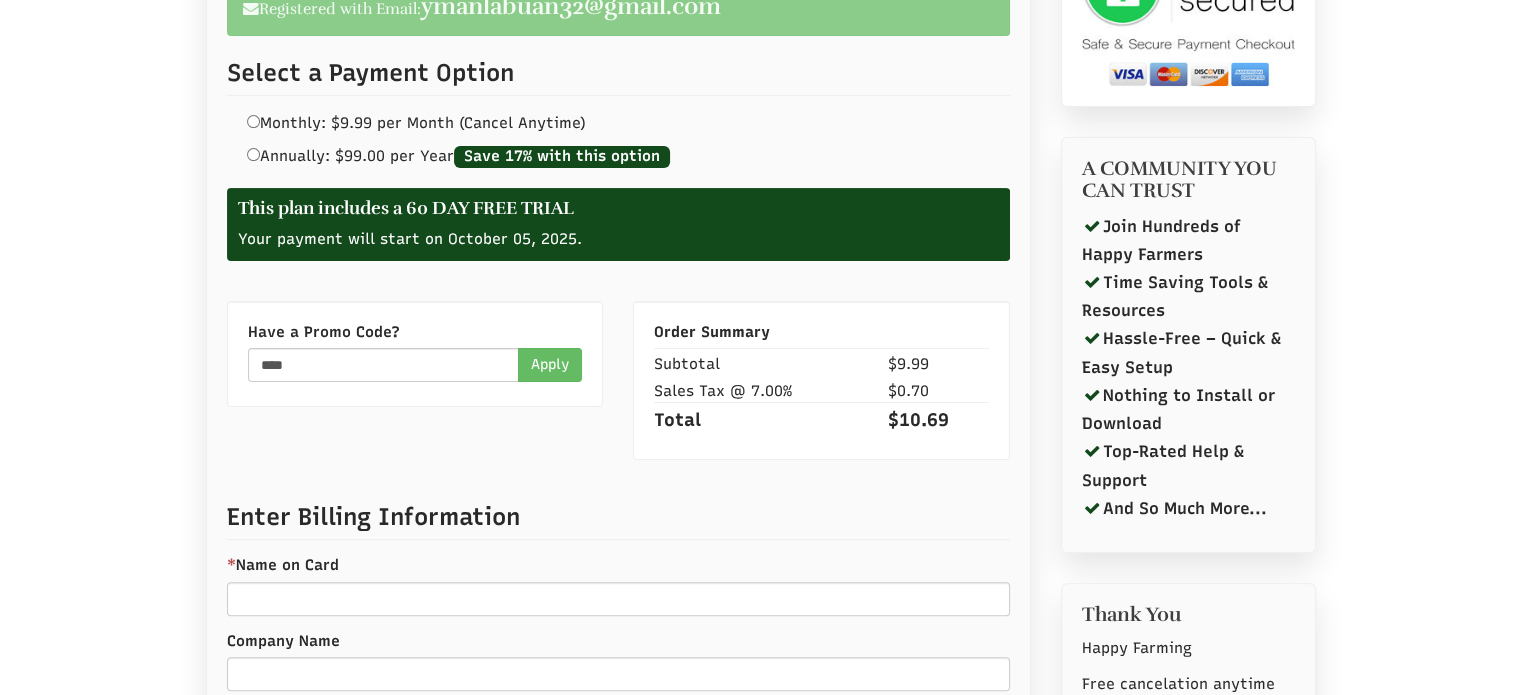 click on "Apply" at bounding box center (550, 365) 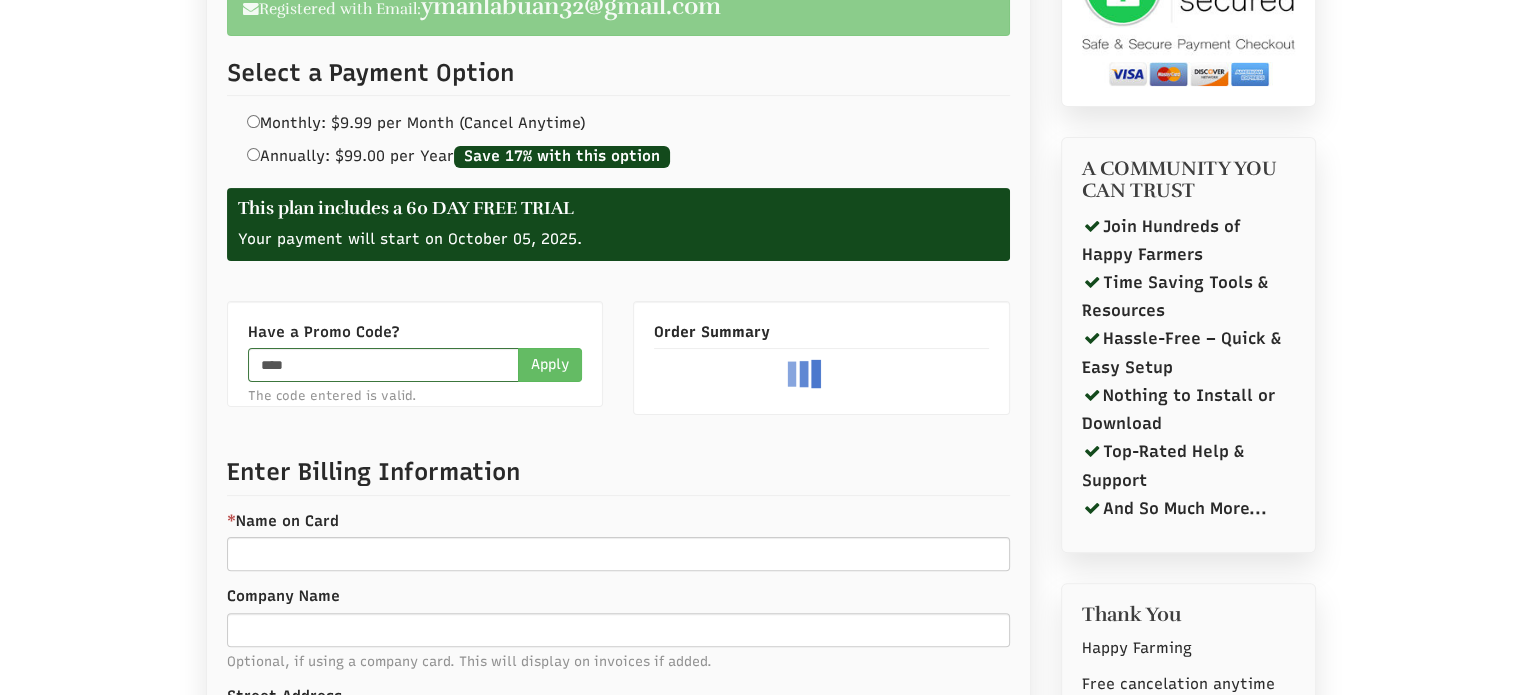 click on "Apply" at bounding box center [550, 365] 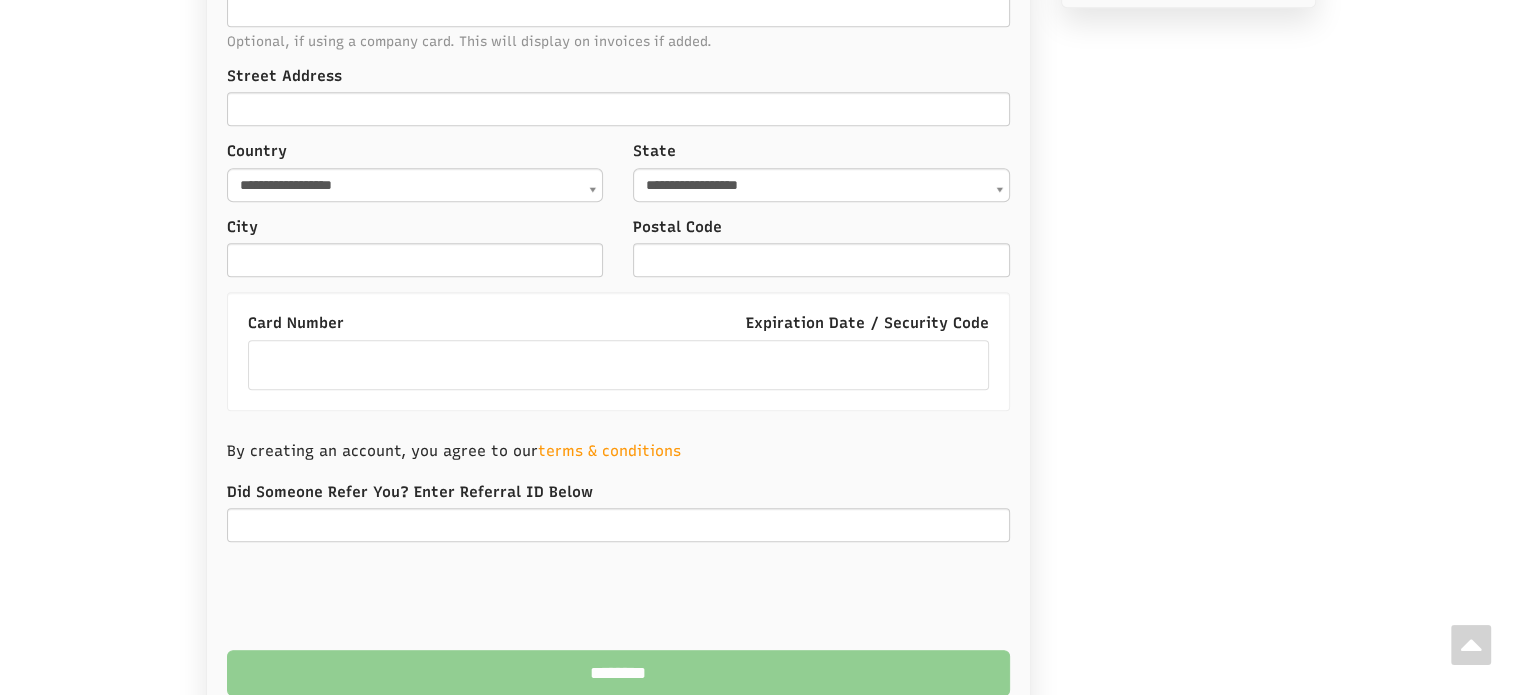scroll, scrollTop: 1208, scrollLeft: 0, axis: vertical 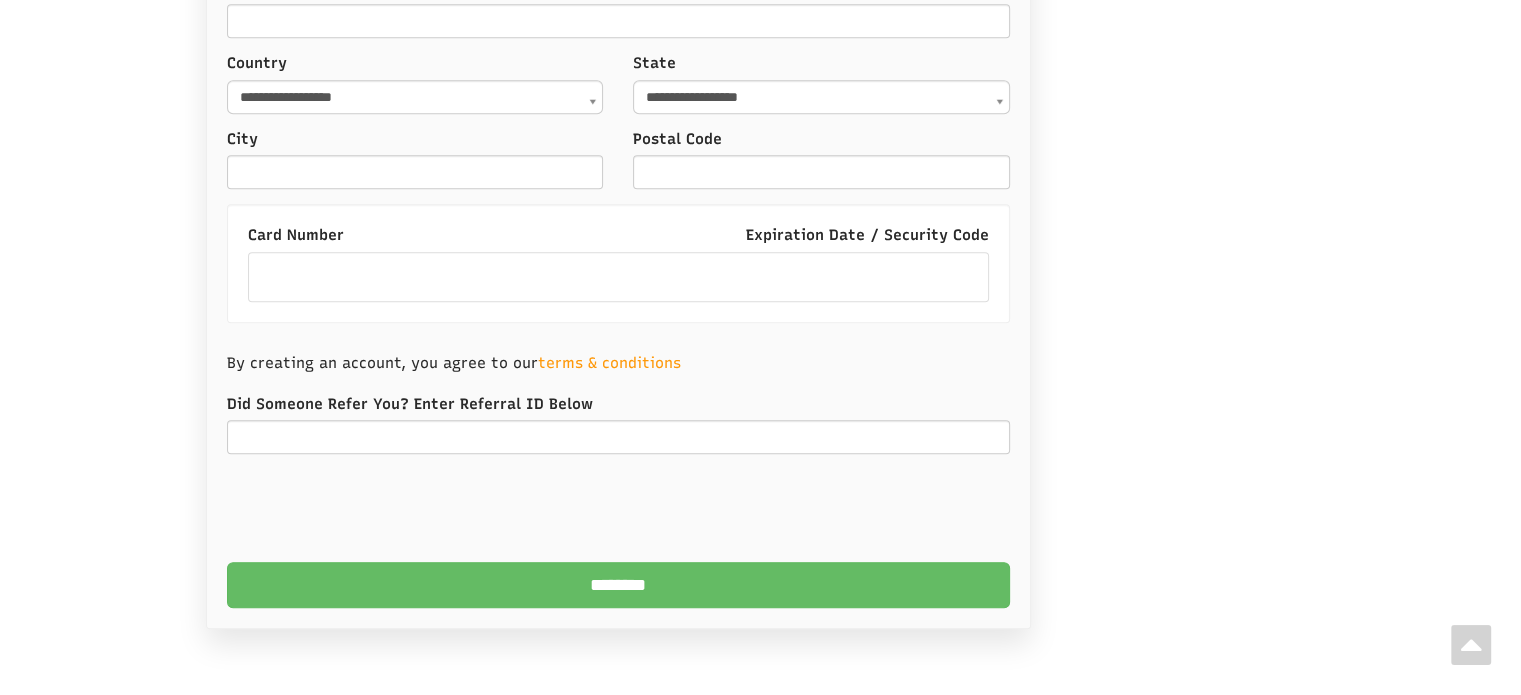click on "********" at bounding box center (618, 585) 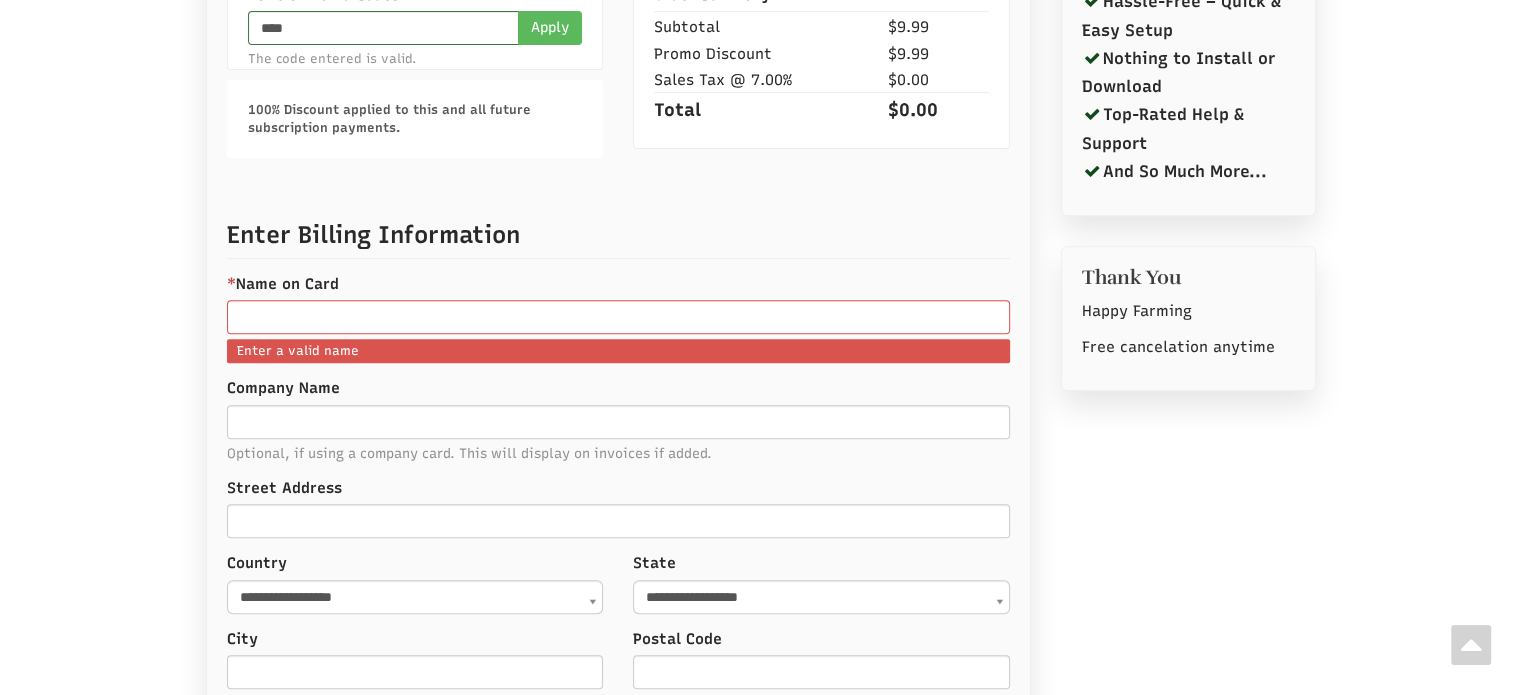 scroll, scrollTop: 1237, scrollLeft: 0, axis: vertical 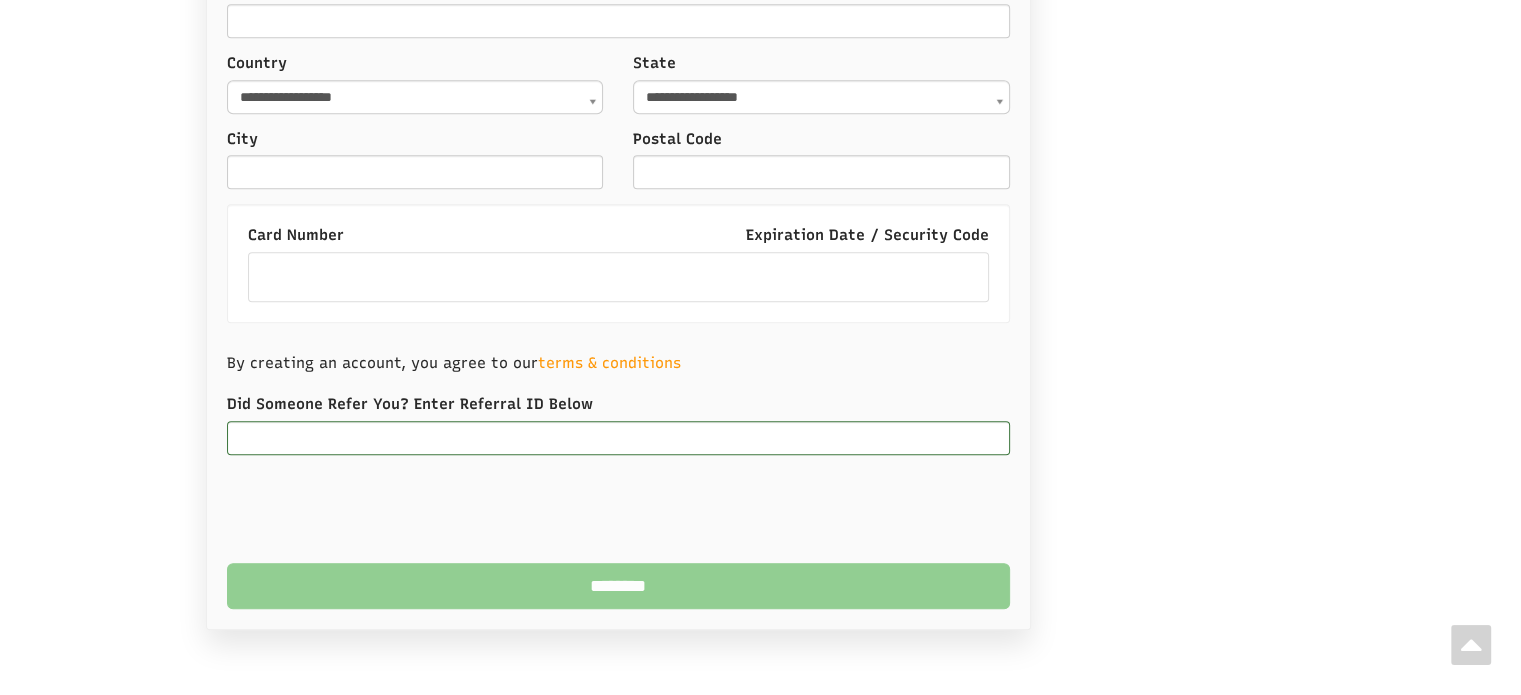 click on "********" at bounding box center [618, 586] 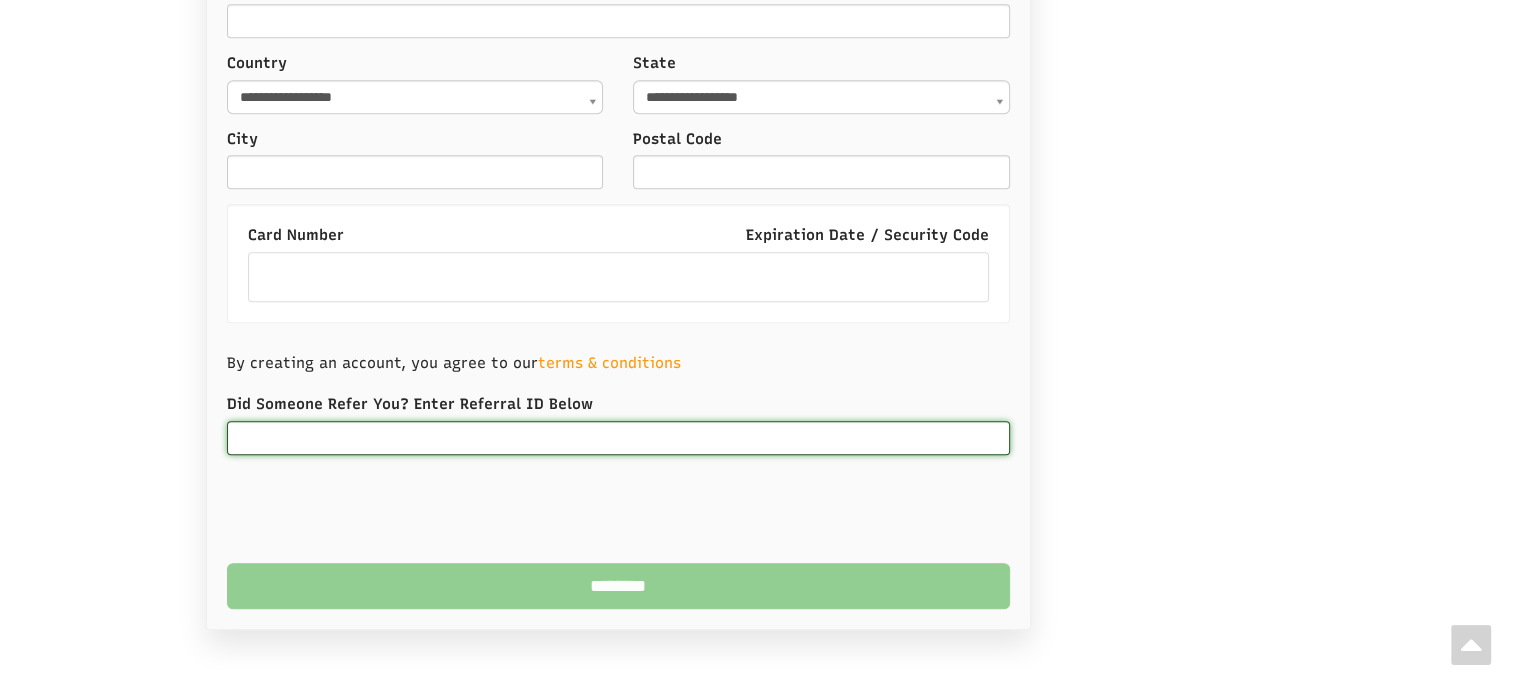 click at bounding box center (618, 438) 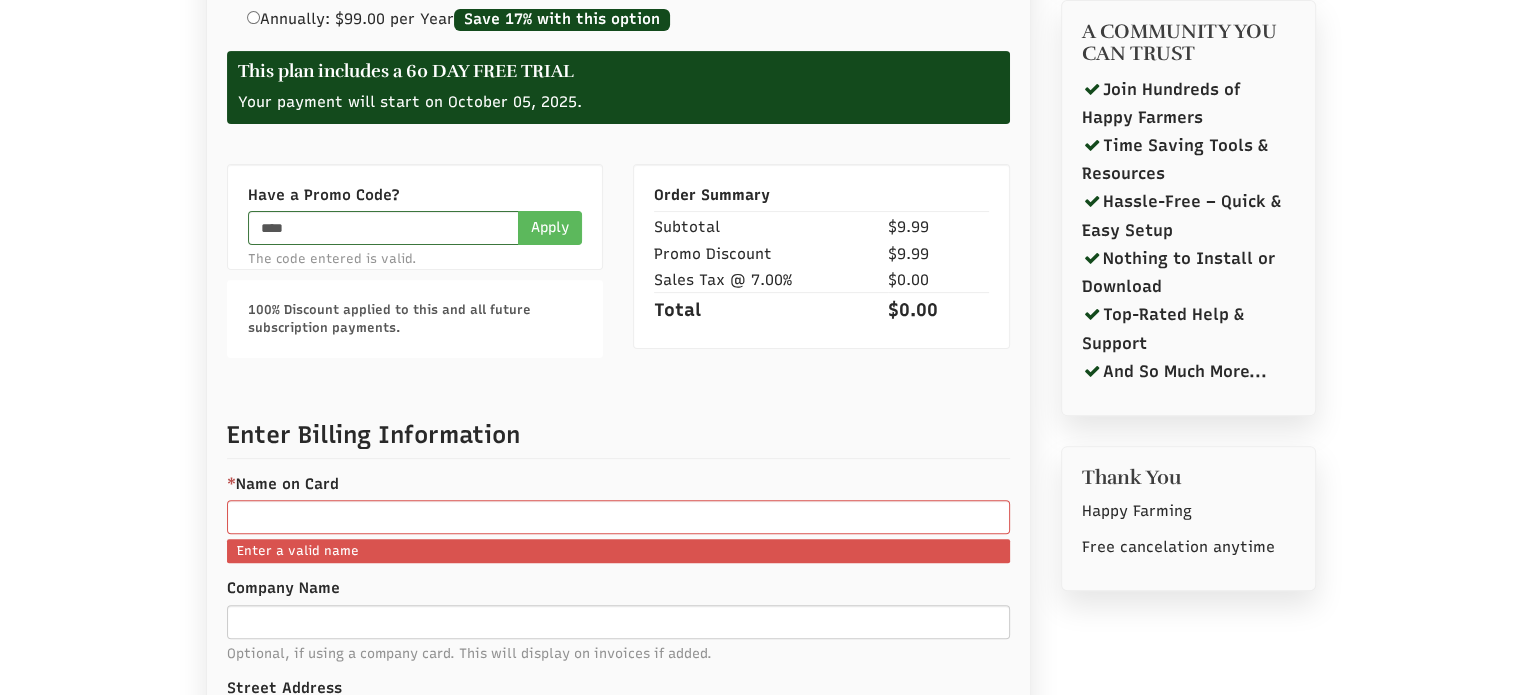 scroll, scrollTop: 637, scrollLeft: 0, axis: vertical 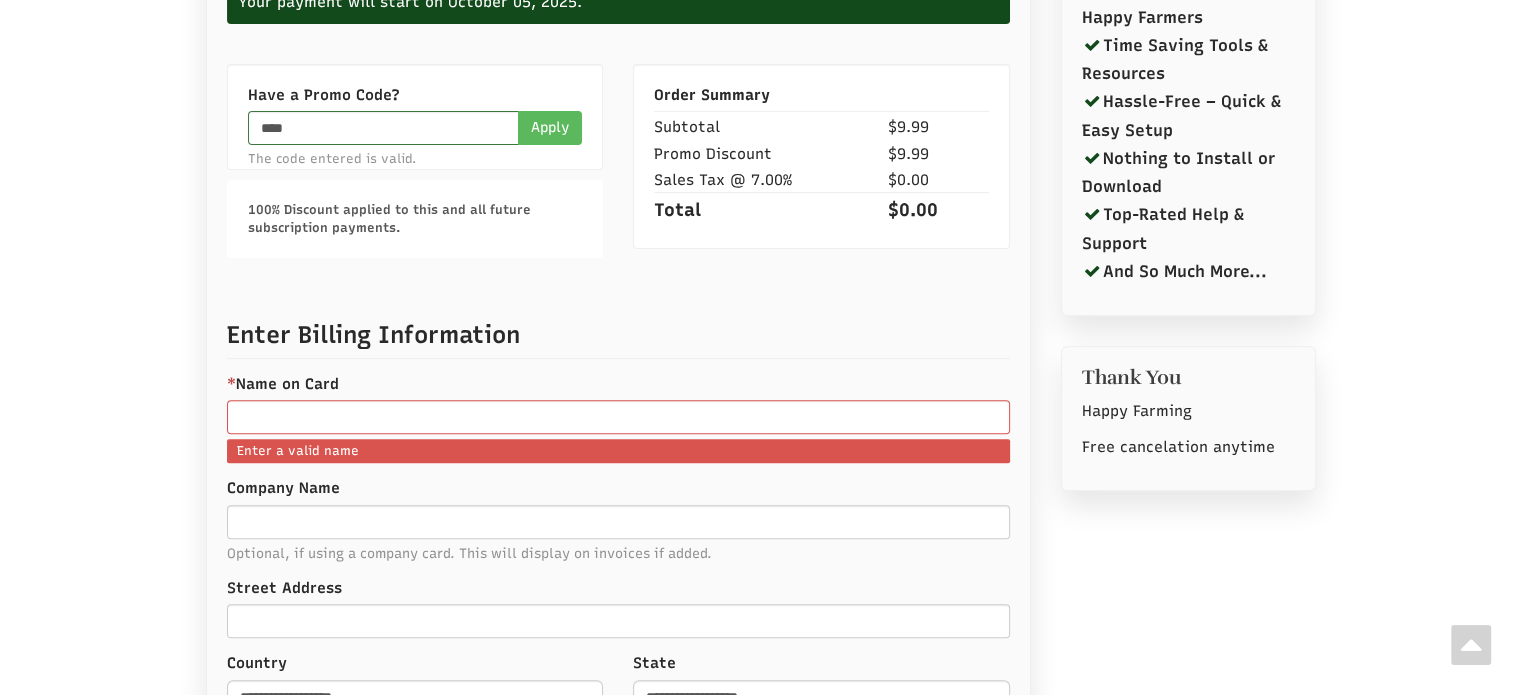 click on "Enter a valid name" at bounding box center (618, 451) 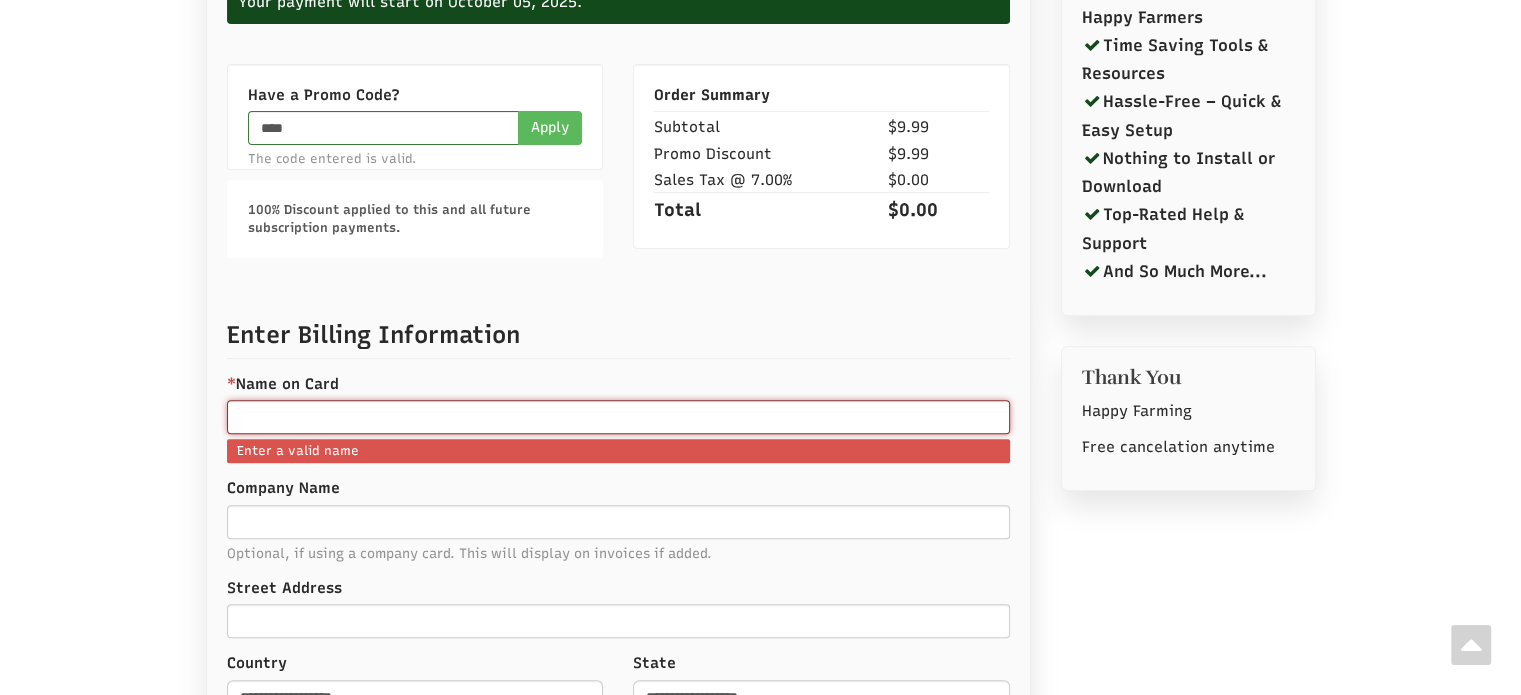 click on "*  Name on Card" at bounding box center (618, 417) 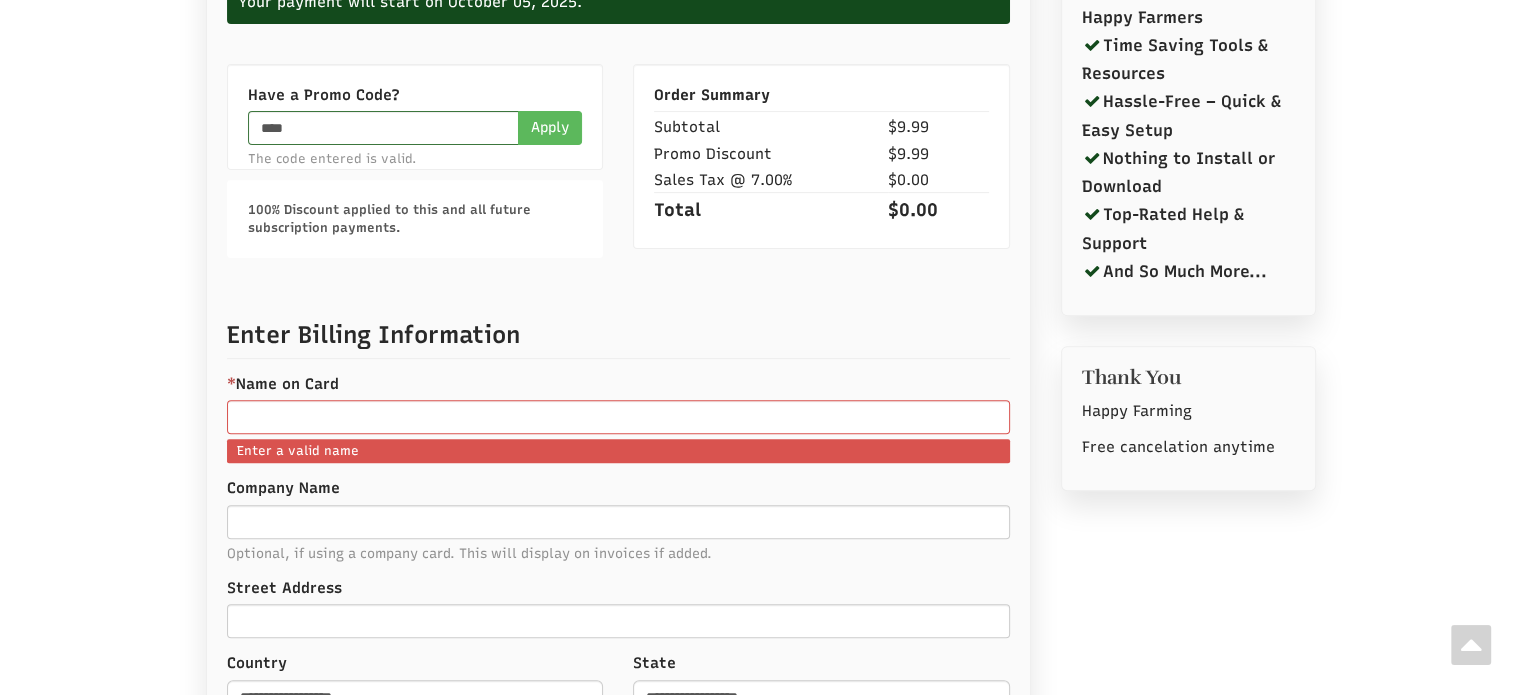 click on "Company Name Optional, if using a company card.  This will display on invoices if added." at bounding box center [618, 520] 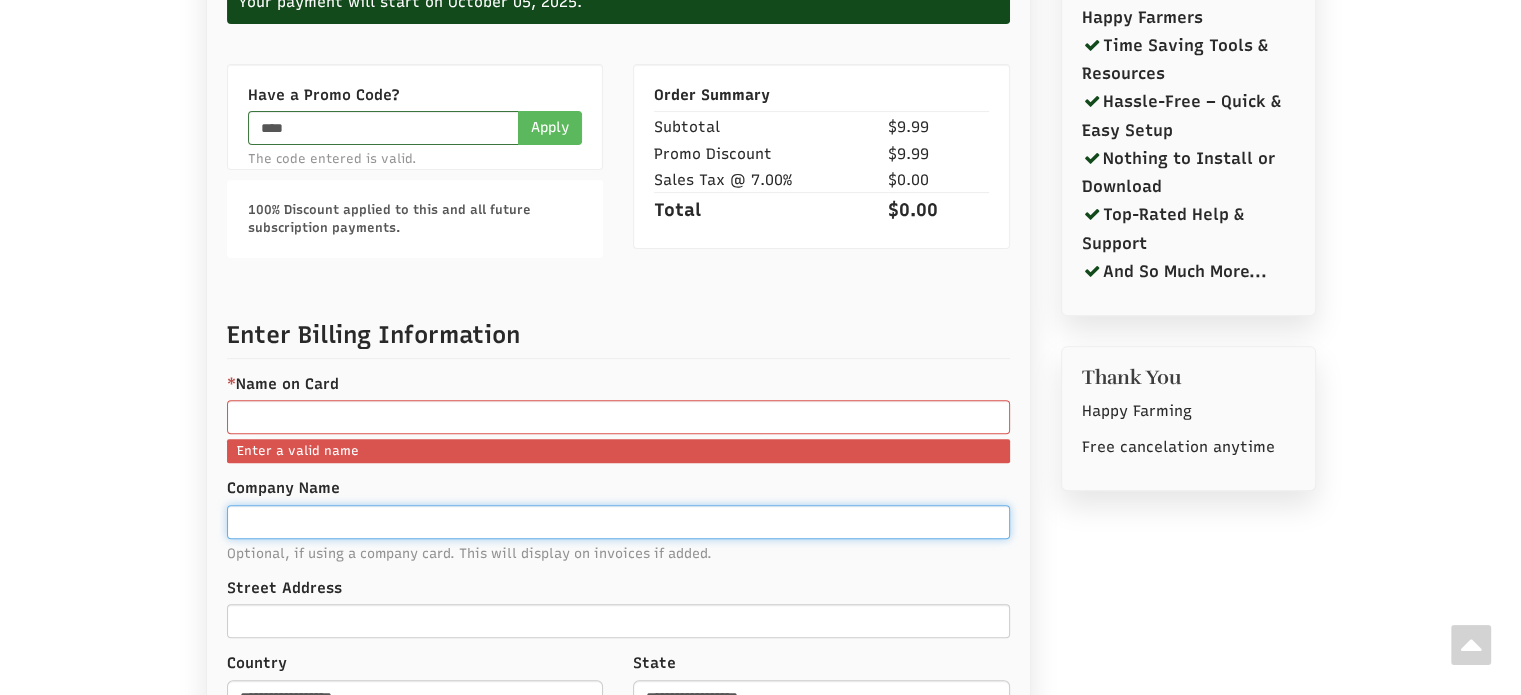 click on "Company Name" at bounding box center (618, 522) 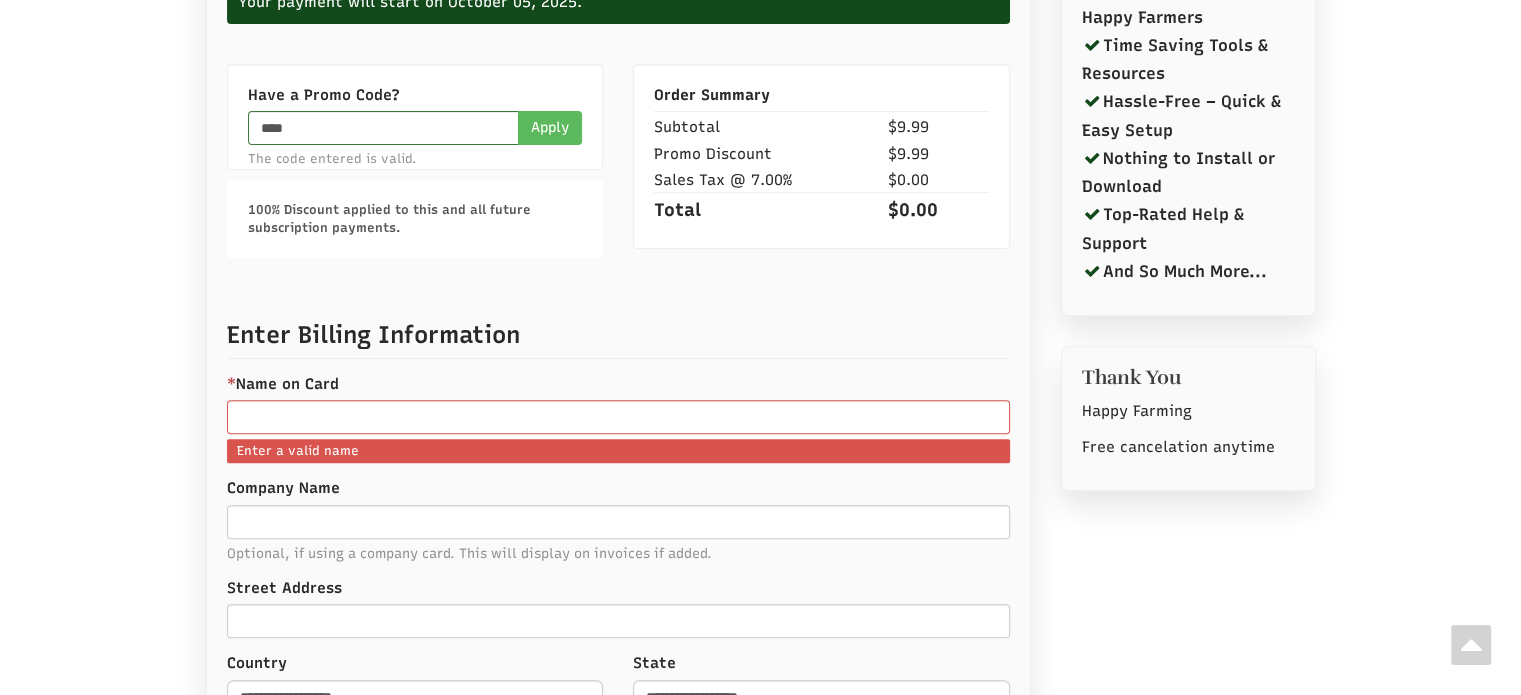 click on "*  Name on Card Enter a valid name Please enter between 1 and 255 characters" at bounding box center [618, 419] 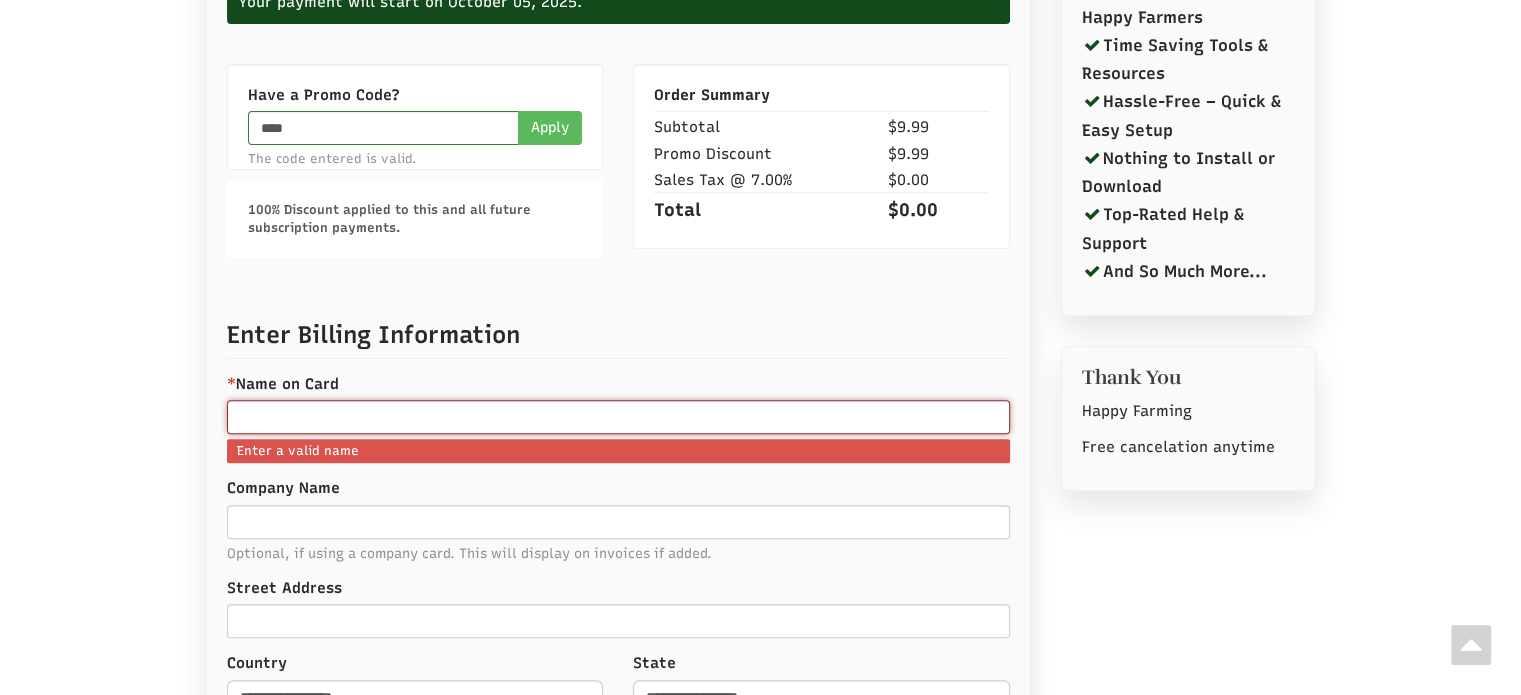 click on "*  Name on Card" at bounding box center [618, 417] 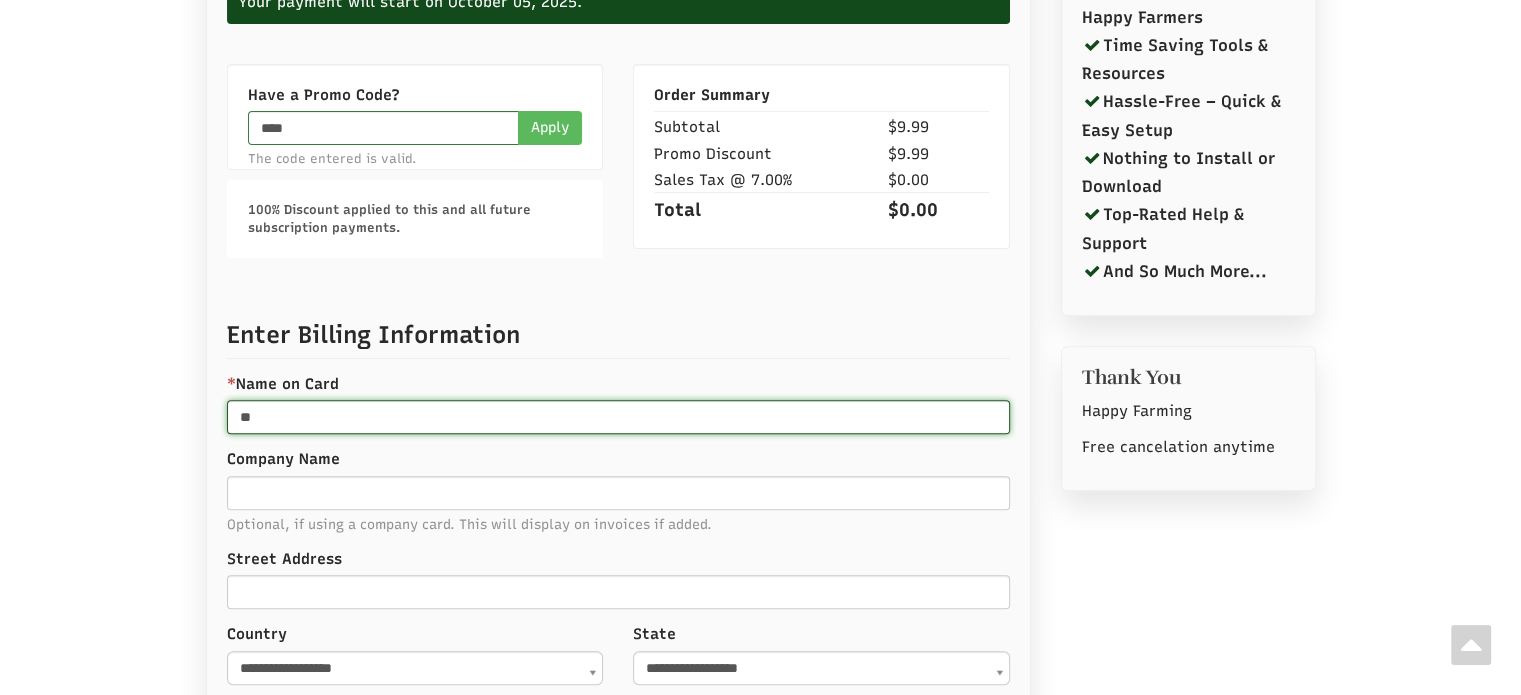 type on "*" 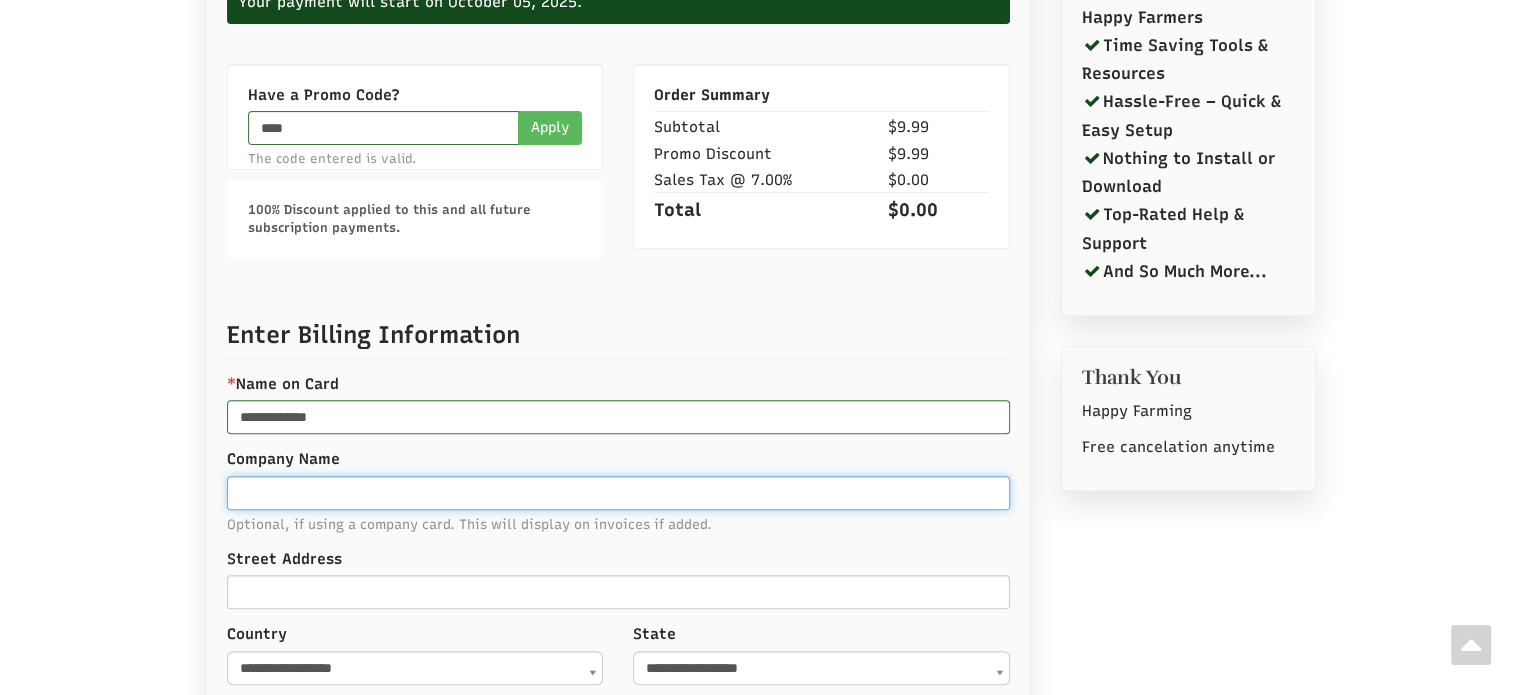 click on "Company Name" at bounding box center [618, 493] 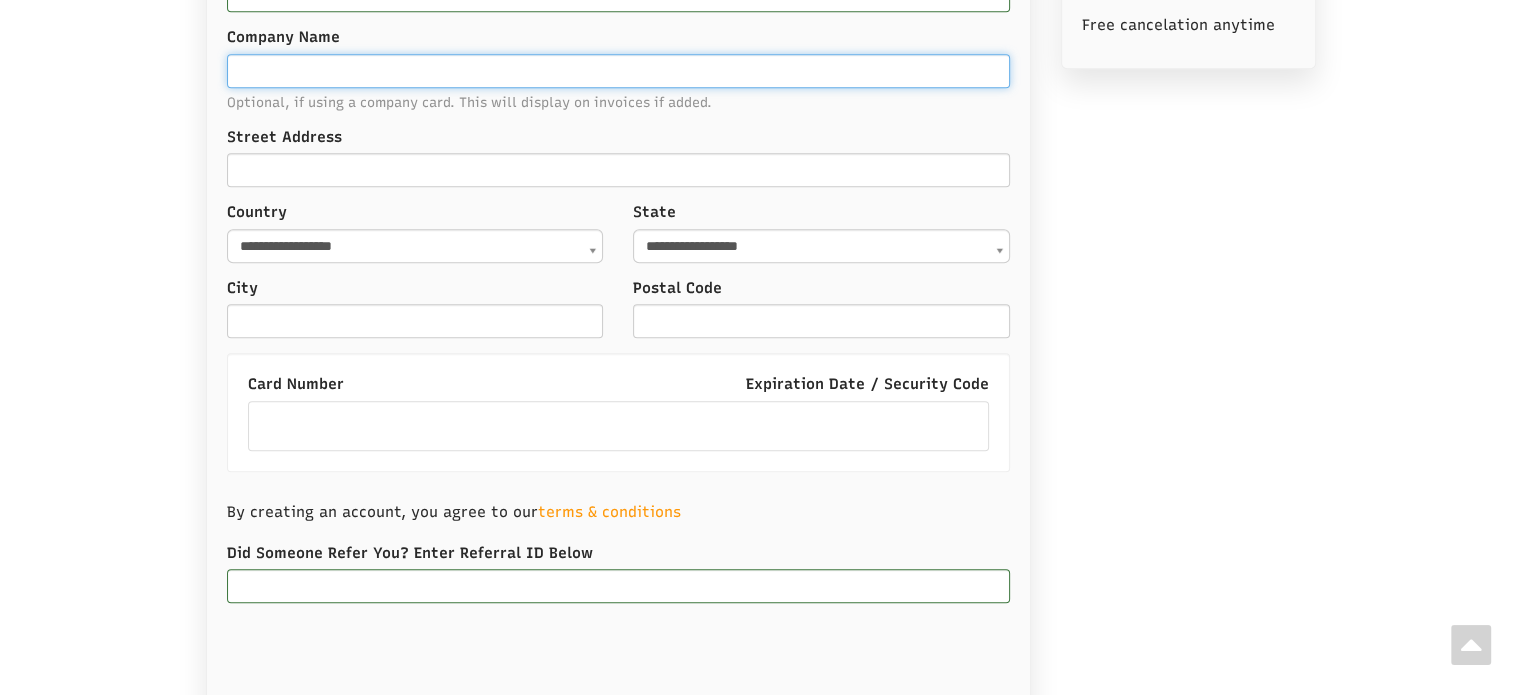 scroll, scrollTop: 1137, scrollLeft: 0, axis: vertical 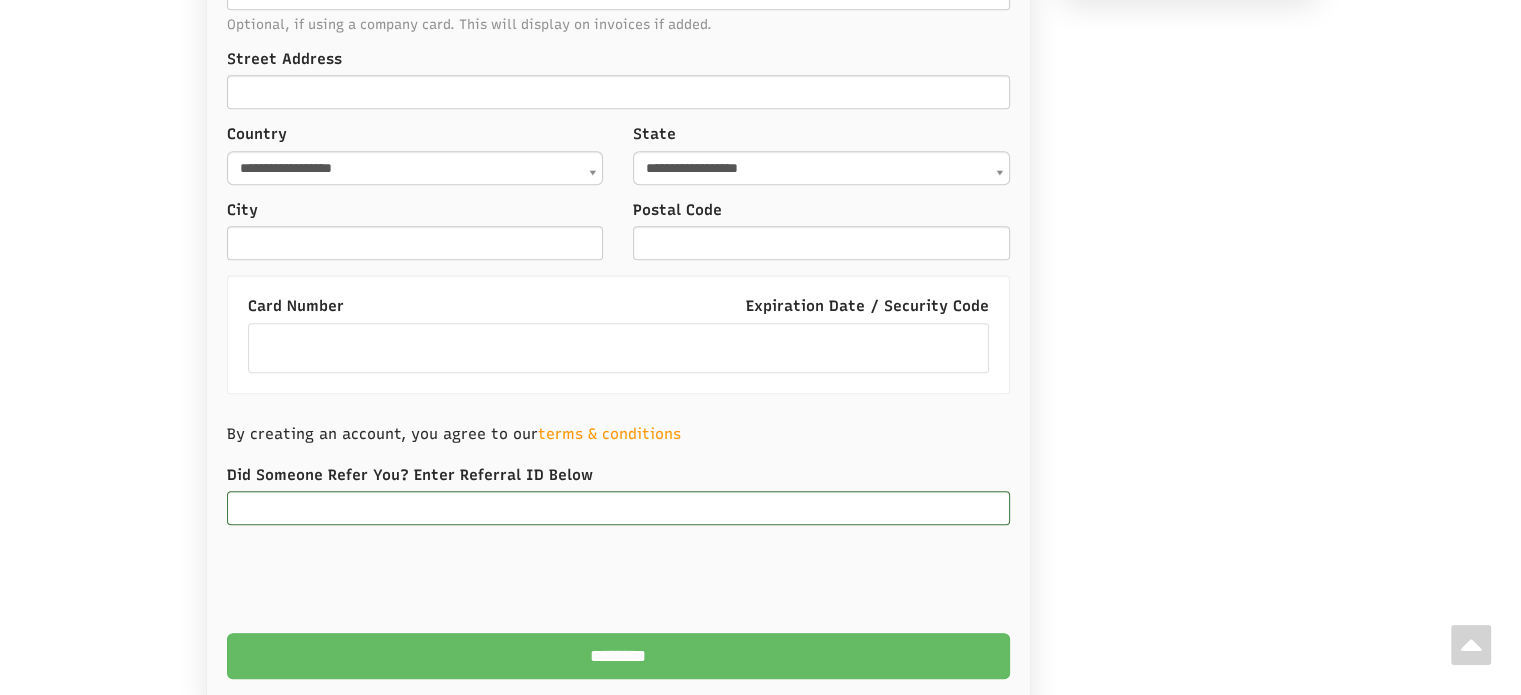 click on "********" at bounding box center [618, 656] 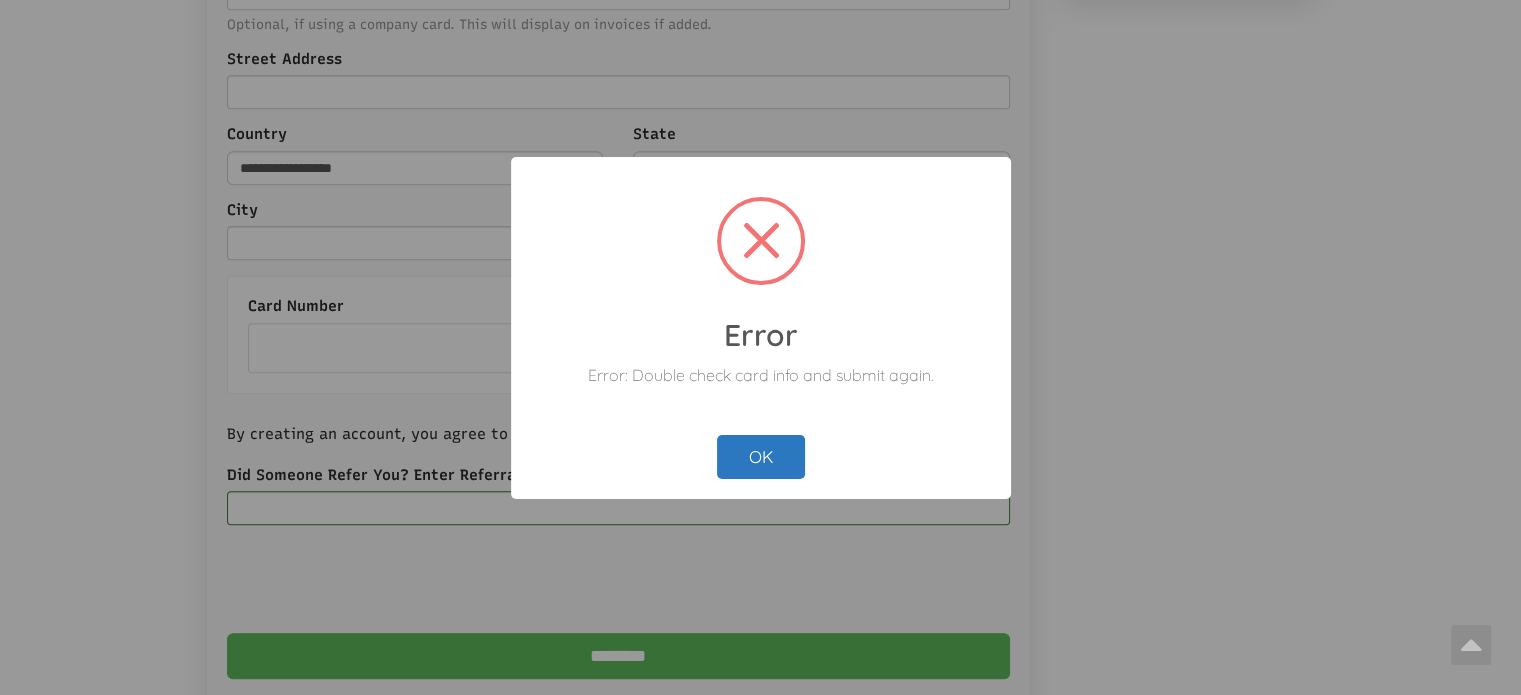 click on "OK" at bounding box center (761, 457) 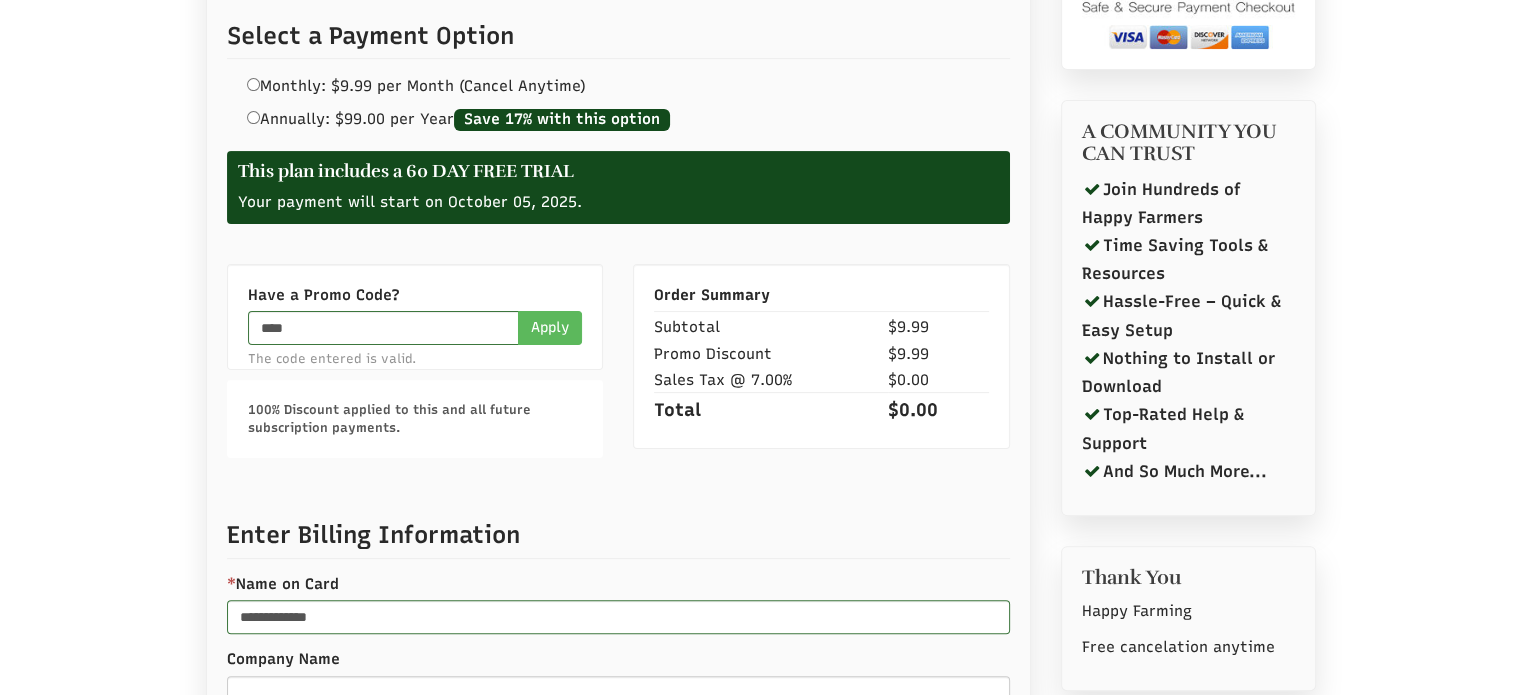 scroll, scrollTop: 737, scrollLeft: 0, axis: vertical 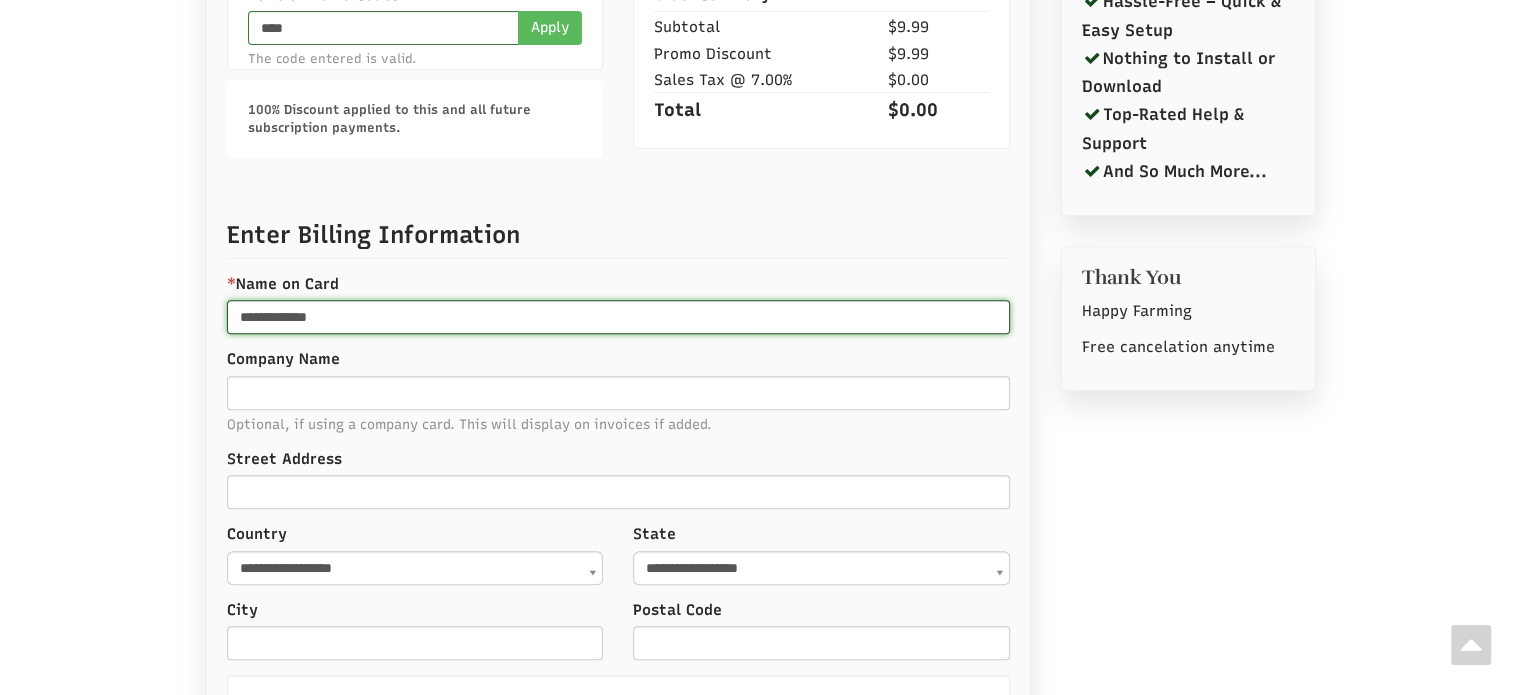 click on "**********" at bounding box center [618, 317] 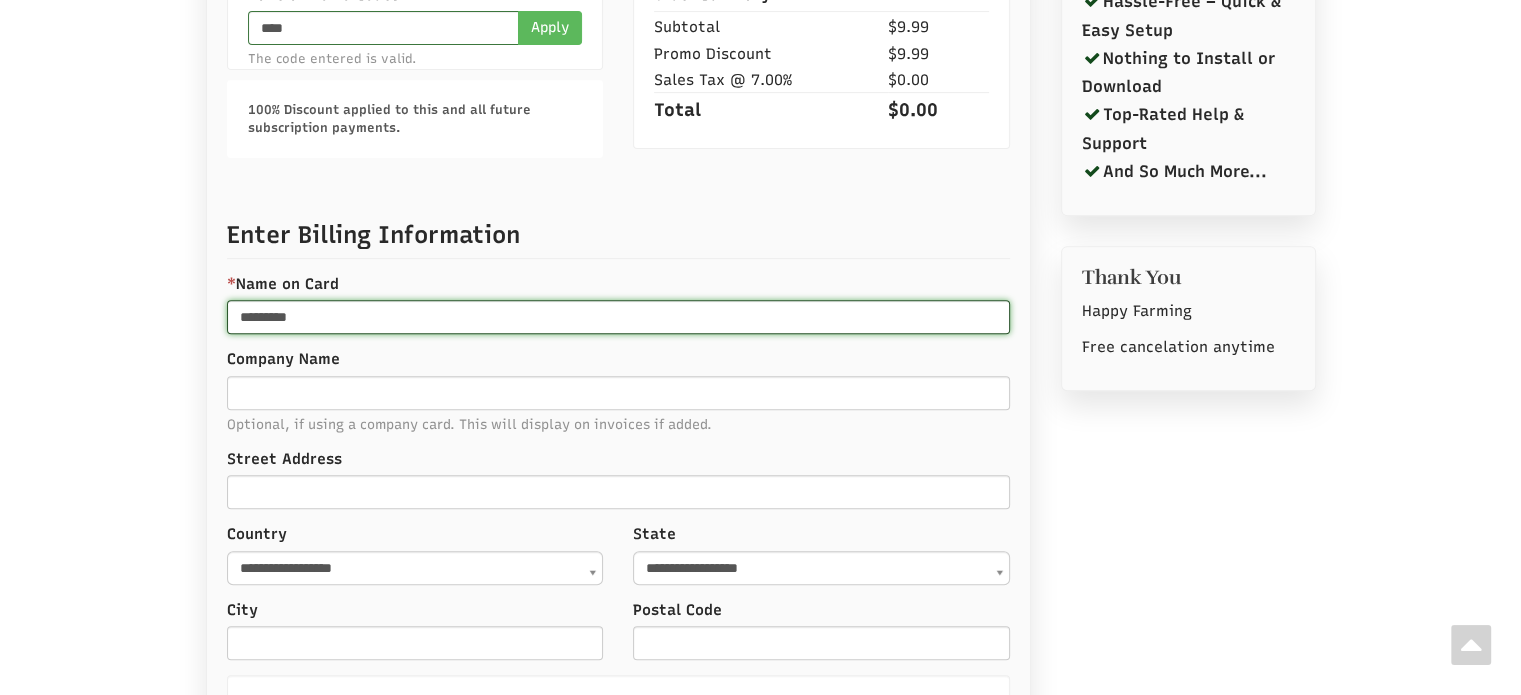 type on "*********" 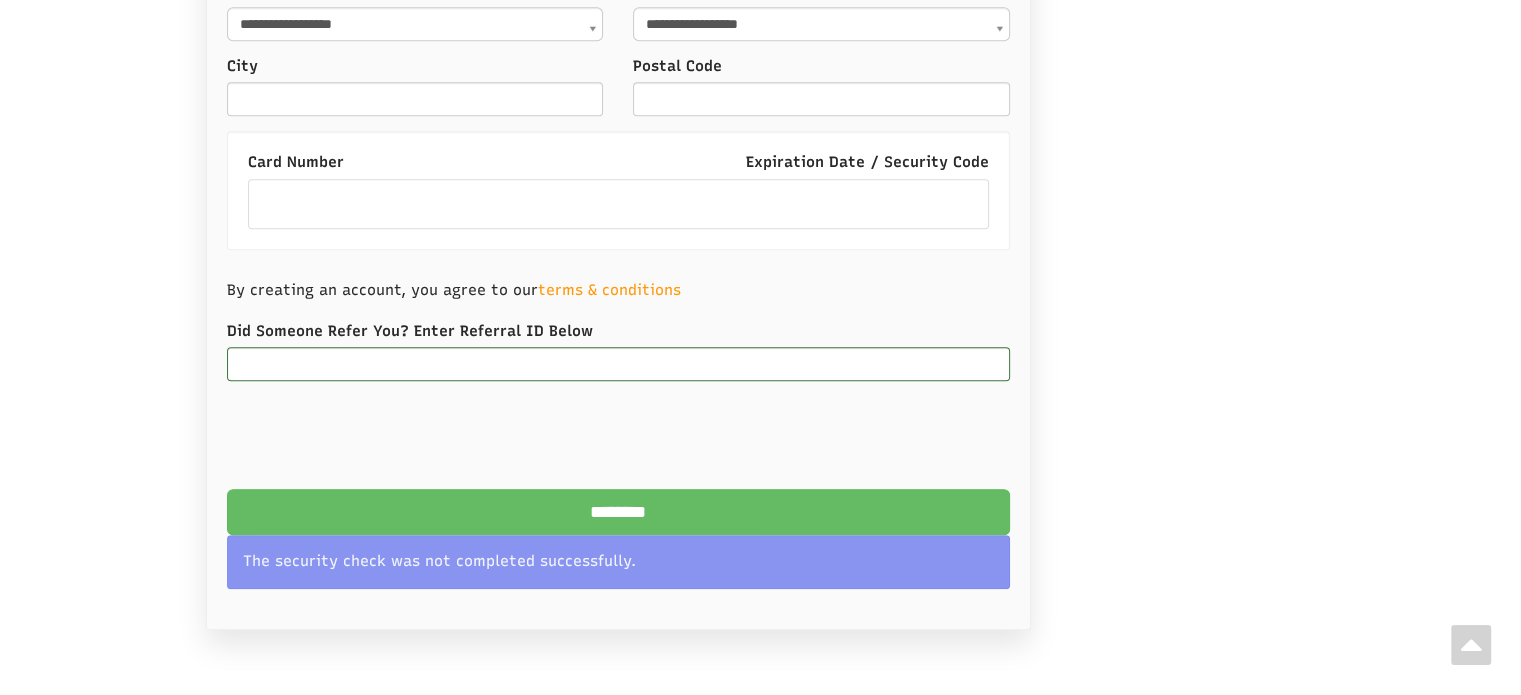 click on "********" at bounding box center [618, 512] 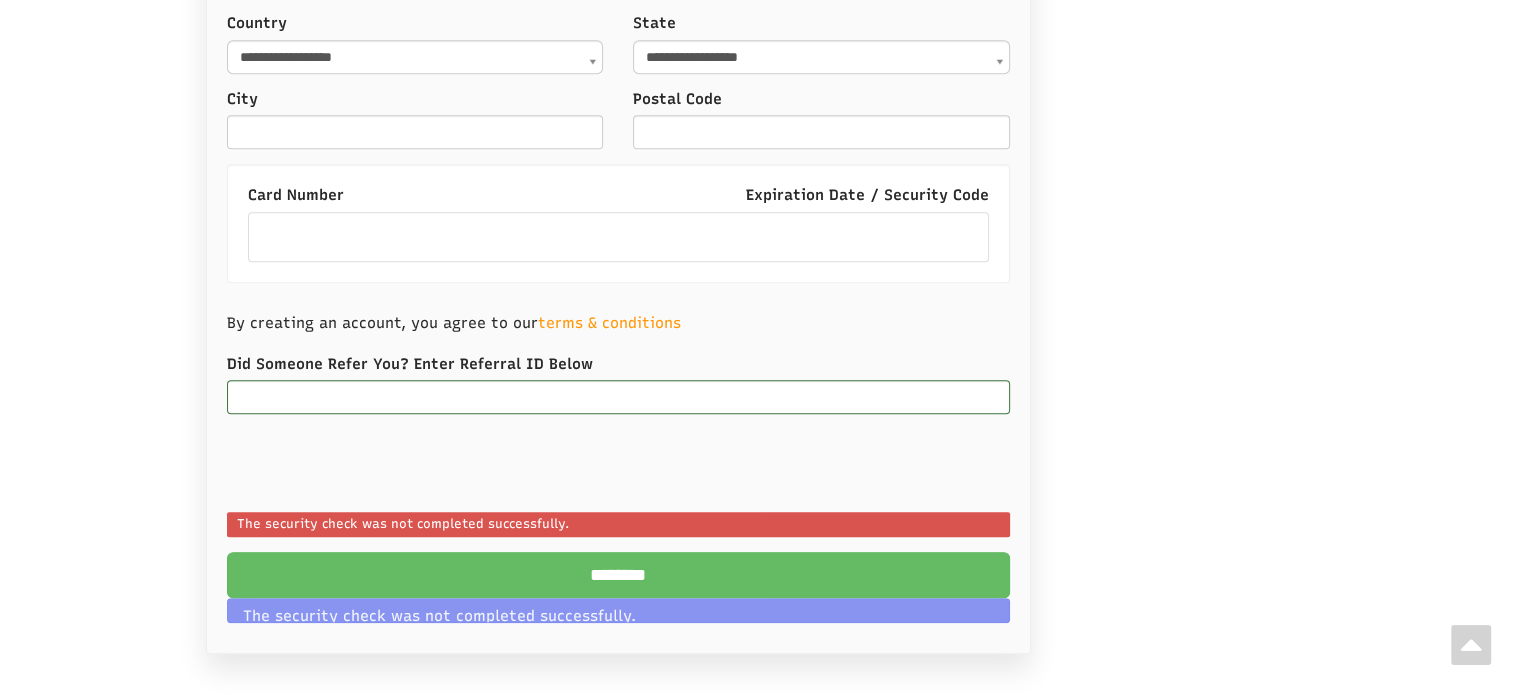 scroll, scrollTop: 1237, scrollLeft: 0, axis: vertical 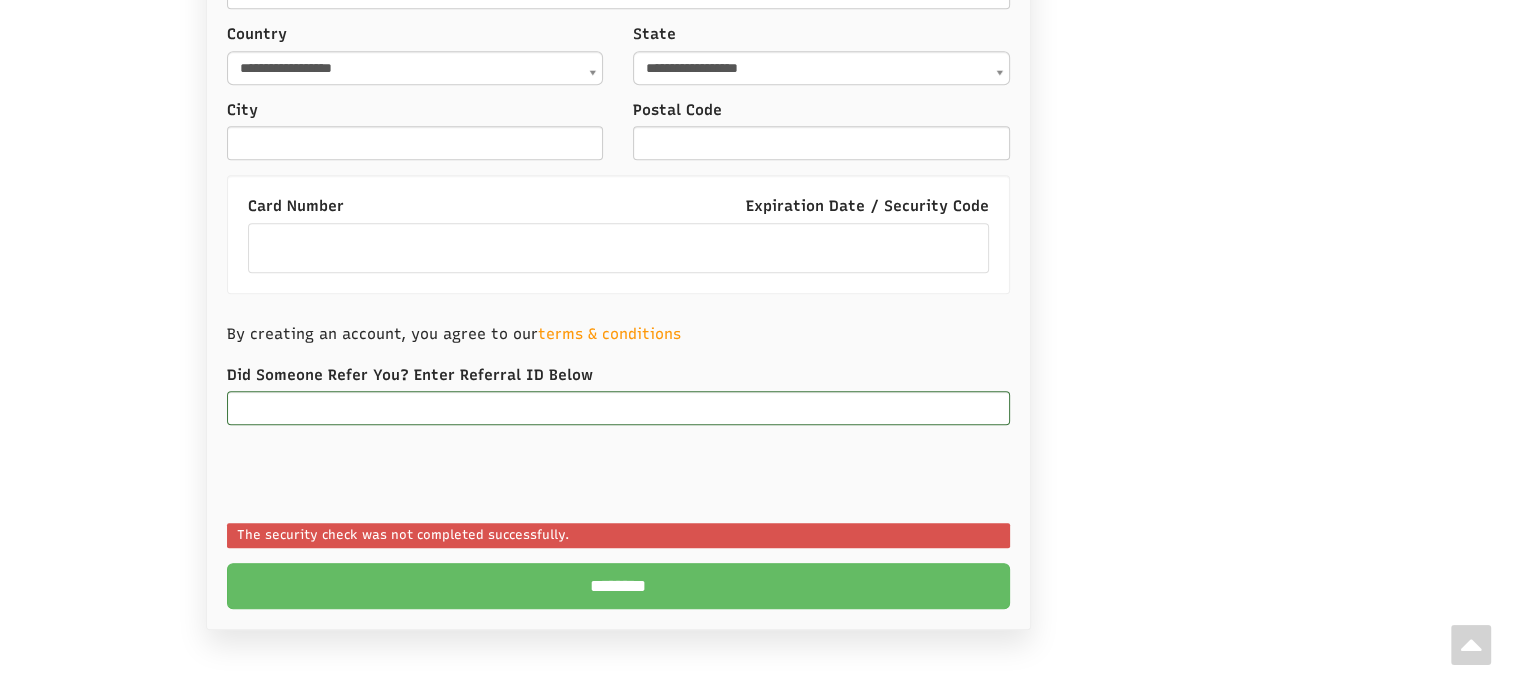 click on "********" at bounding box center (618, 586) 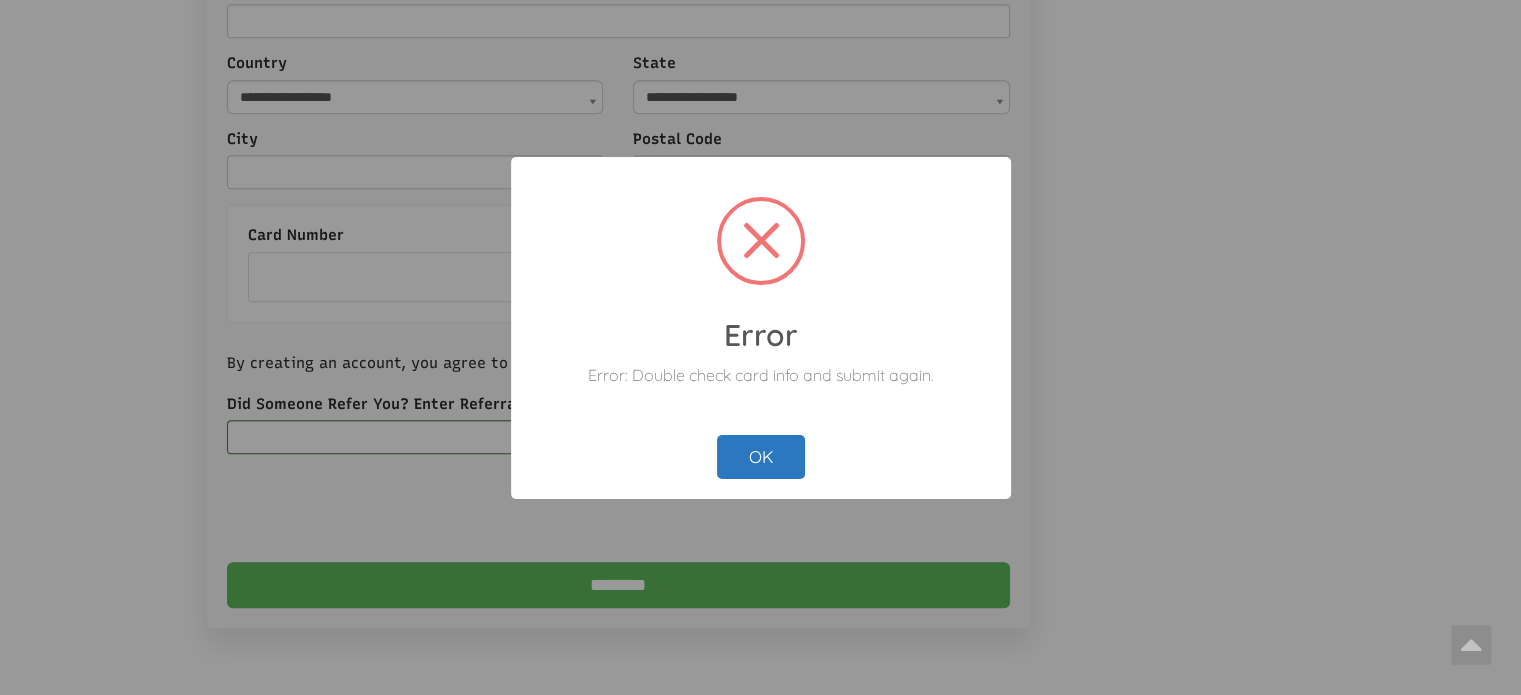click on "OK" at bounding box center [761, 457] 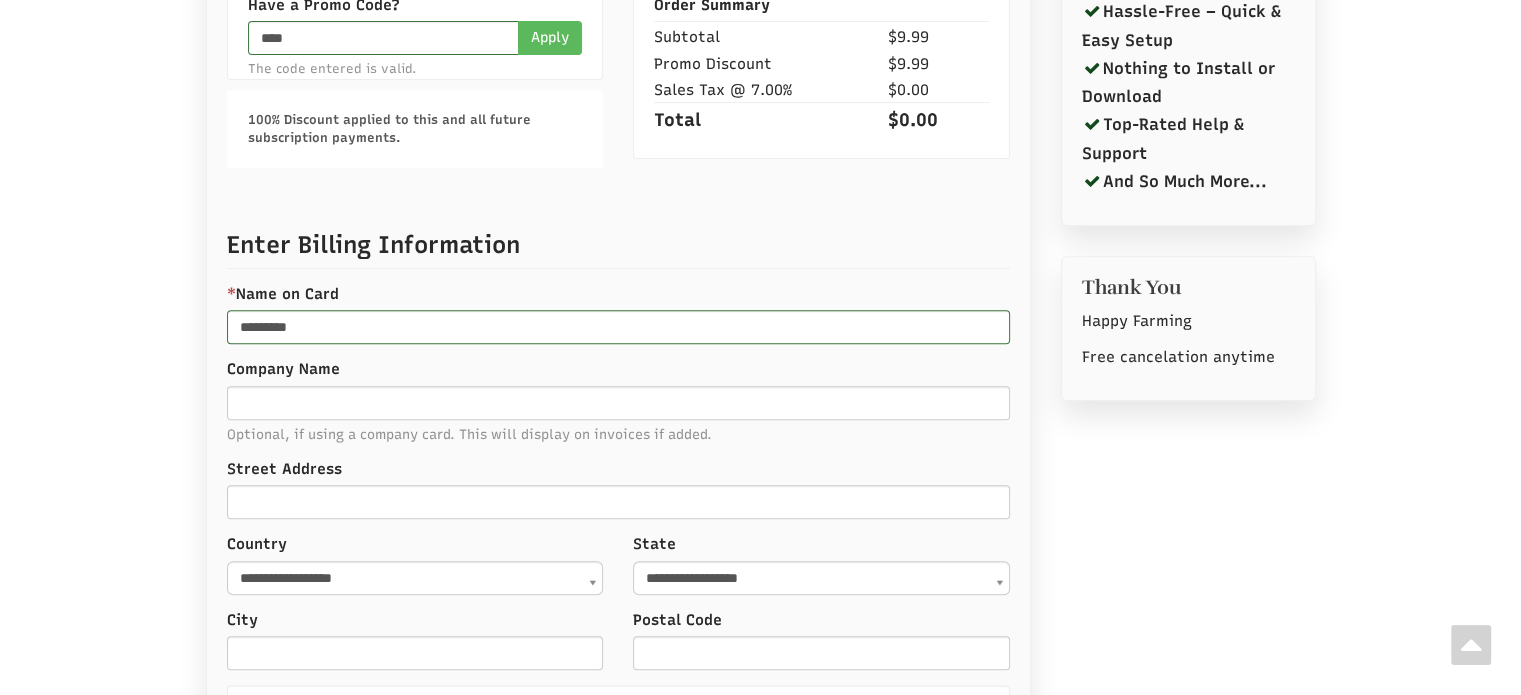 scroll, scrollTop: 708, scrollLeft: 0, axis: vertical 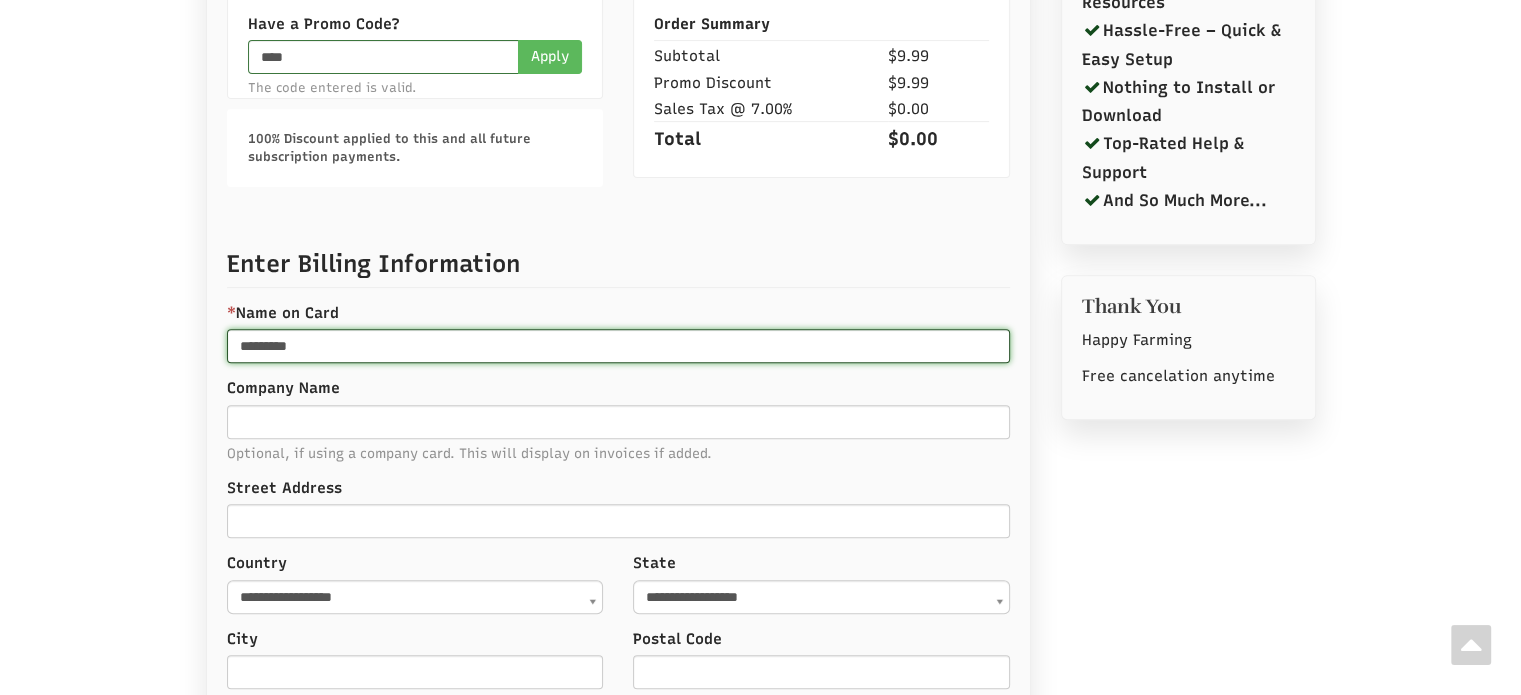 drag, startPoint x: 384, startPoint y: 346, endPoint x: 140, endPoint y: 316, distance: 245.83734 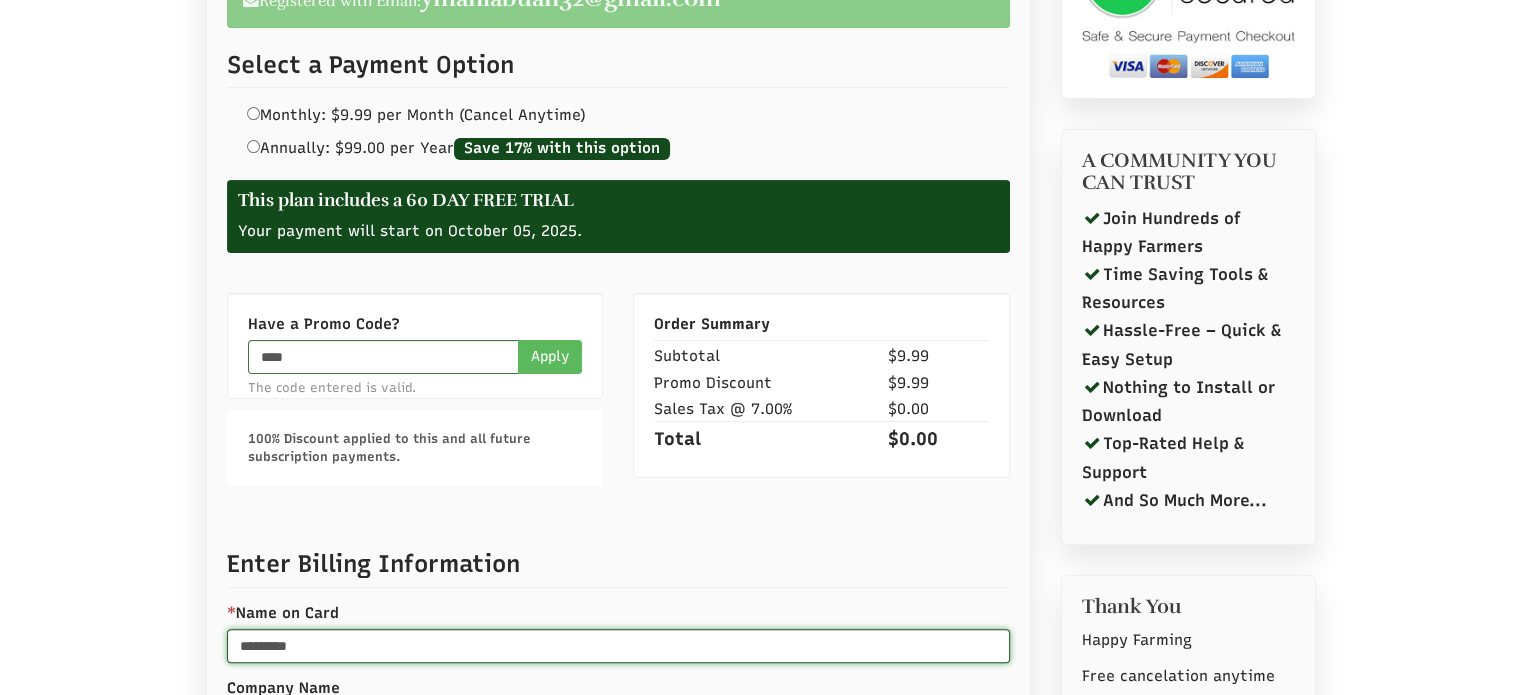 scroll, scrollTop: 708, scrollLeft: 0, axis: vertical 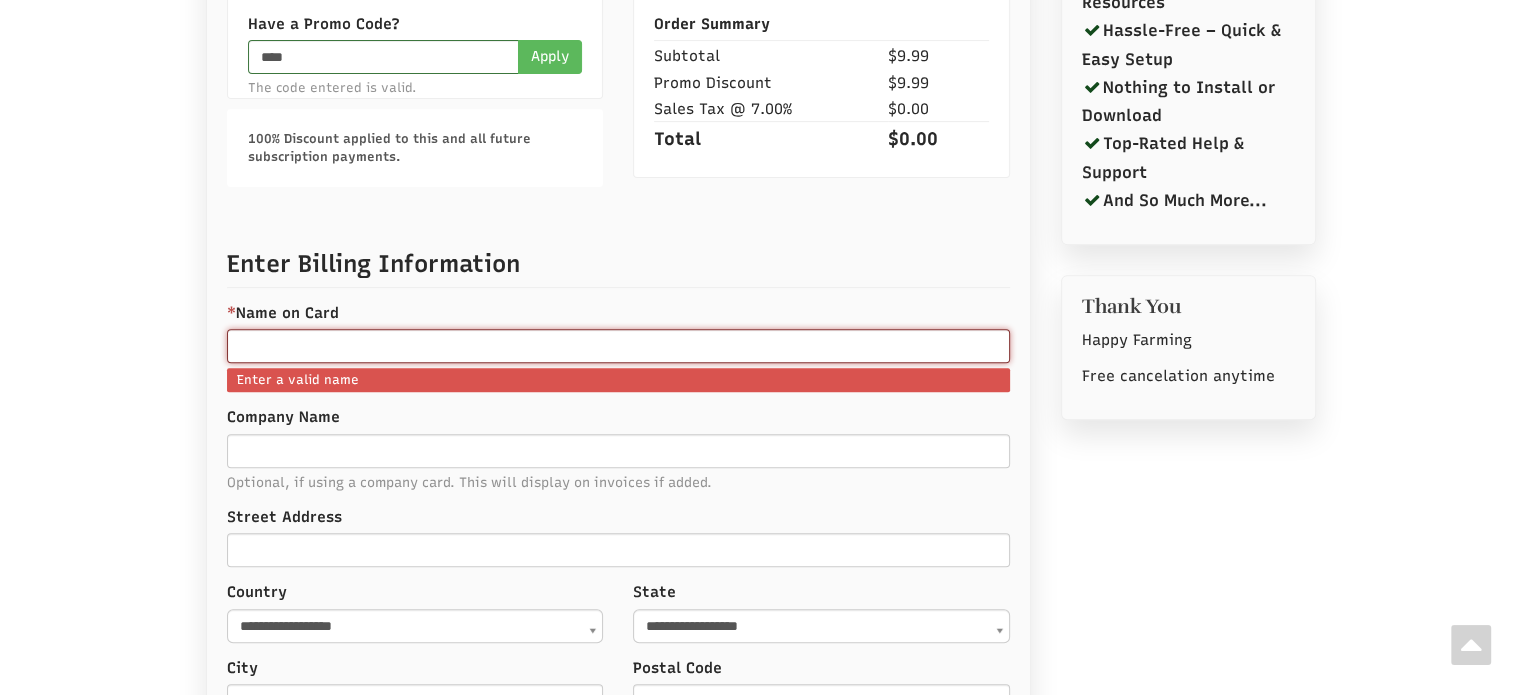 click on "*  Name on Card" at bounding box center (618, 346) 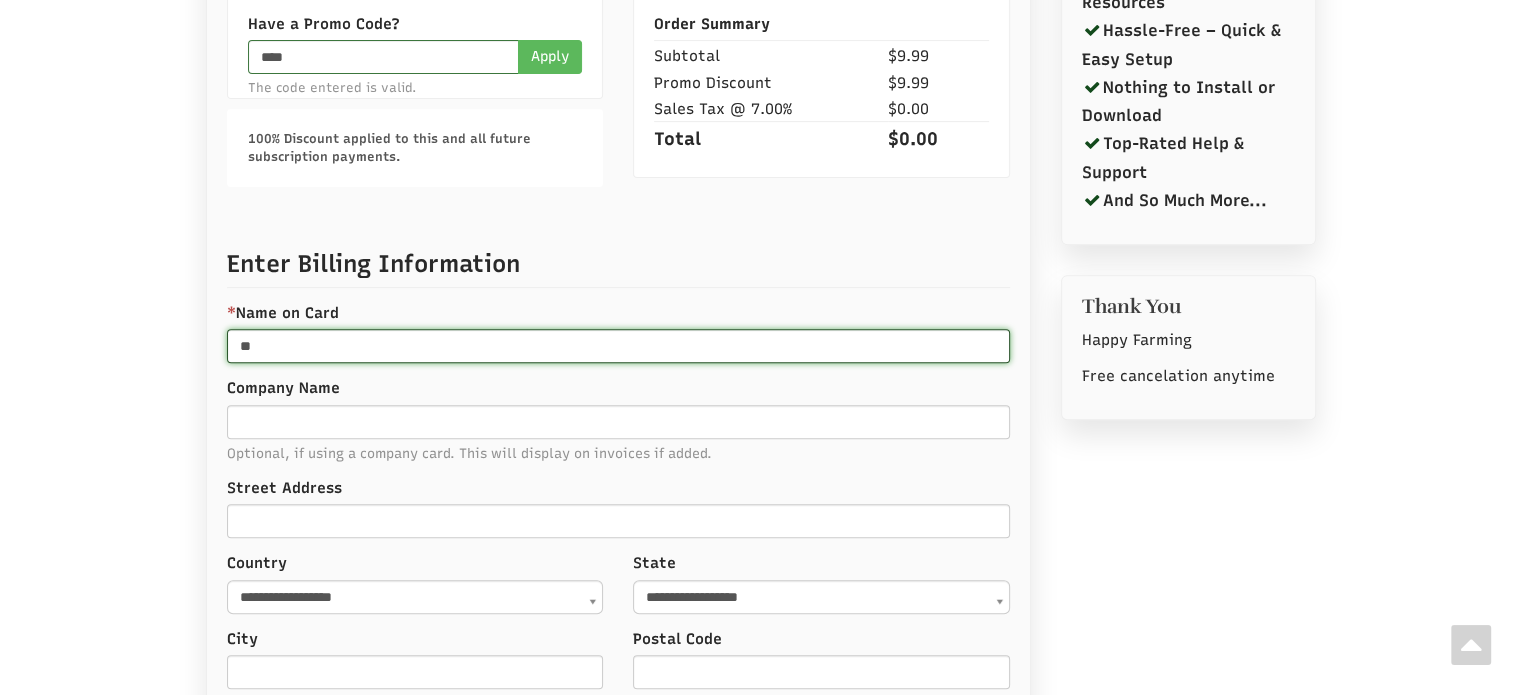 type on "*" 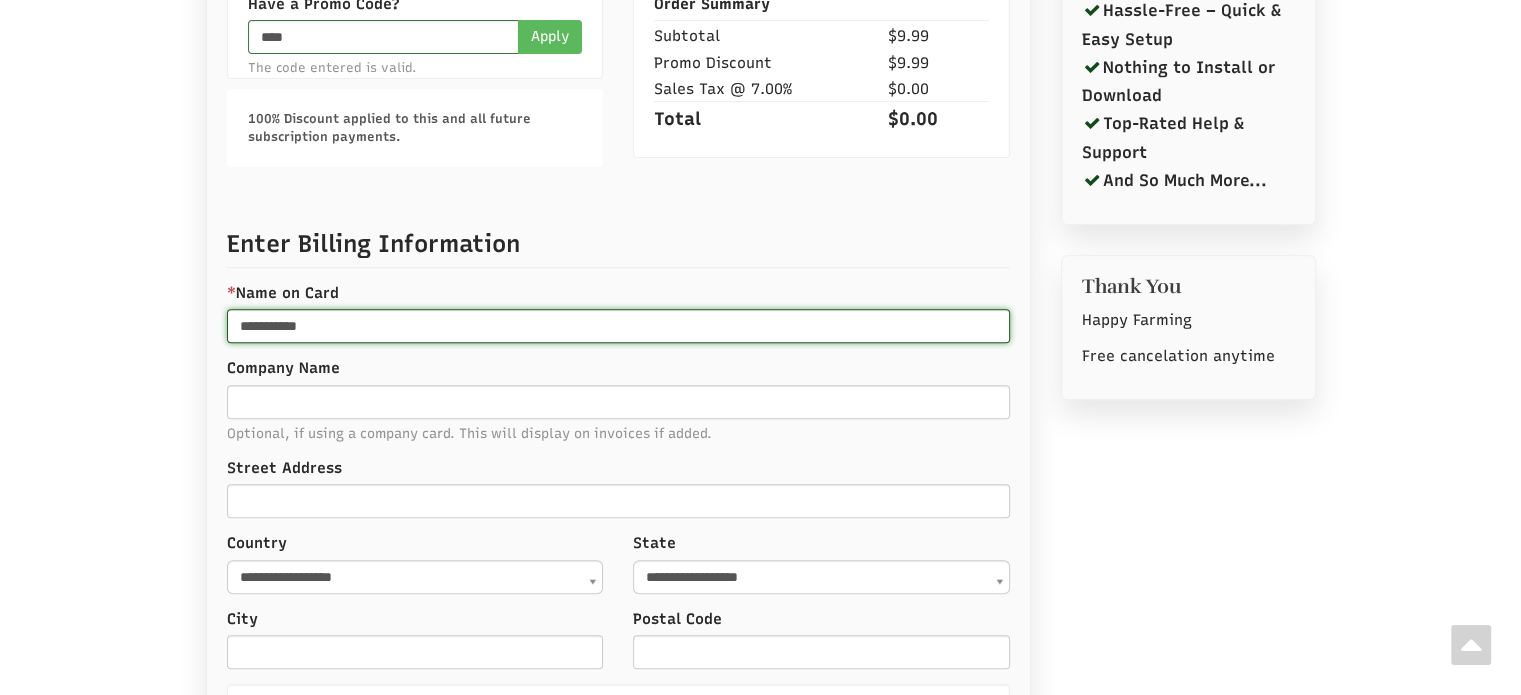 scroll, scrollTop: 1208, scrollLeft: 0, axis: vertical 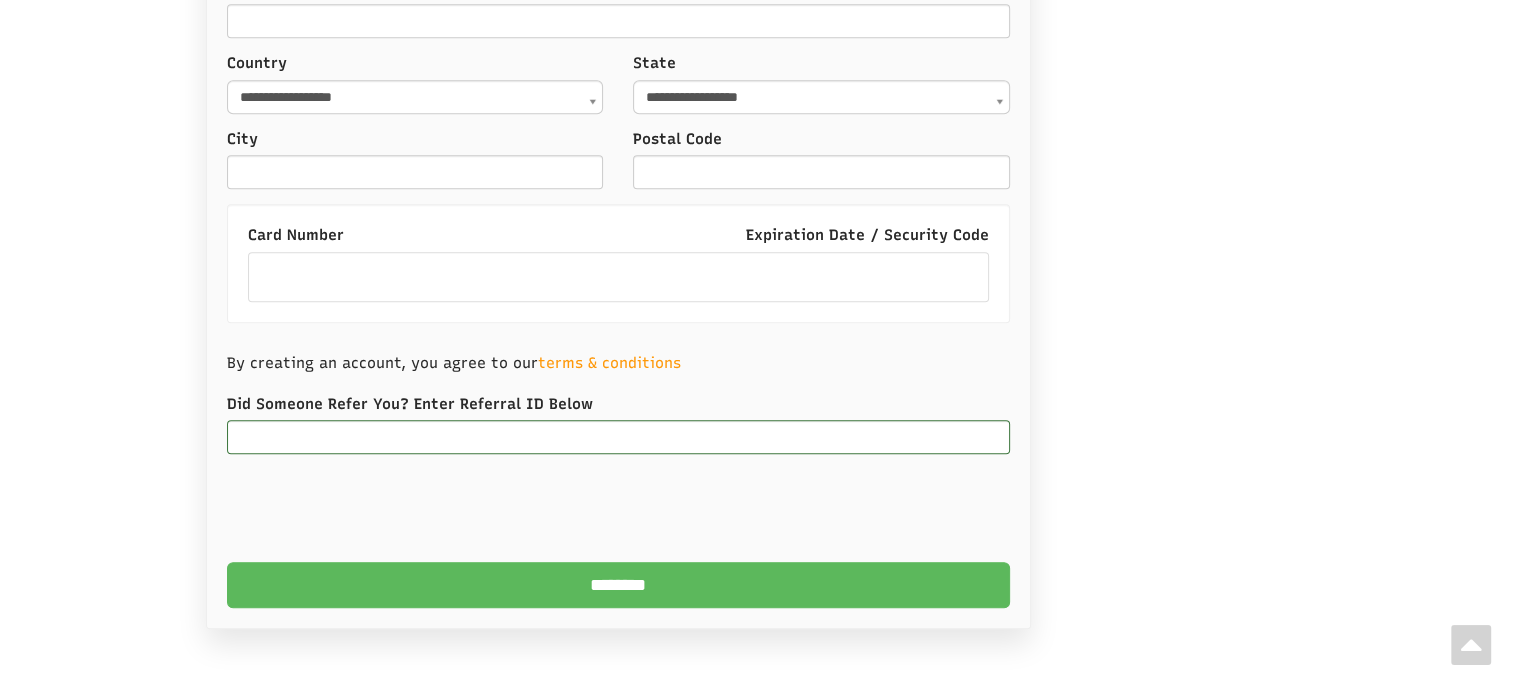 type on "**********" 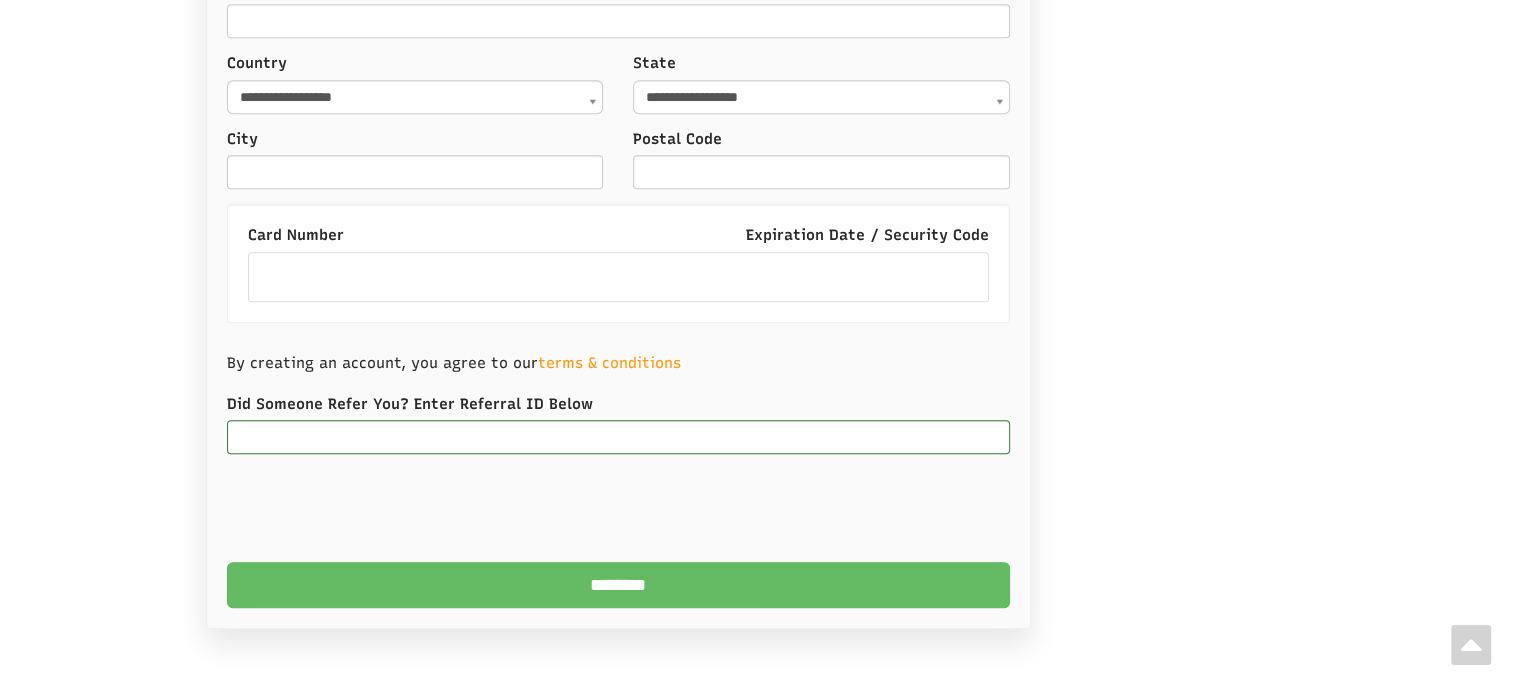 click on "********" at bounding box center (618, 585) 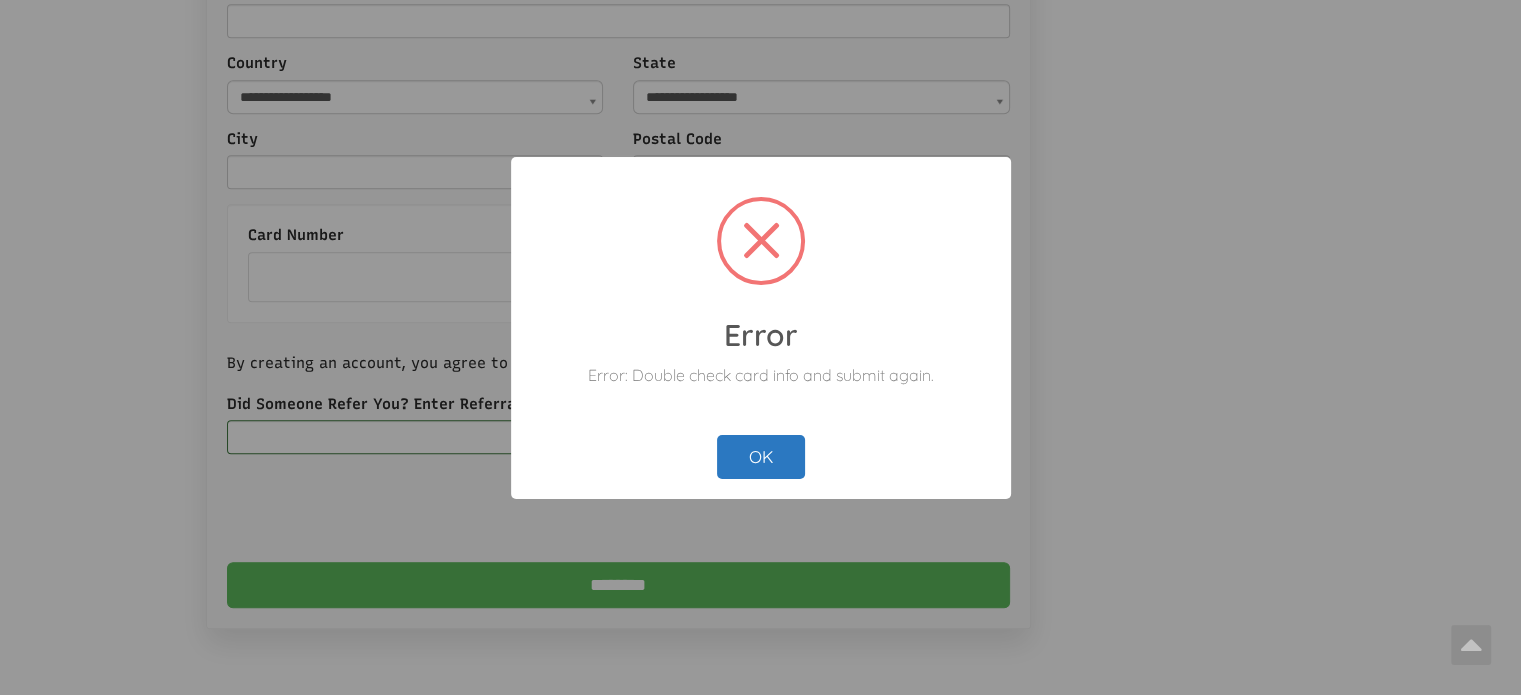 click on "OK" at bounding box center [761, 457] 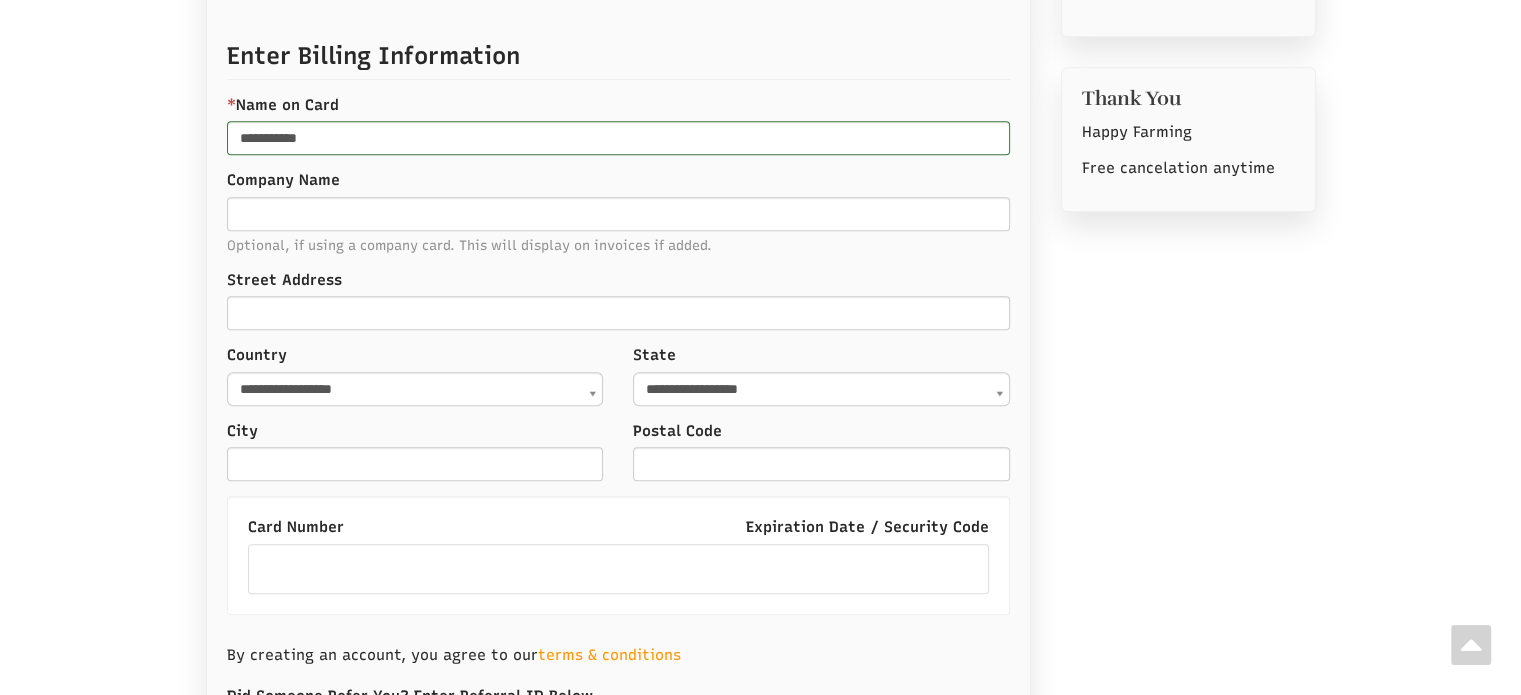 scroll, scrollTop: 908, scrollLeft: 0, axis: vertical 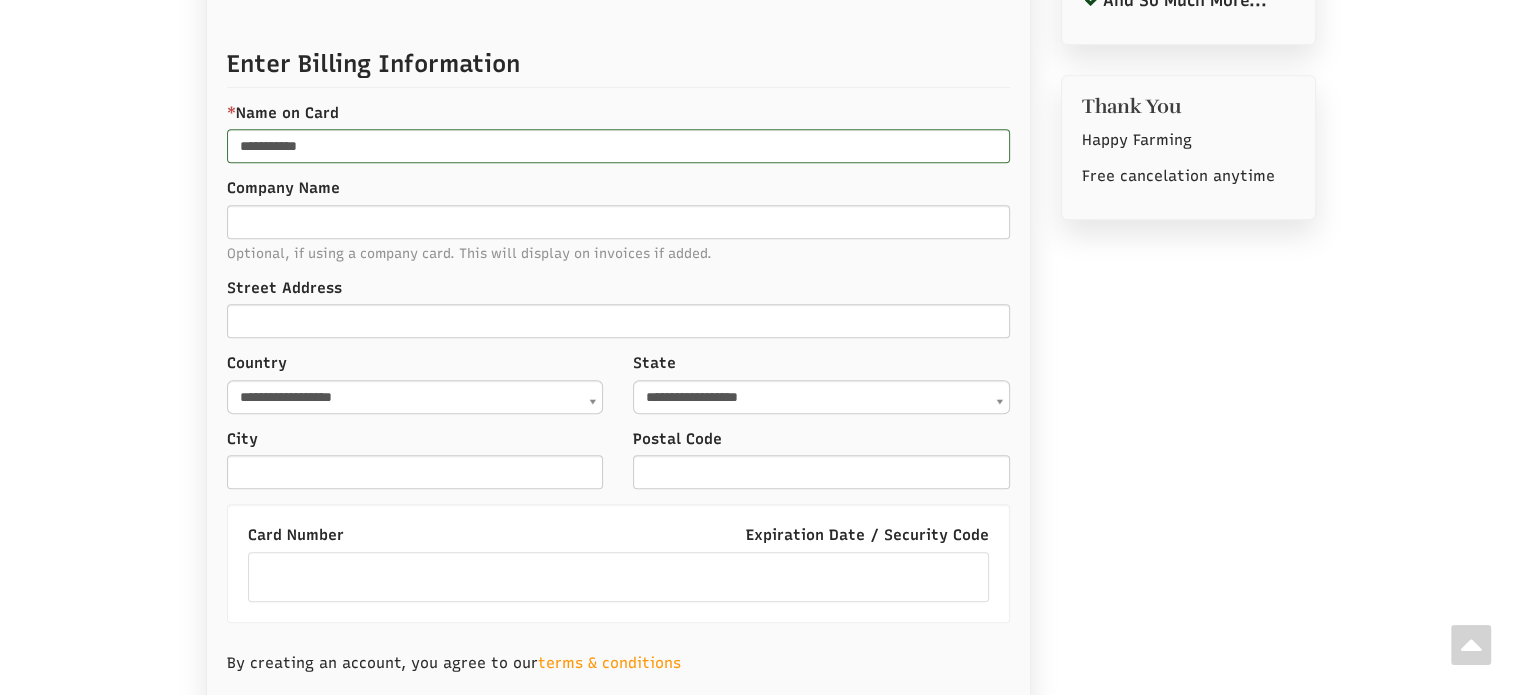 click on "Company Name" at bounding box center (618, 188) 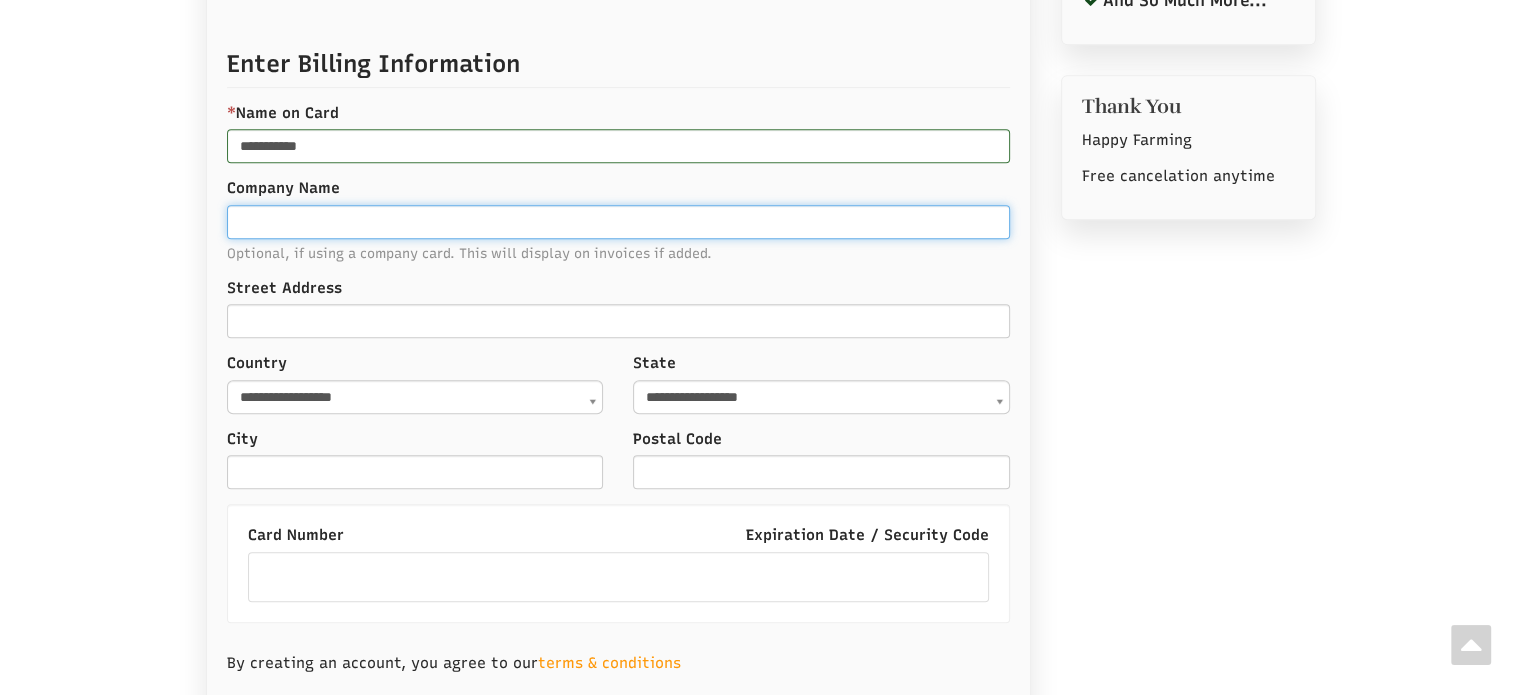 click on "Company Name" at bounding box center [618, 222] 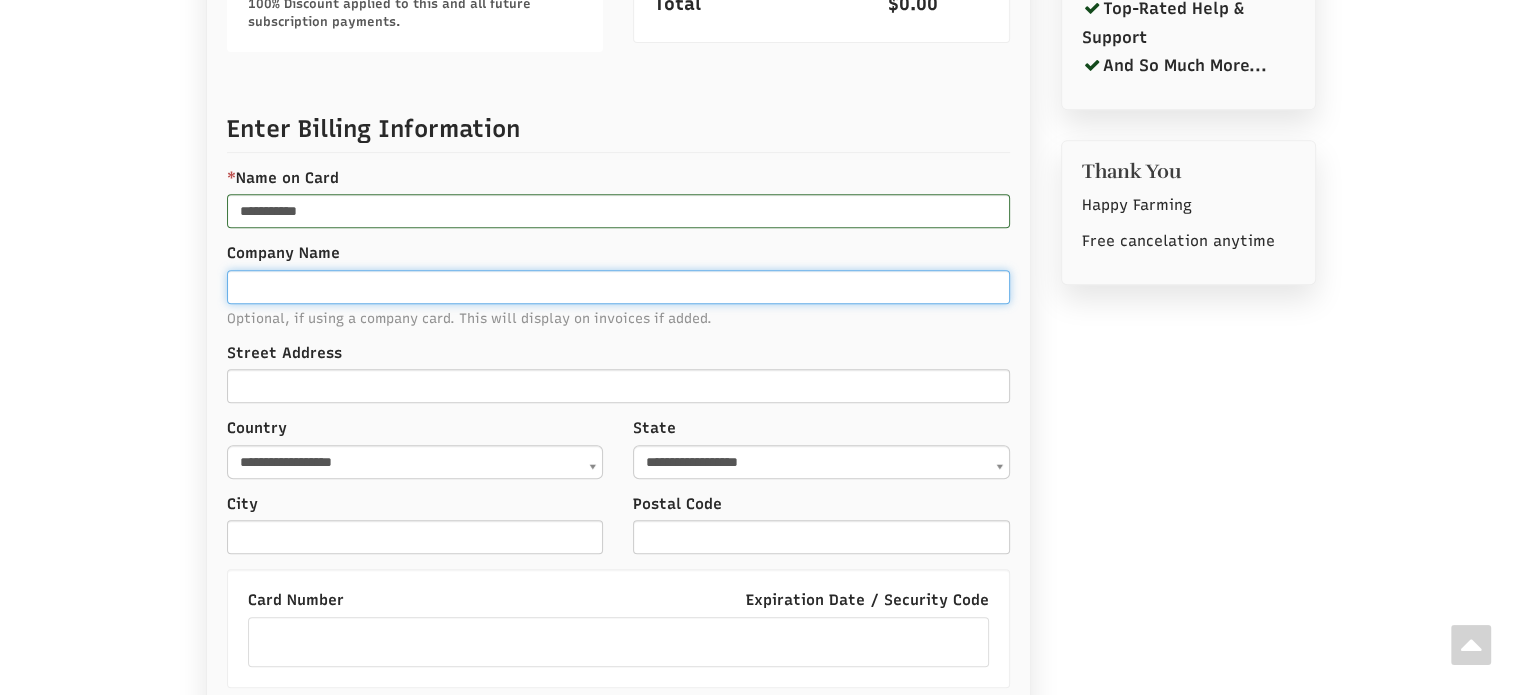 scroll, scrollTop: 808, scrollLeft: 0, axis: vertical 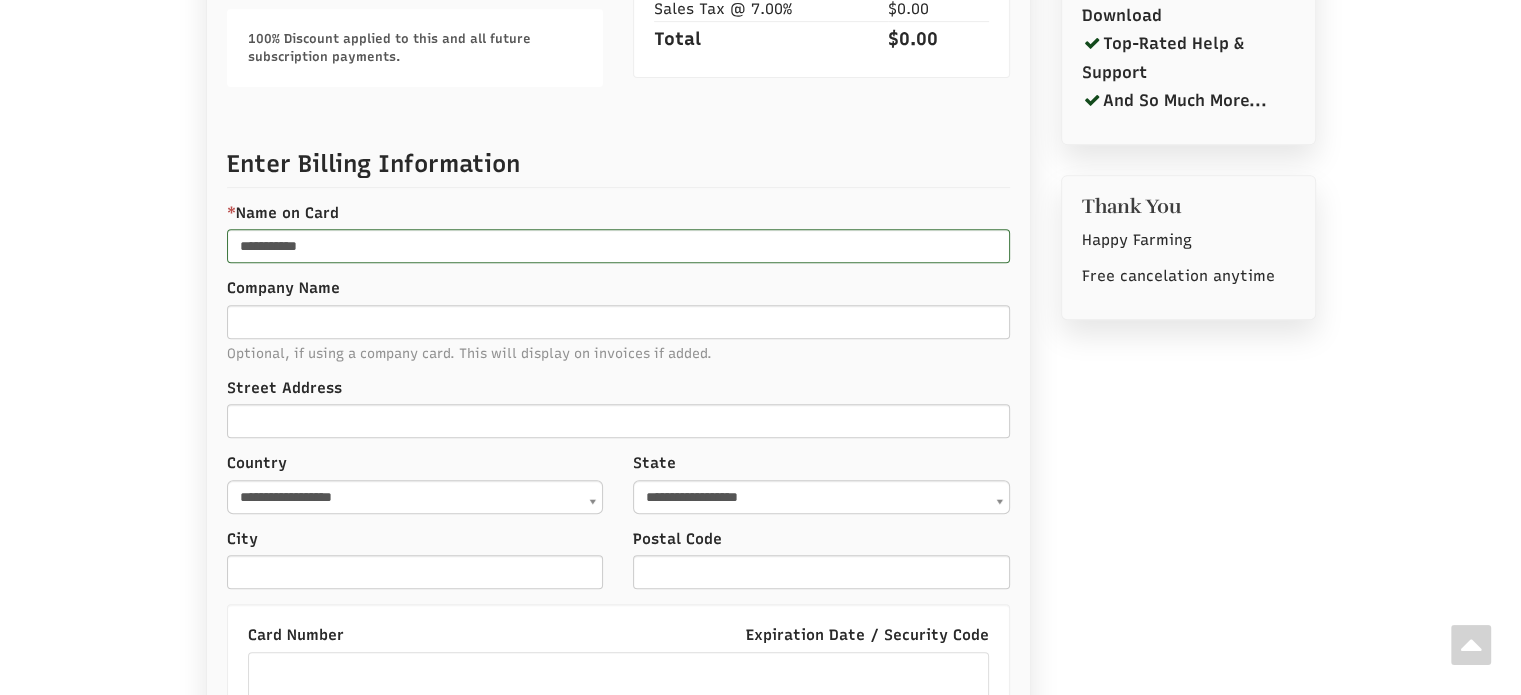 click on "*  Name on Card" at bounding box center (618, 213) 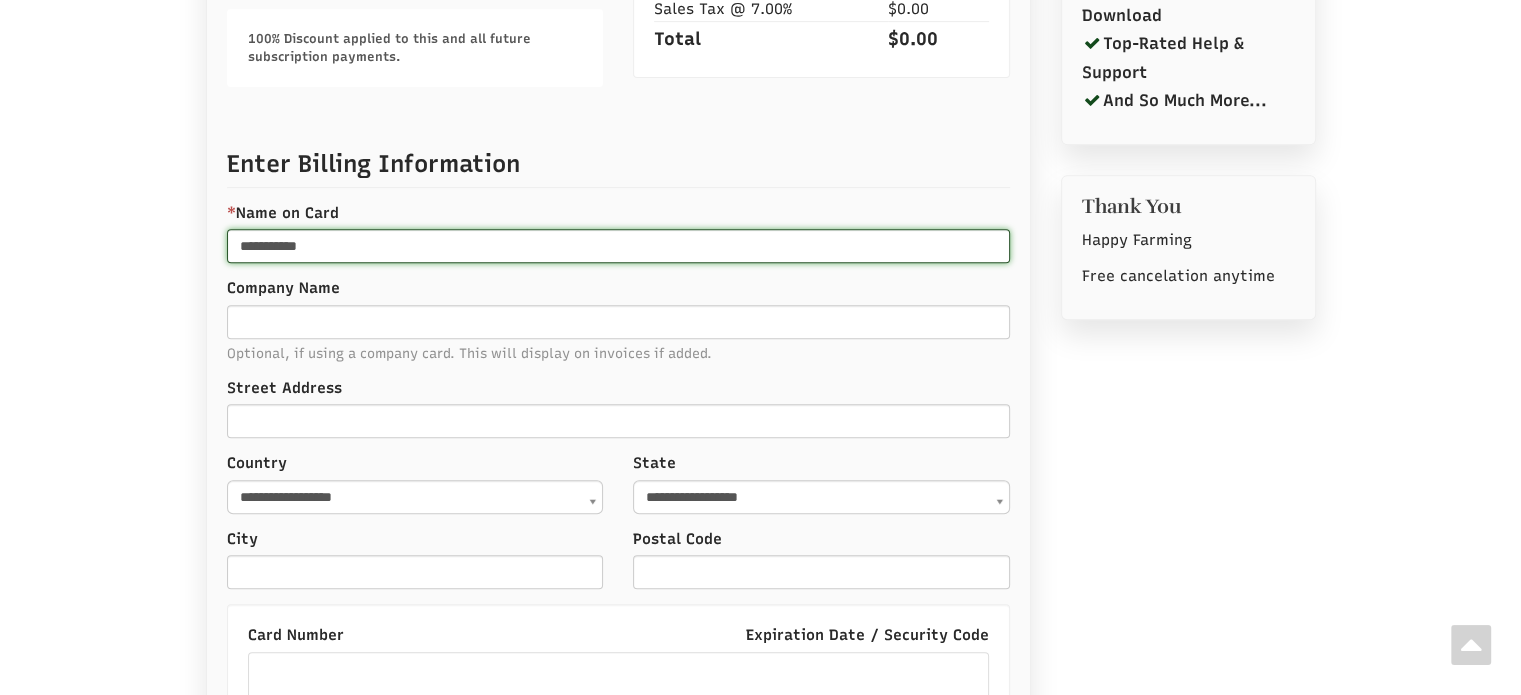 click on "**********" at bounding box center (618, 246) 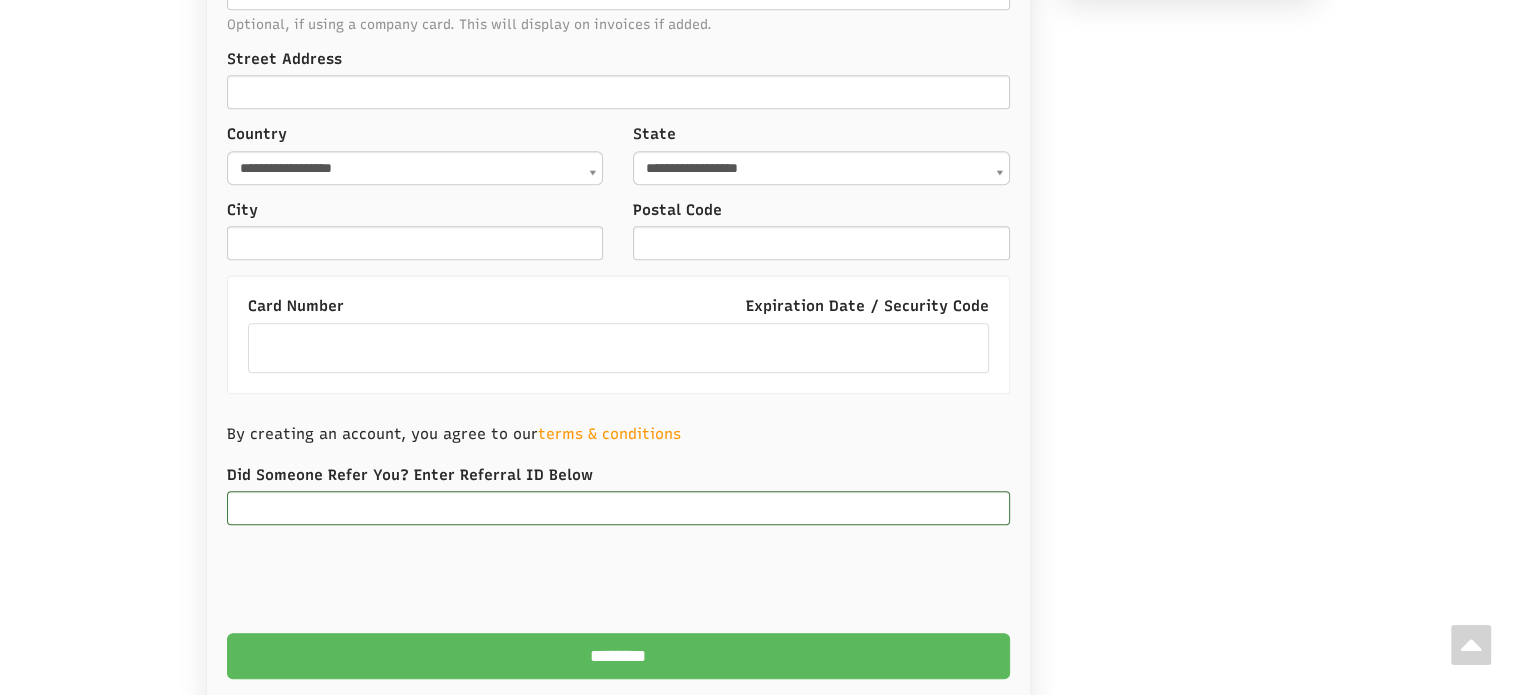 scroll, scrollTop: 1208, scrollLeft: 0, axis: vertical 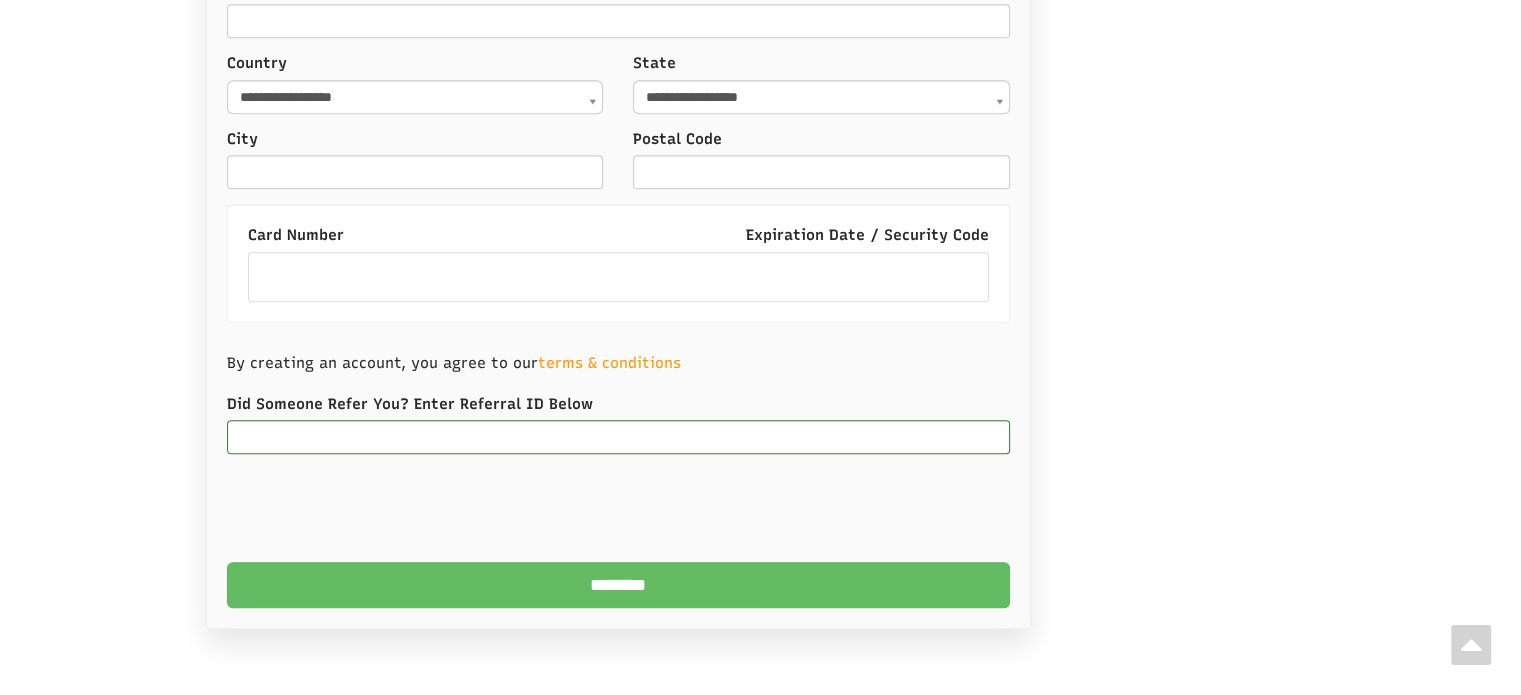 click on "********" at bounding box center [618, 585] 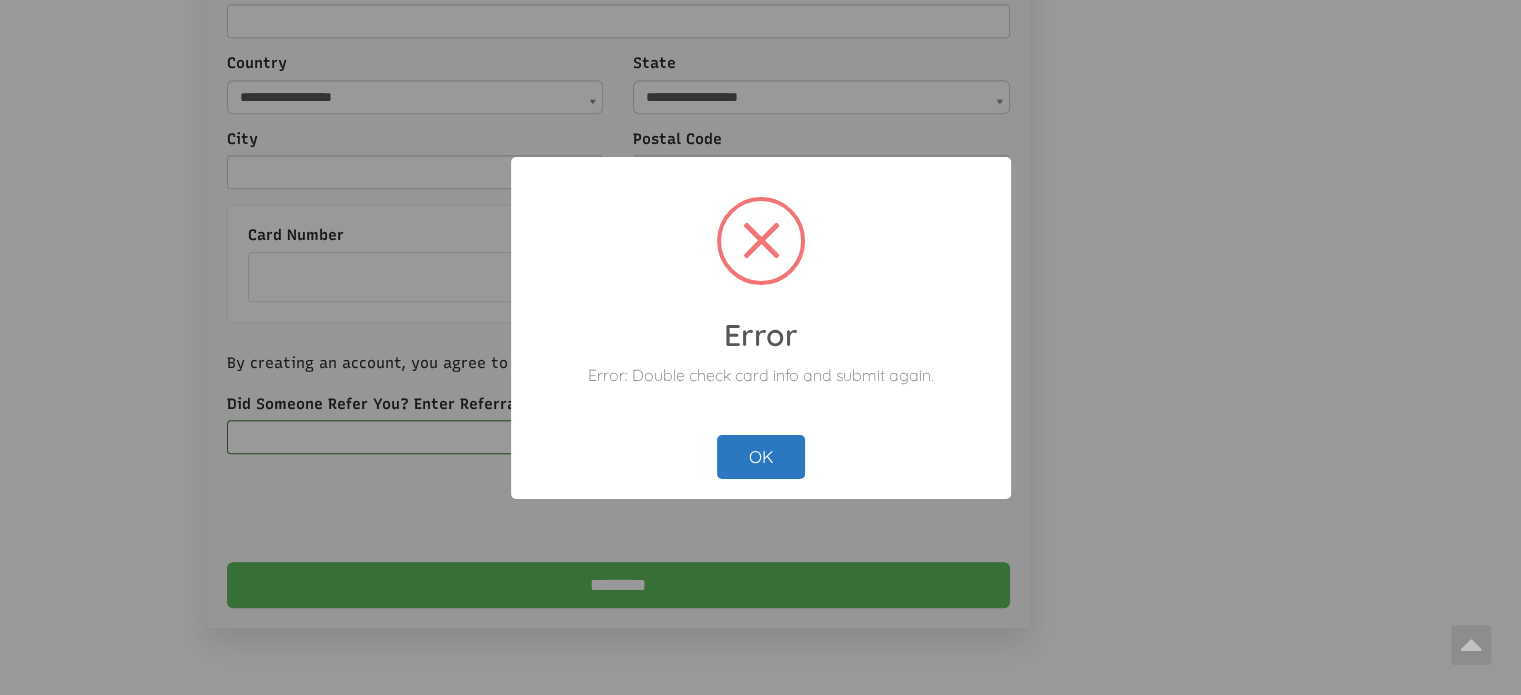 click on "OK" at bounding box center [761, 457] 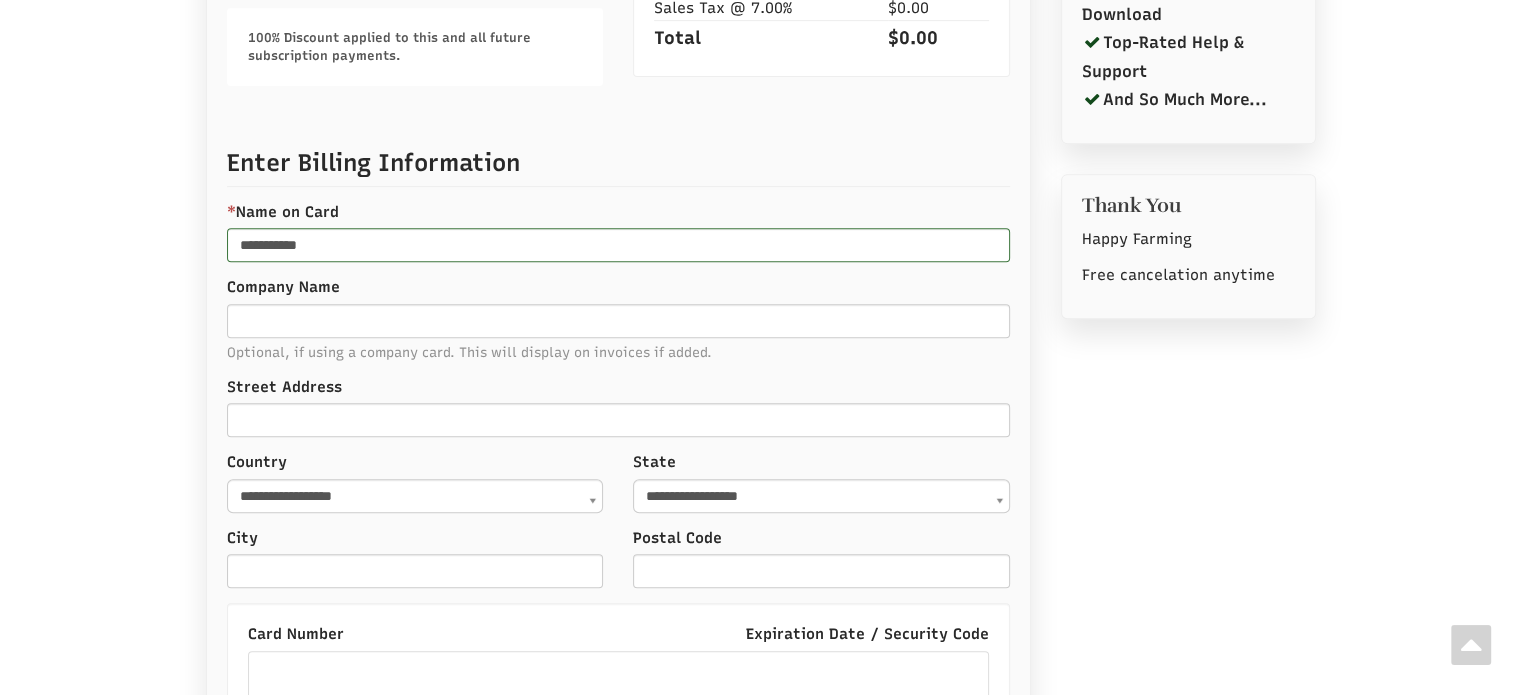 scroll, scrollTop: 808, scrollLeft: 0, axis: vertical 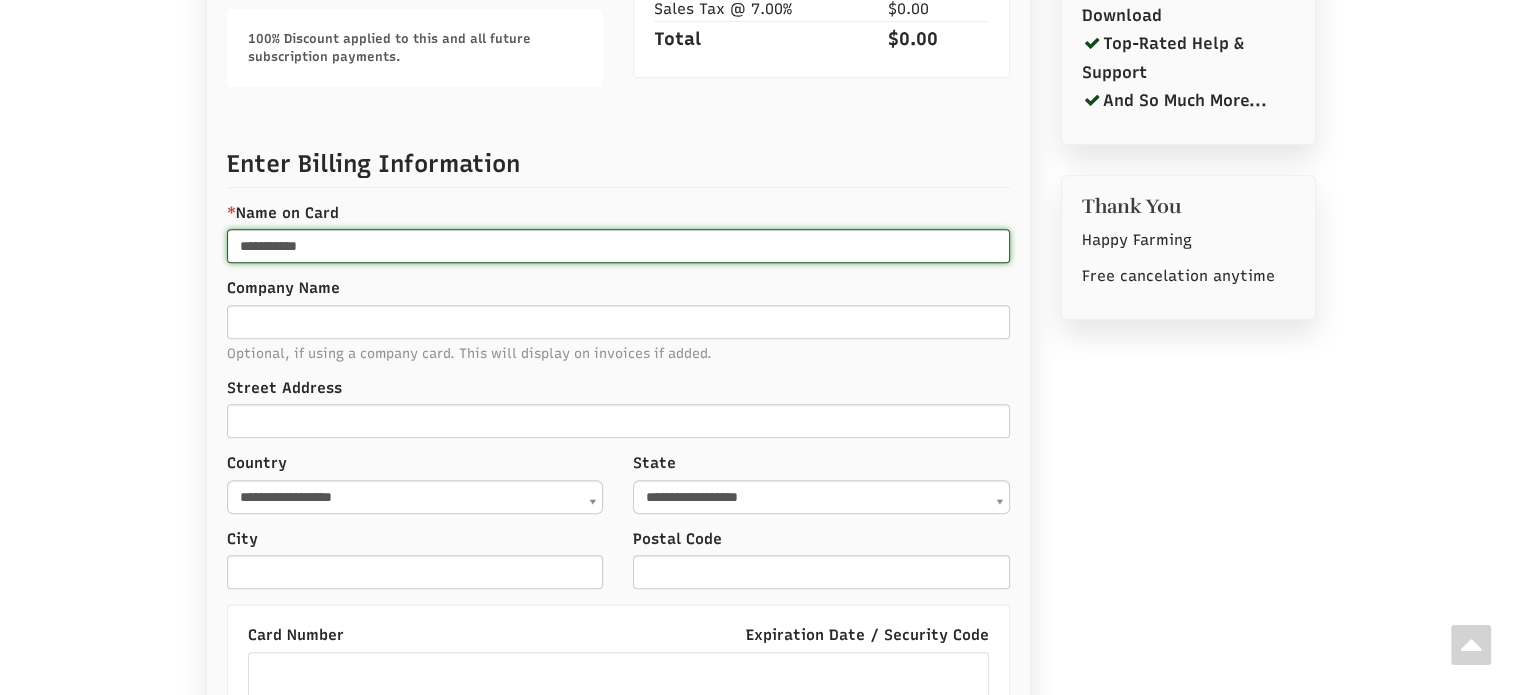 click on "**********" at bounding box center [618, 246] 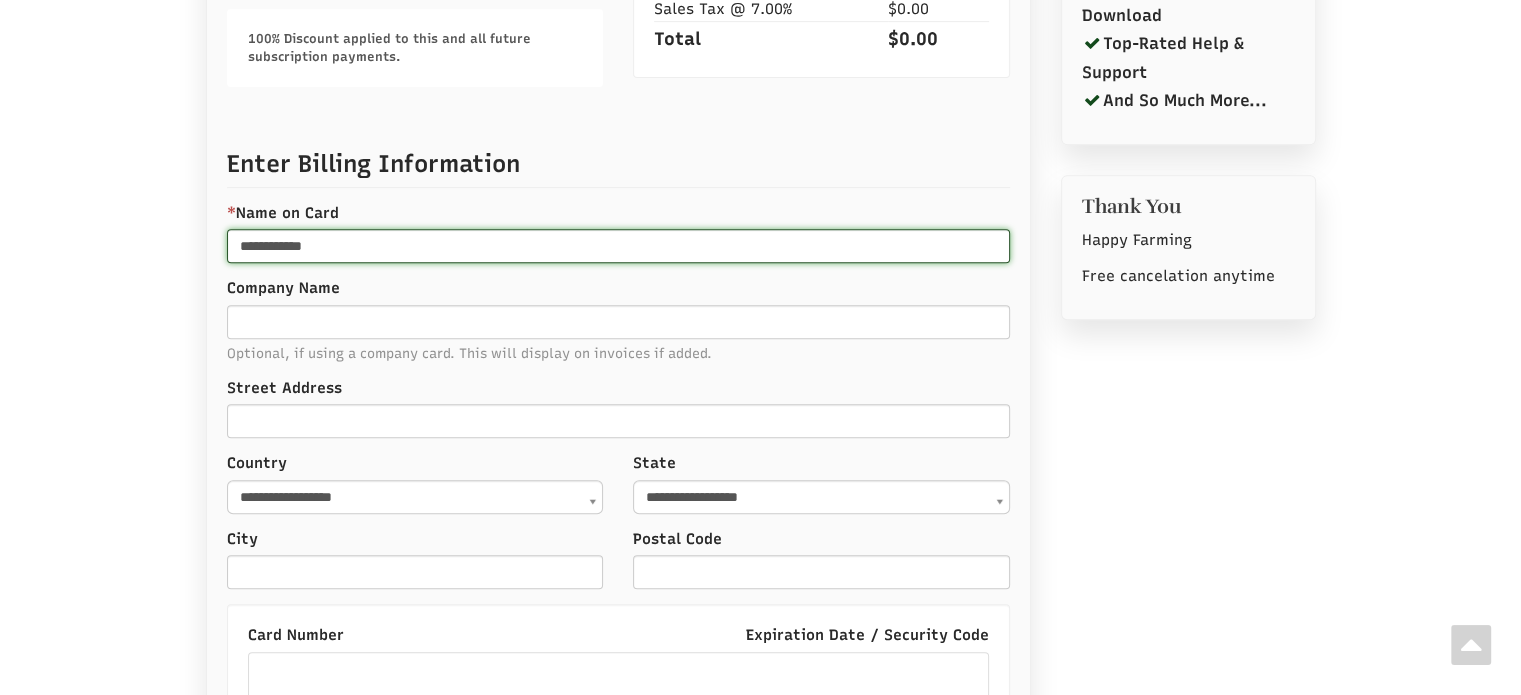 click on "**********" at bounding box center (618, 246) 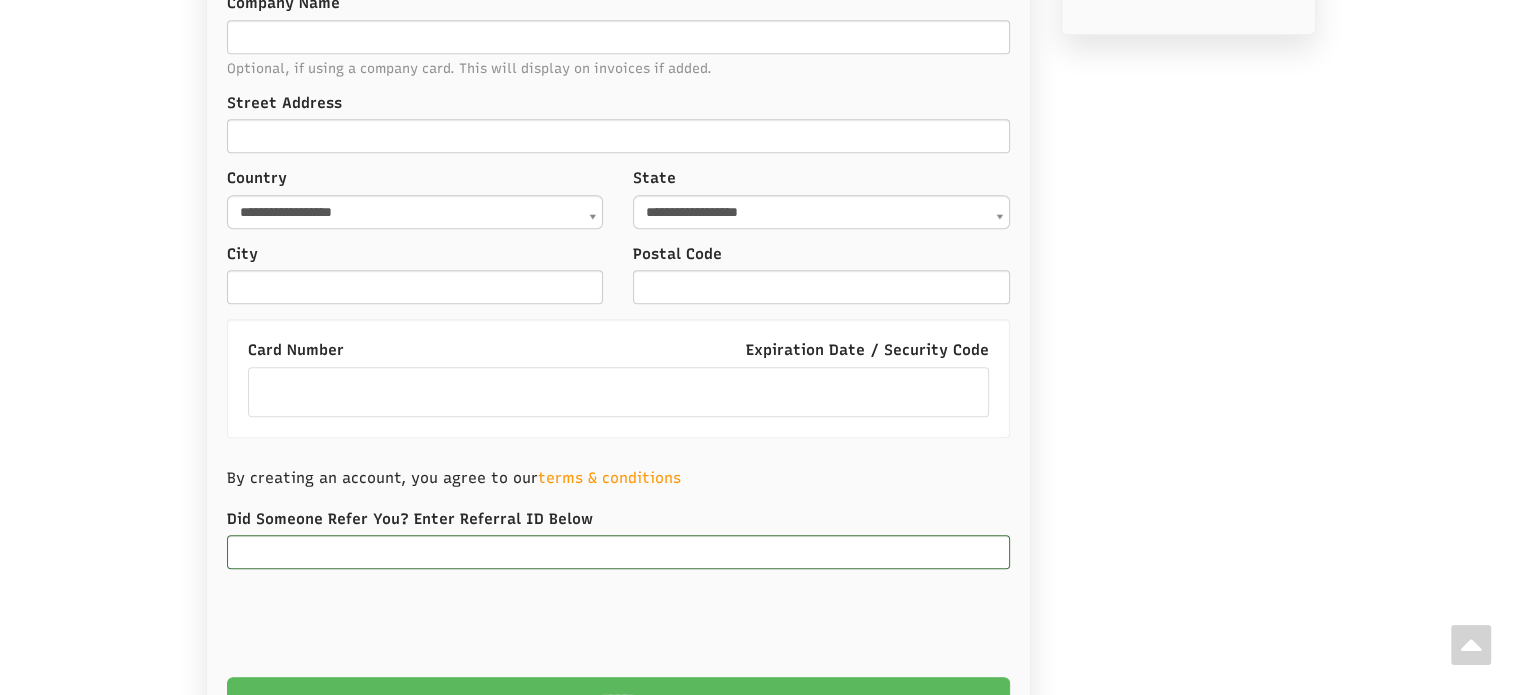 scroll, scrollTop: 1208, scrollLeft: 0, axis: vertical 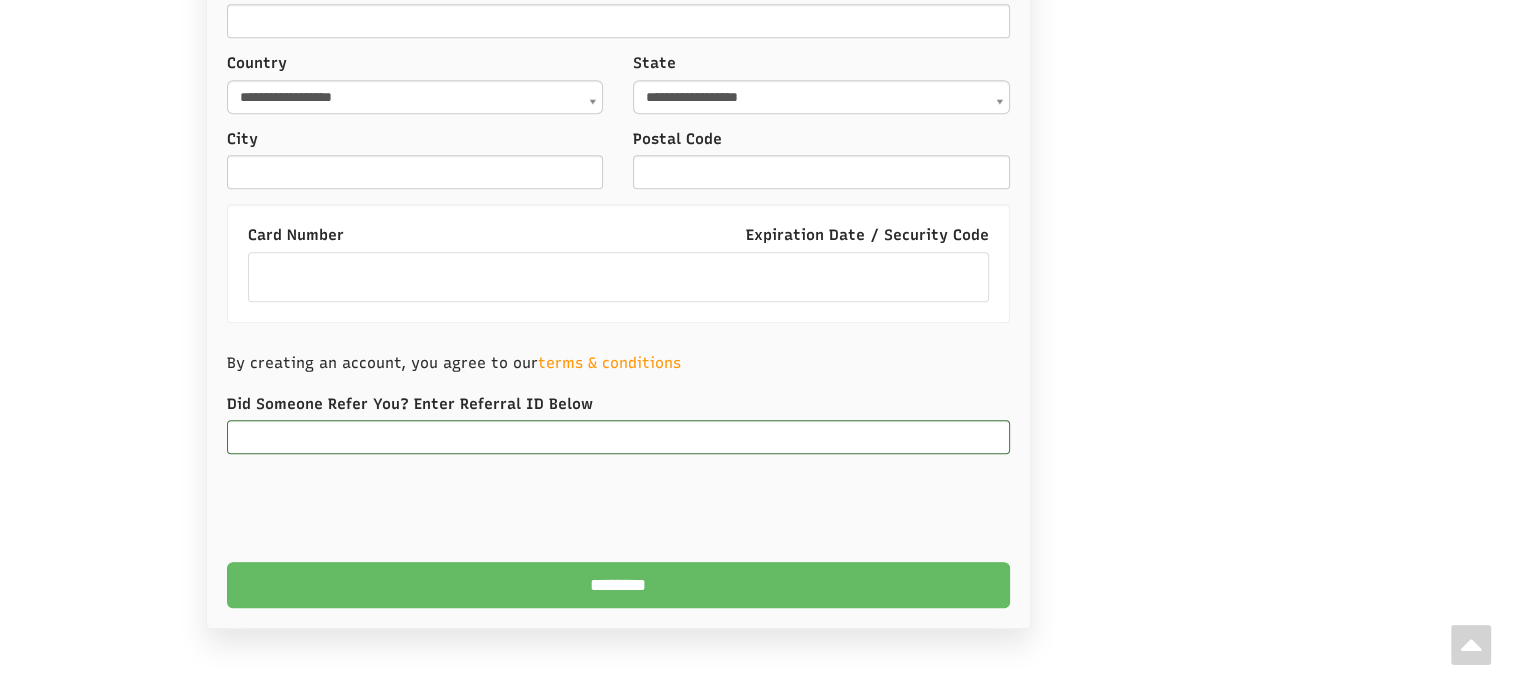 click on "********" at bounding box center [618, 585] 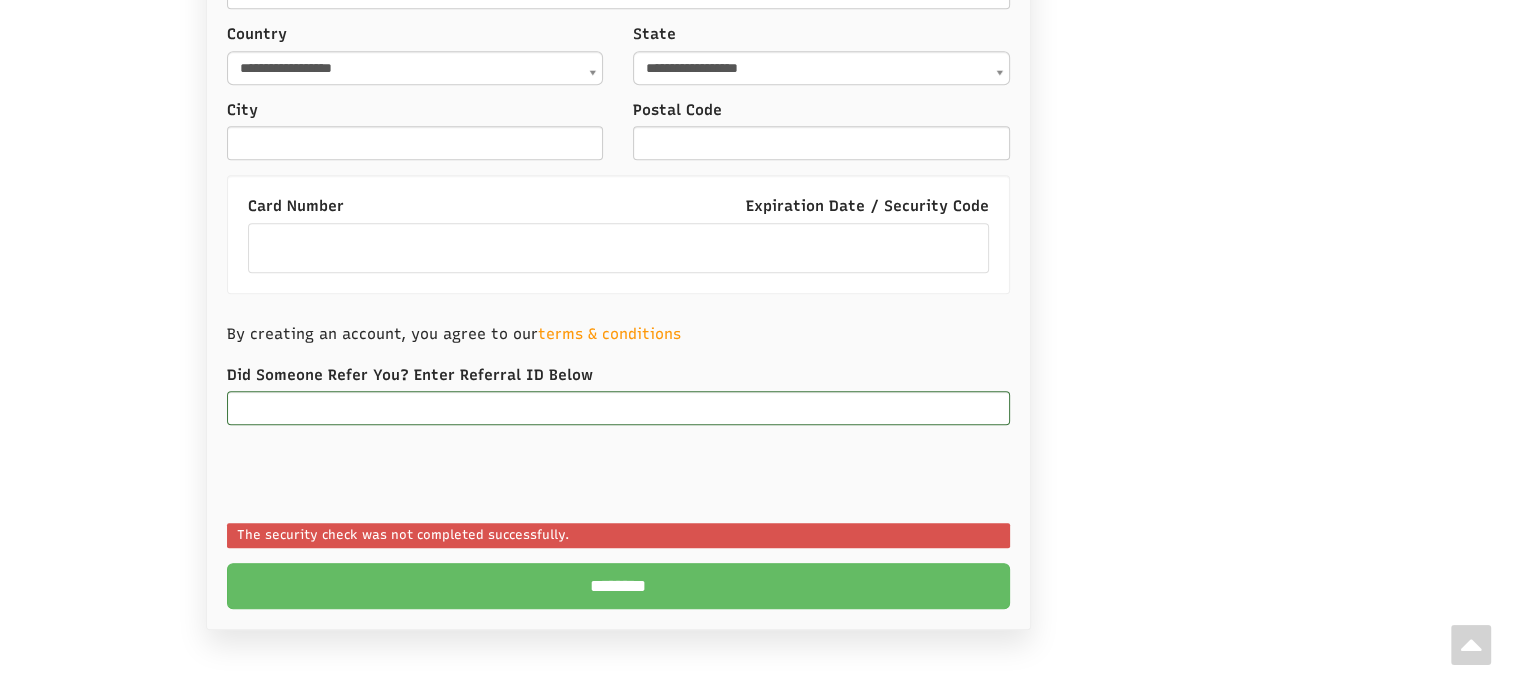 click on "********" at bounding box center (618, 586) 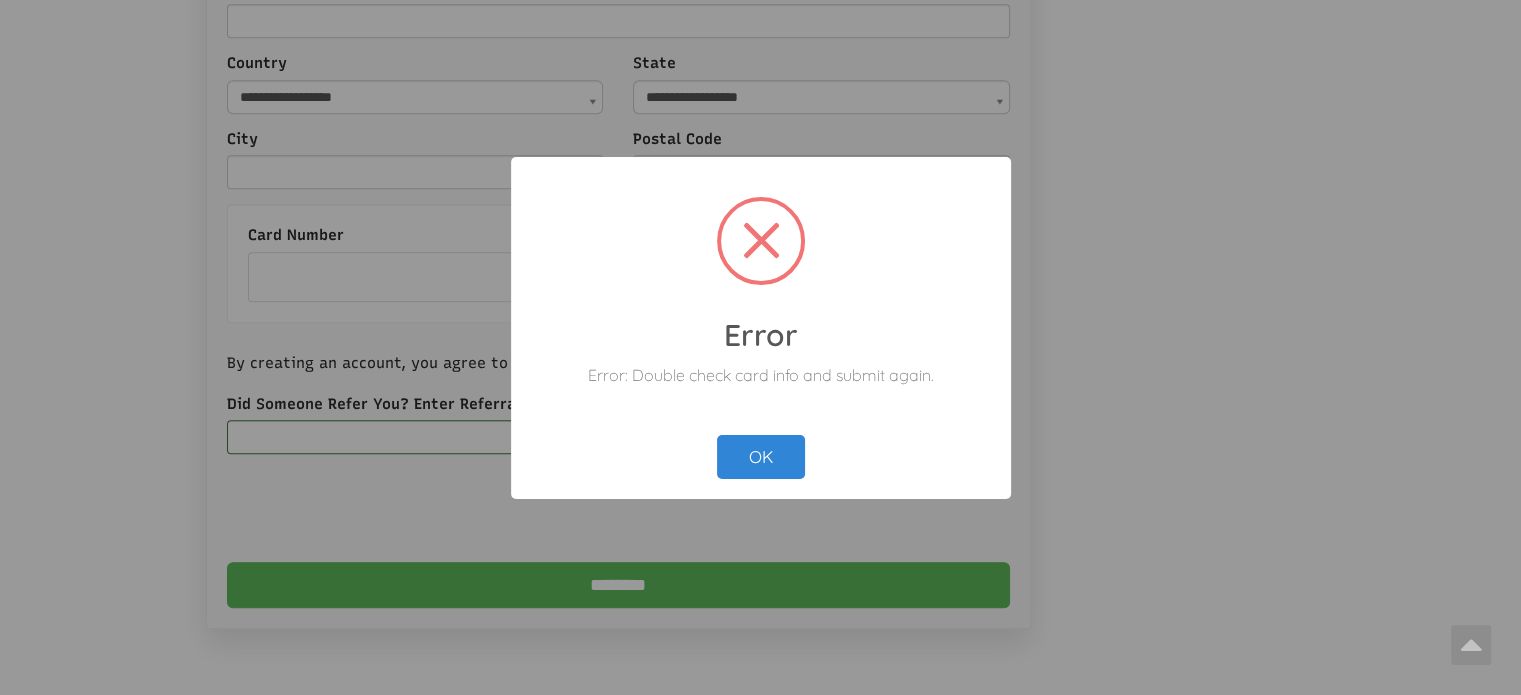 click on "Error Error: Double check card info and submit again. OK Cancel" at bounding box center (761, 328) 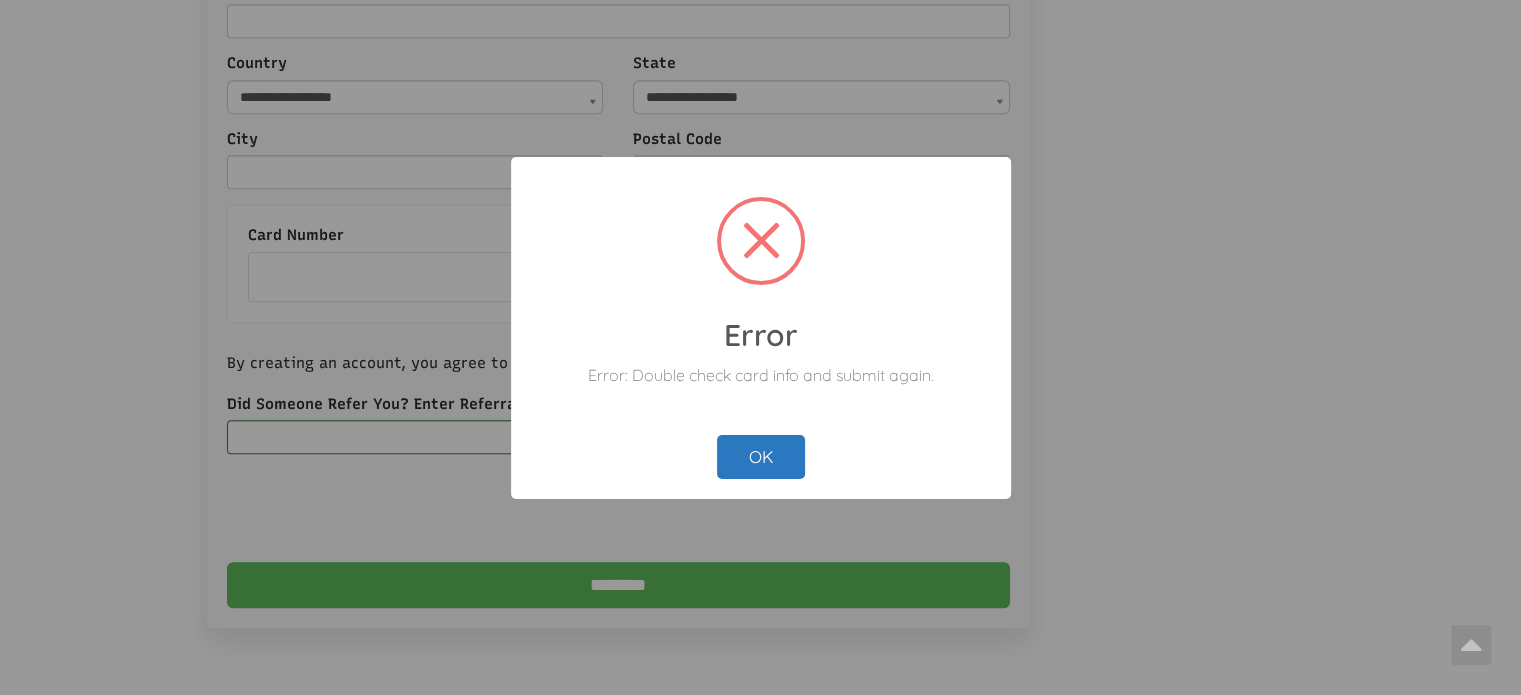 click on "OK" at bounding box center [761, 457] 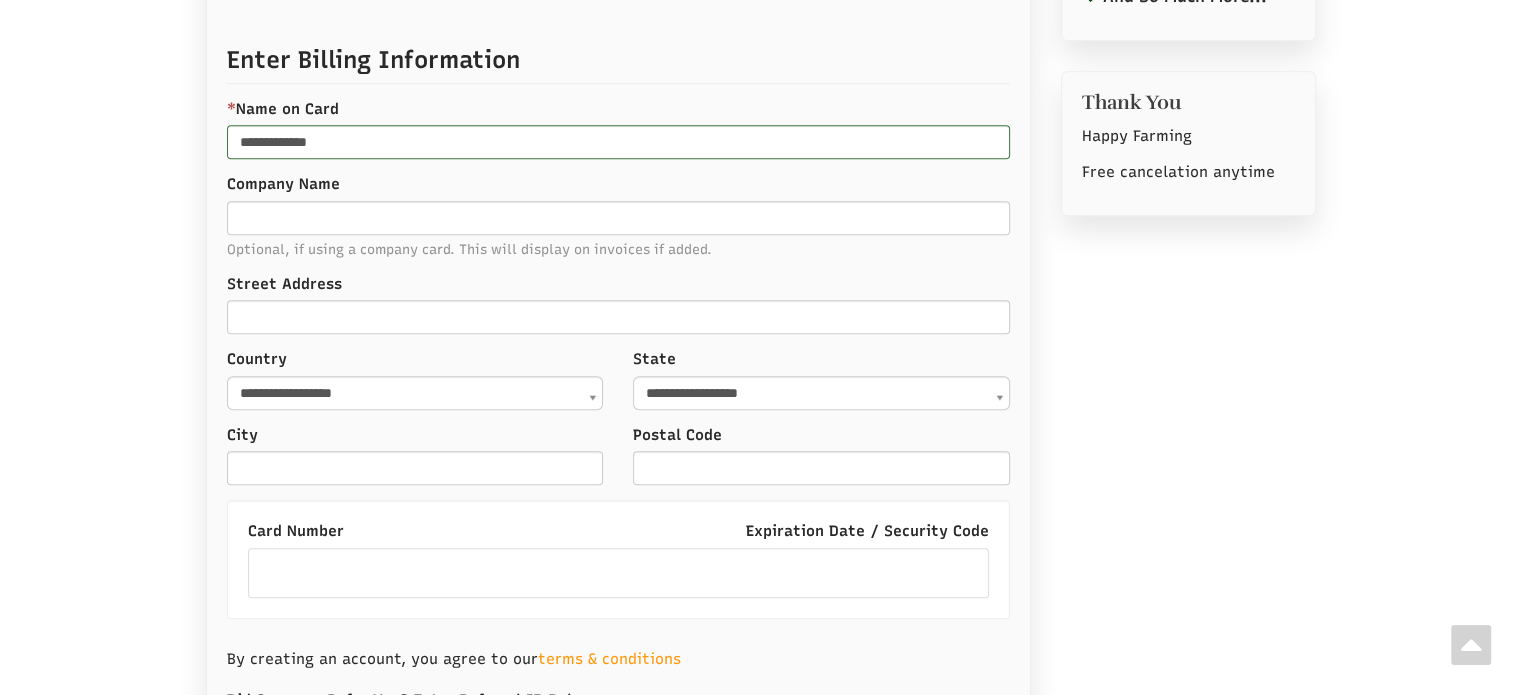 scroll, scrollTop: 808, scrollLeft: 0, axis: vertical 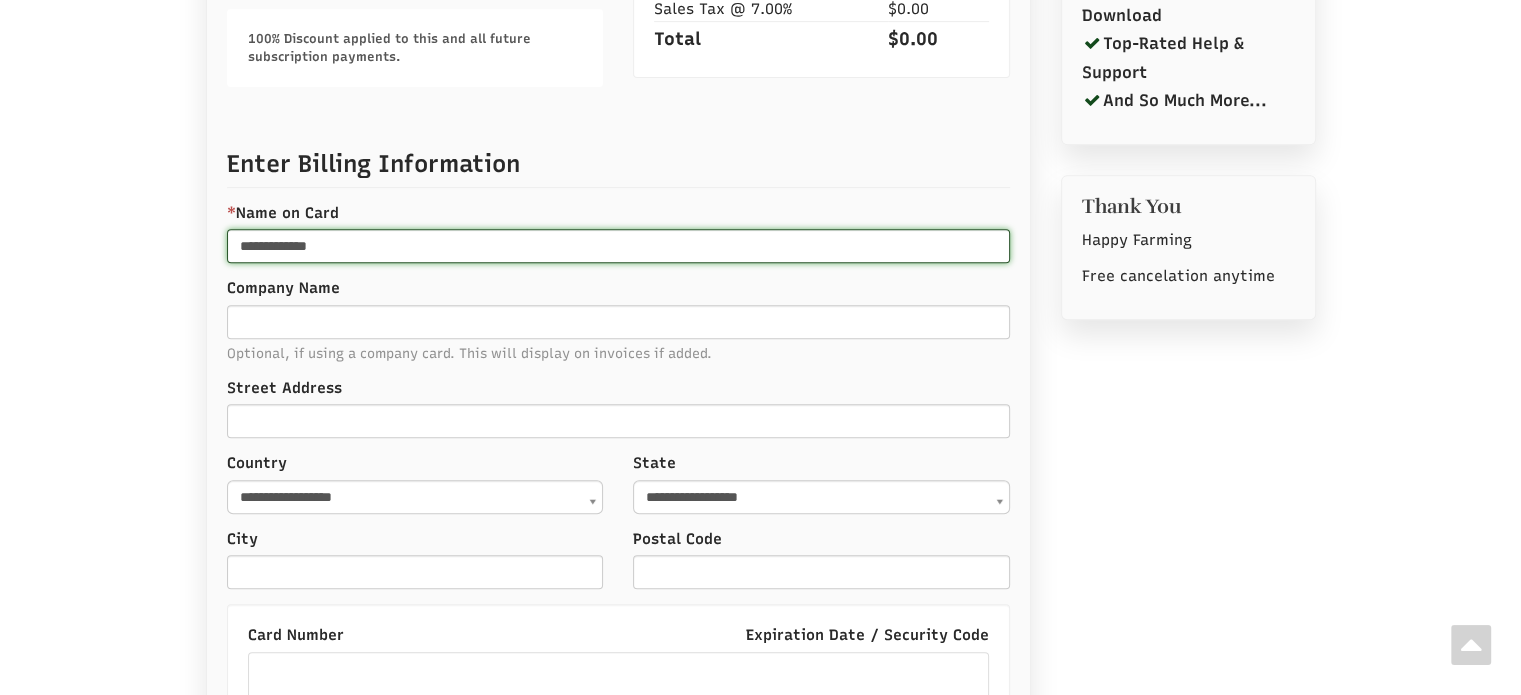 drag, startPoint x: 260, startPoint y: 243, endPoint x: 399, endPoint y: 242, distance: 139.0036 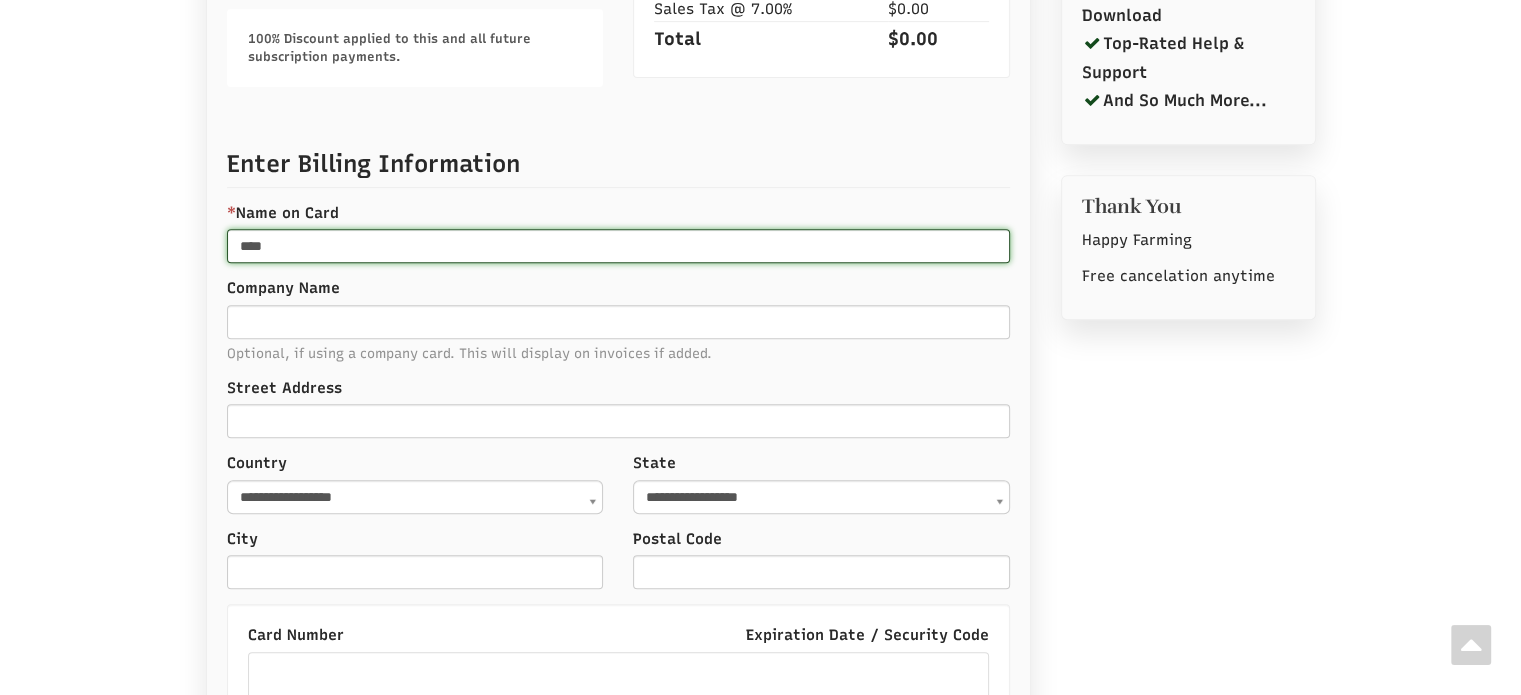scroll, scrollTop: 1208, scrollLeft: 0, axis: vertical 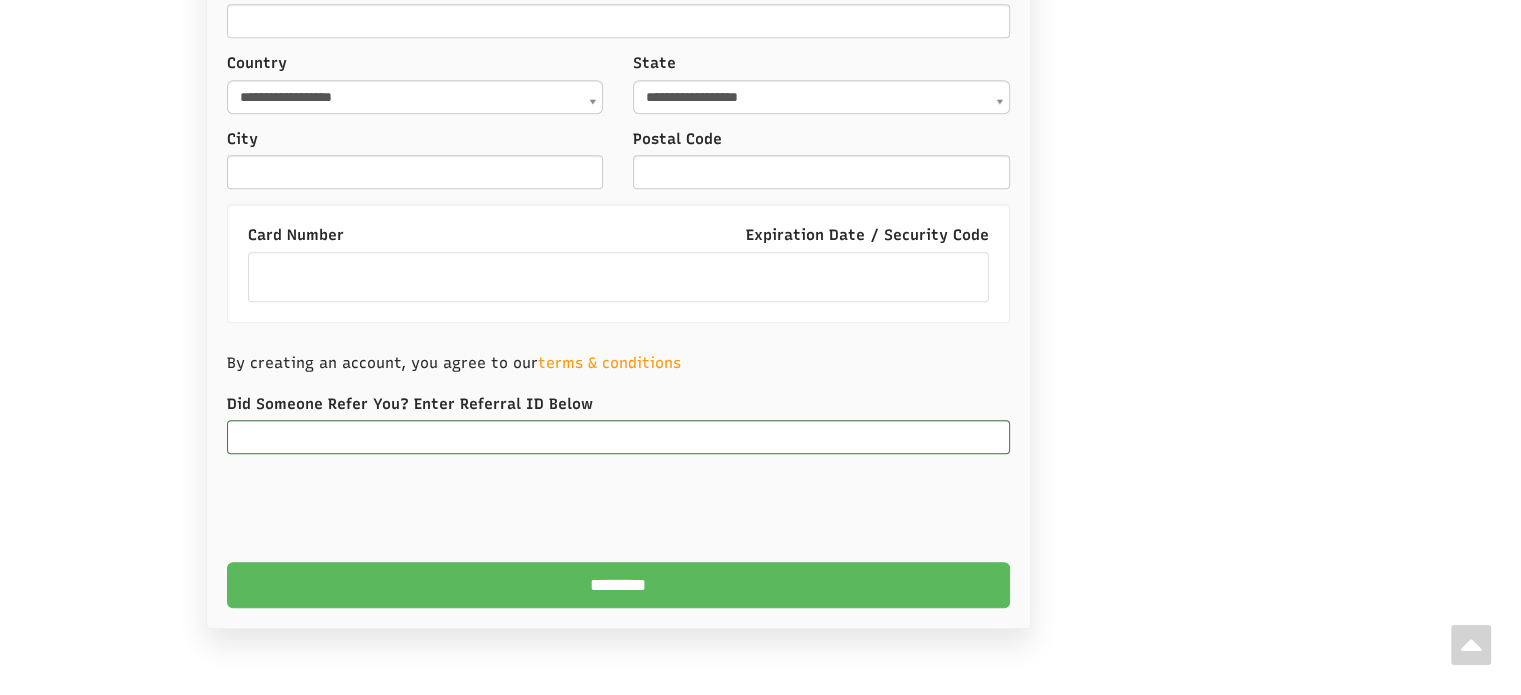 type on "****" 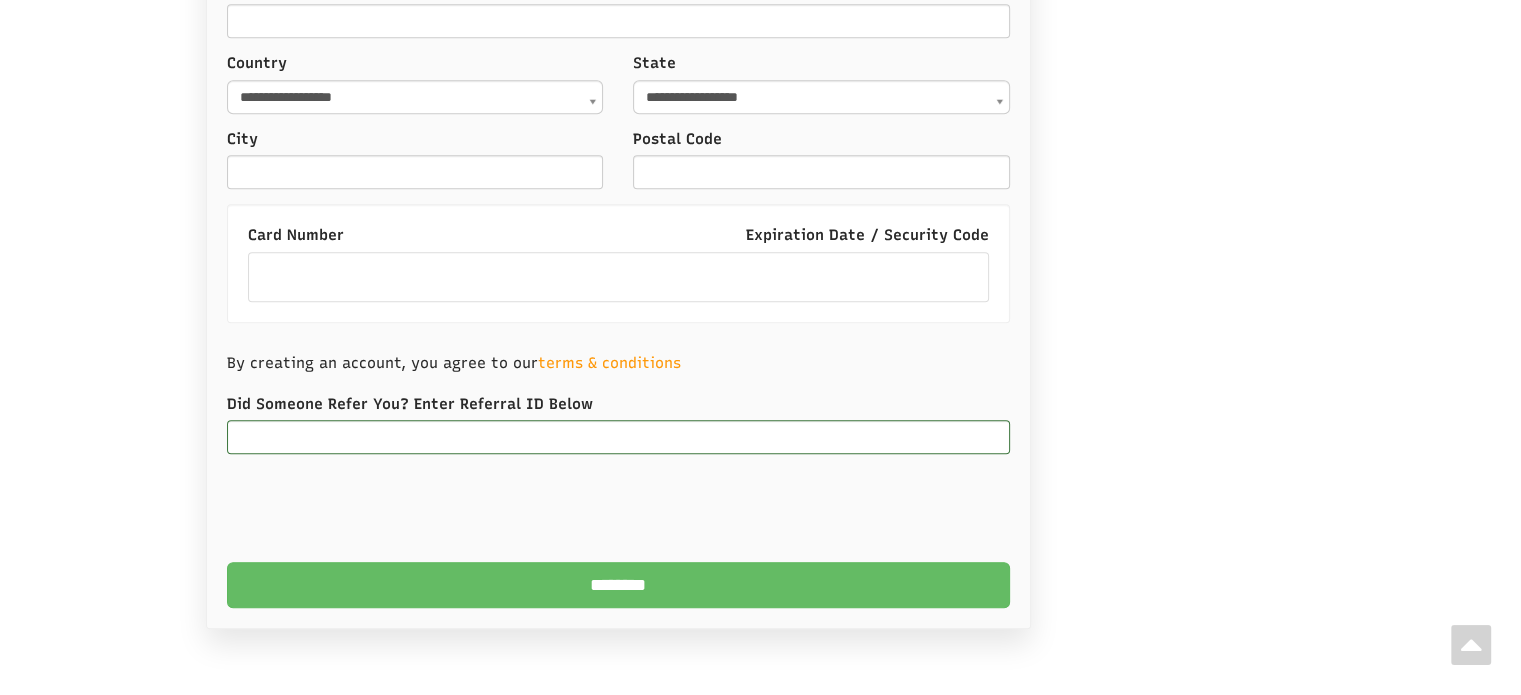 click on "********" at bounding box center (618, 585) 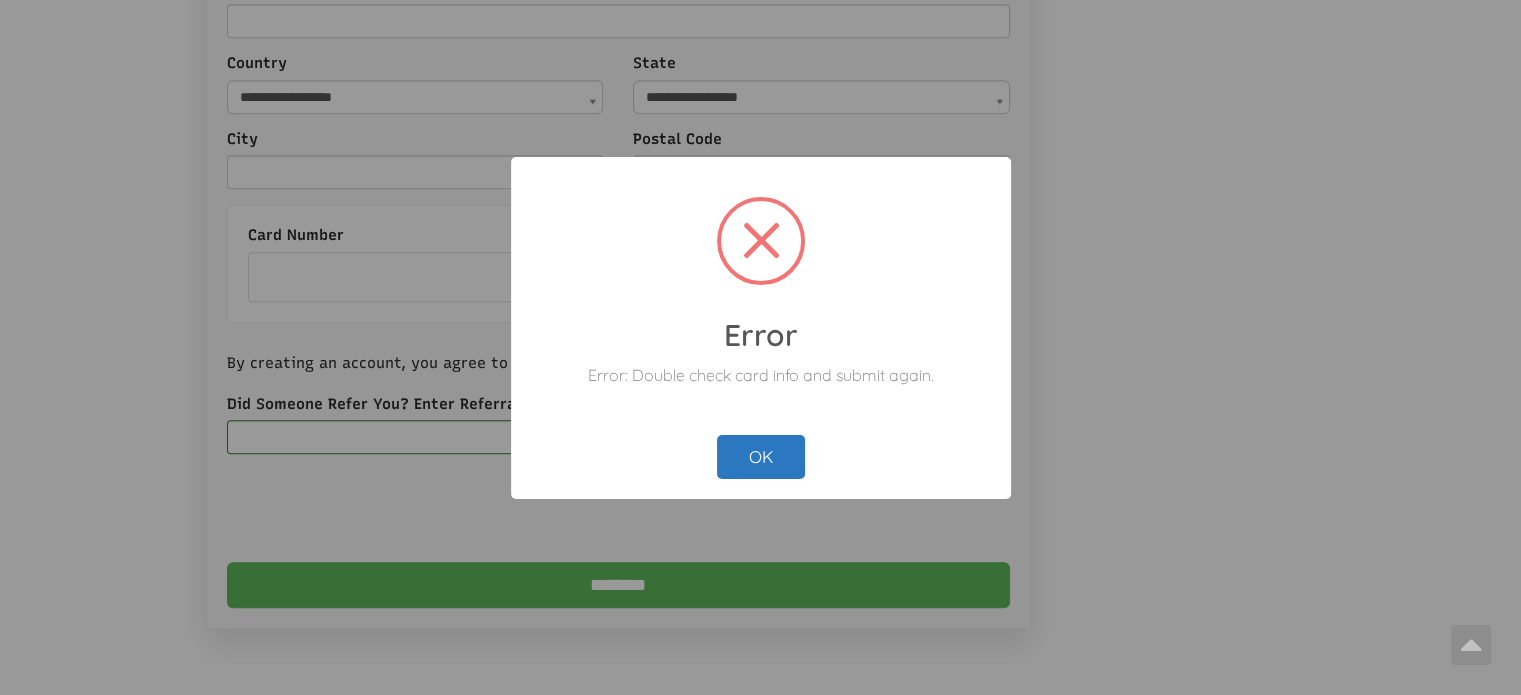 click on "OK" at bounding box center (761, 457) 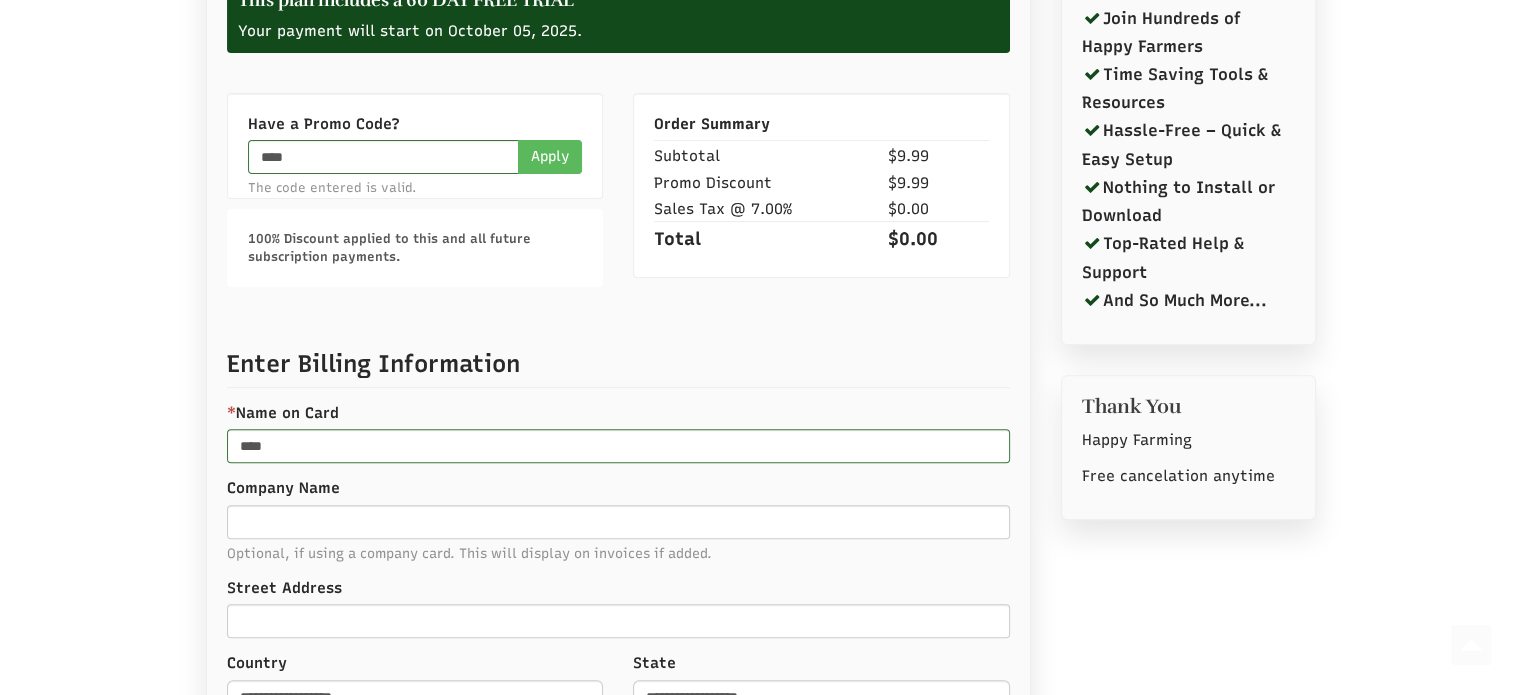 scroll, scrollTop: 808, scrollLeft: 0, axis: vertical 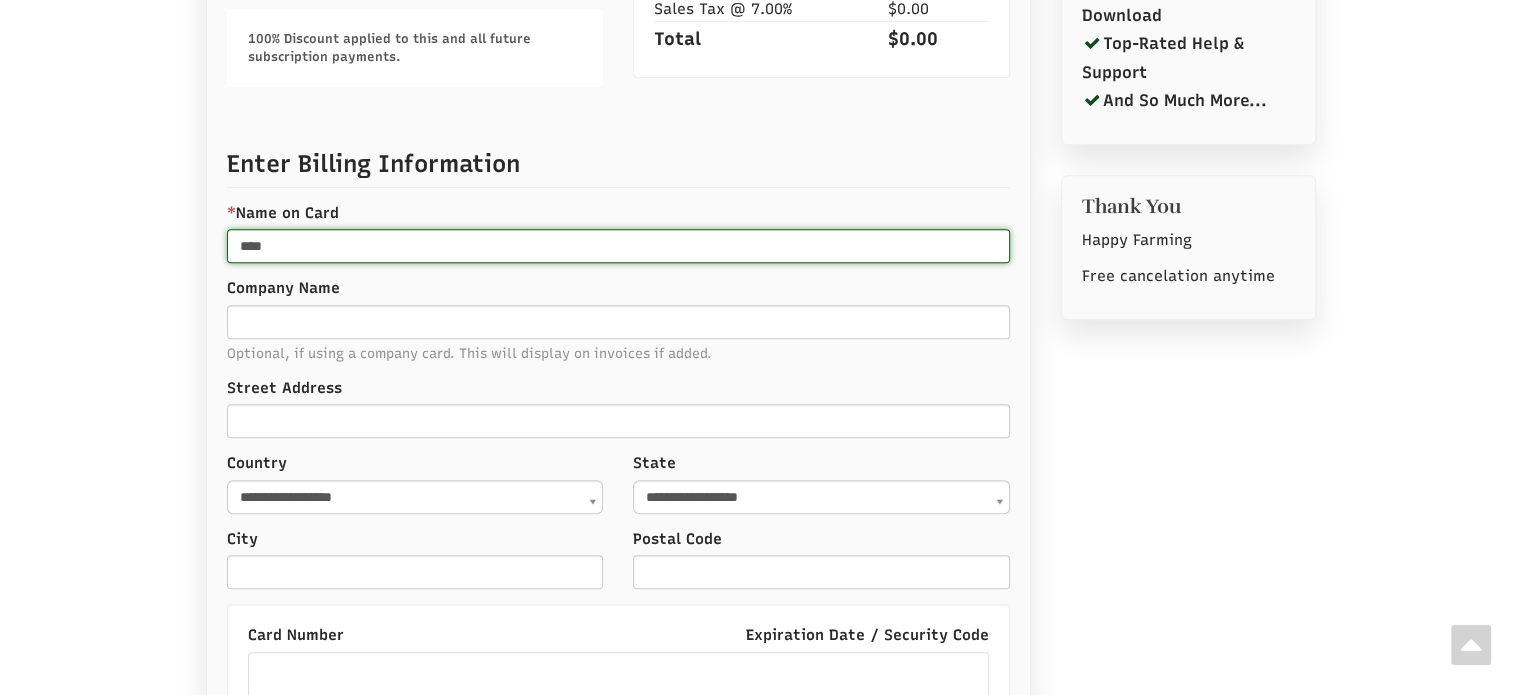 click on "****" at bounding box center (618, 246) 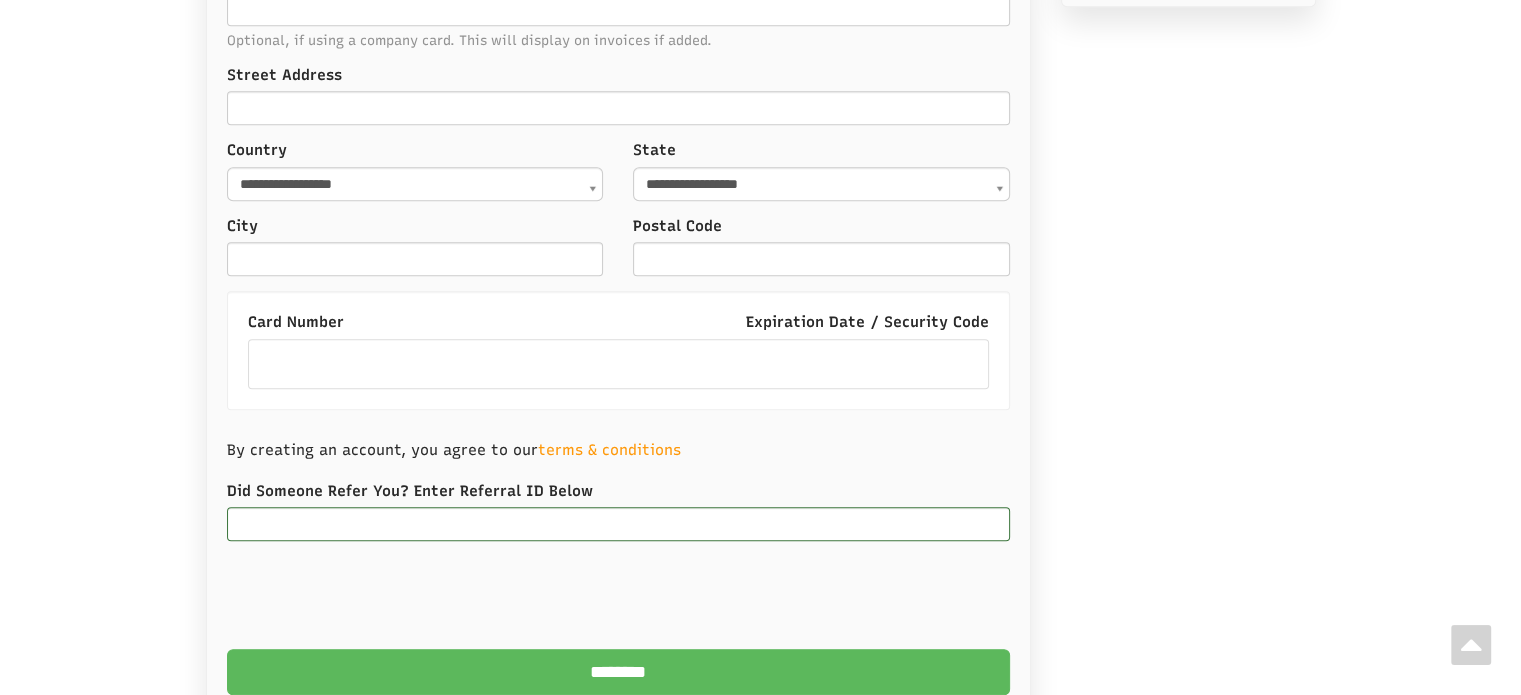 scroll, scrollTop: 1208, scrollLeft: 0, axis: vertical 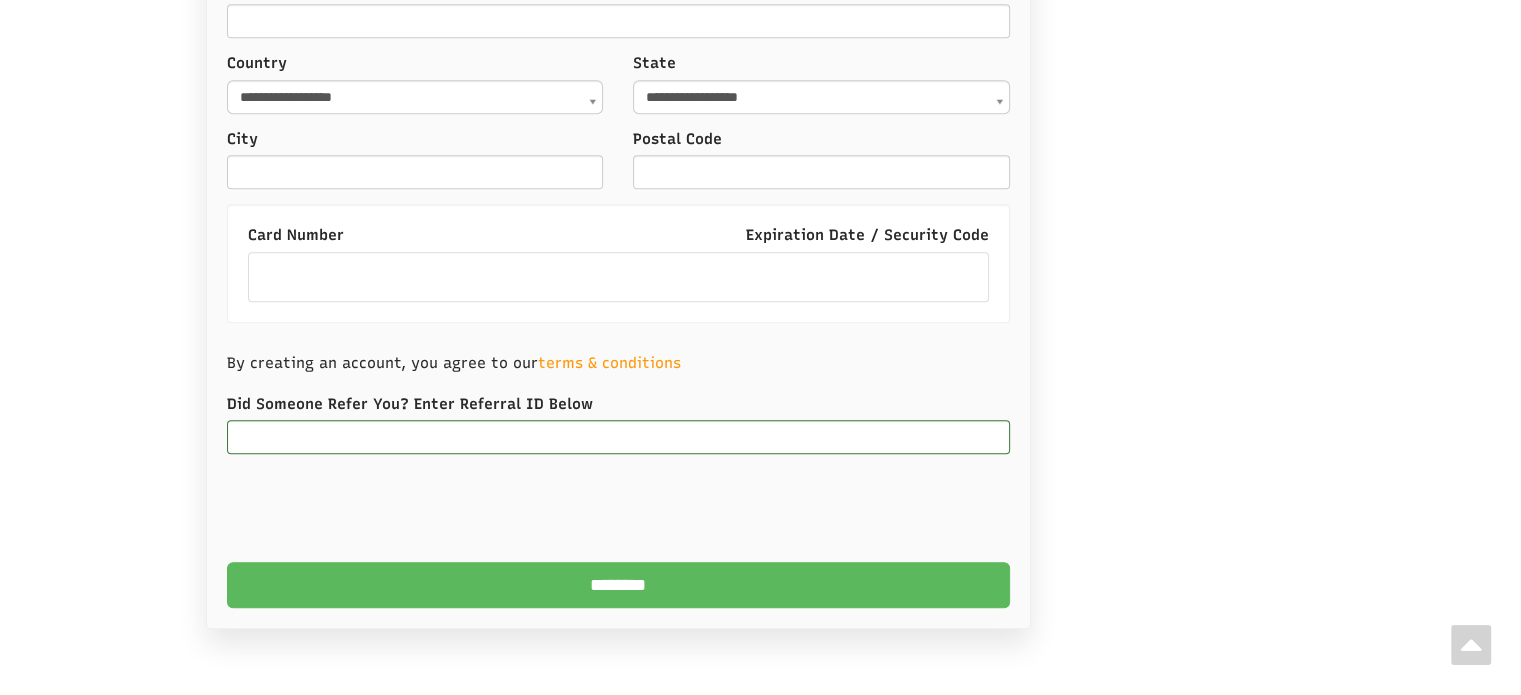 type on "**********" 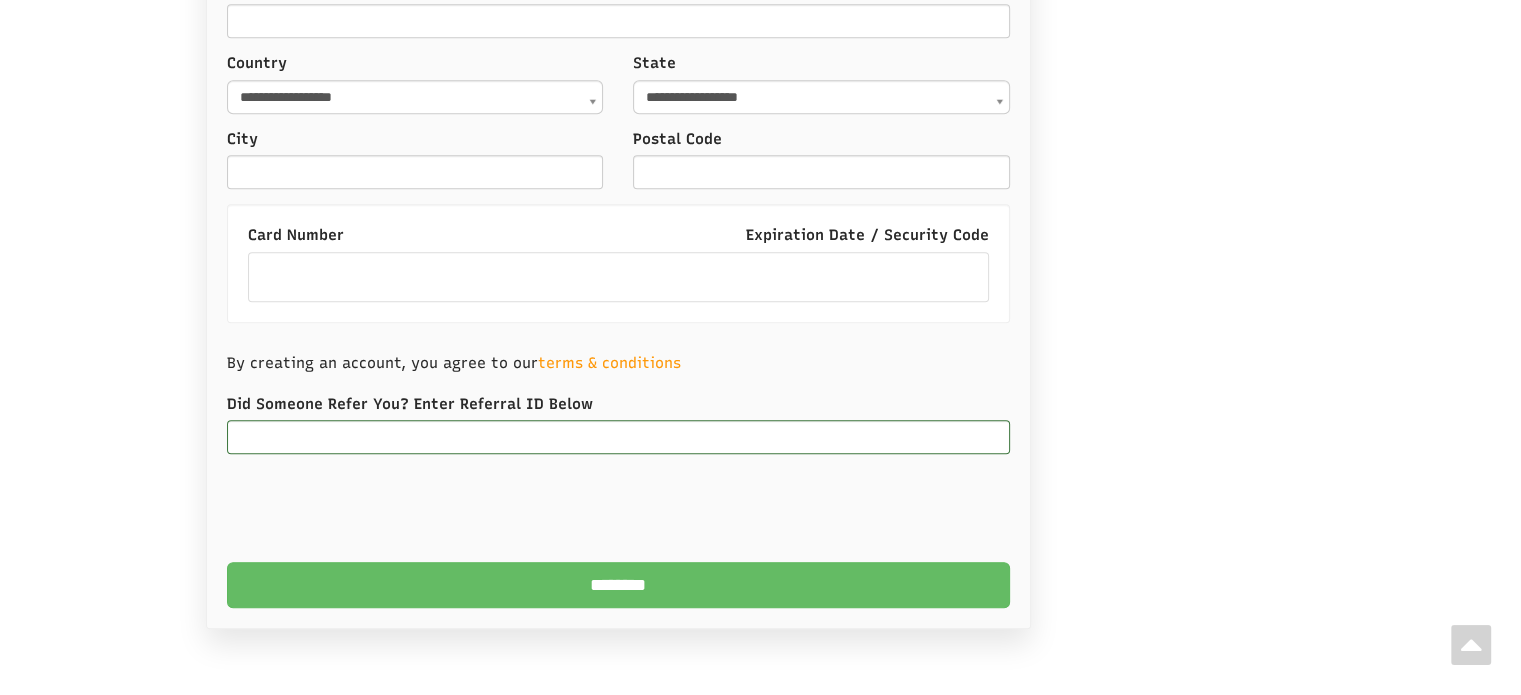 click on "********" at bounding box center (618, 585) 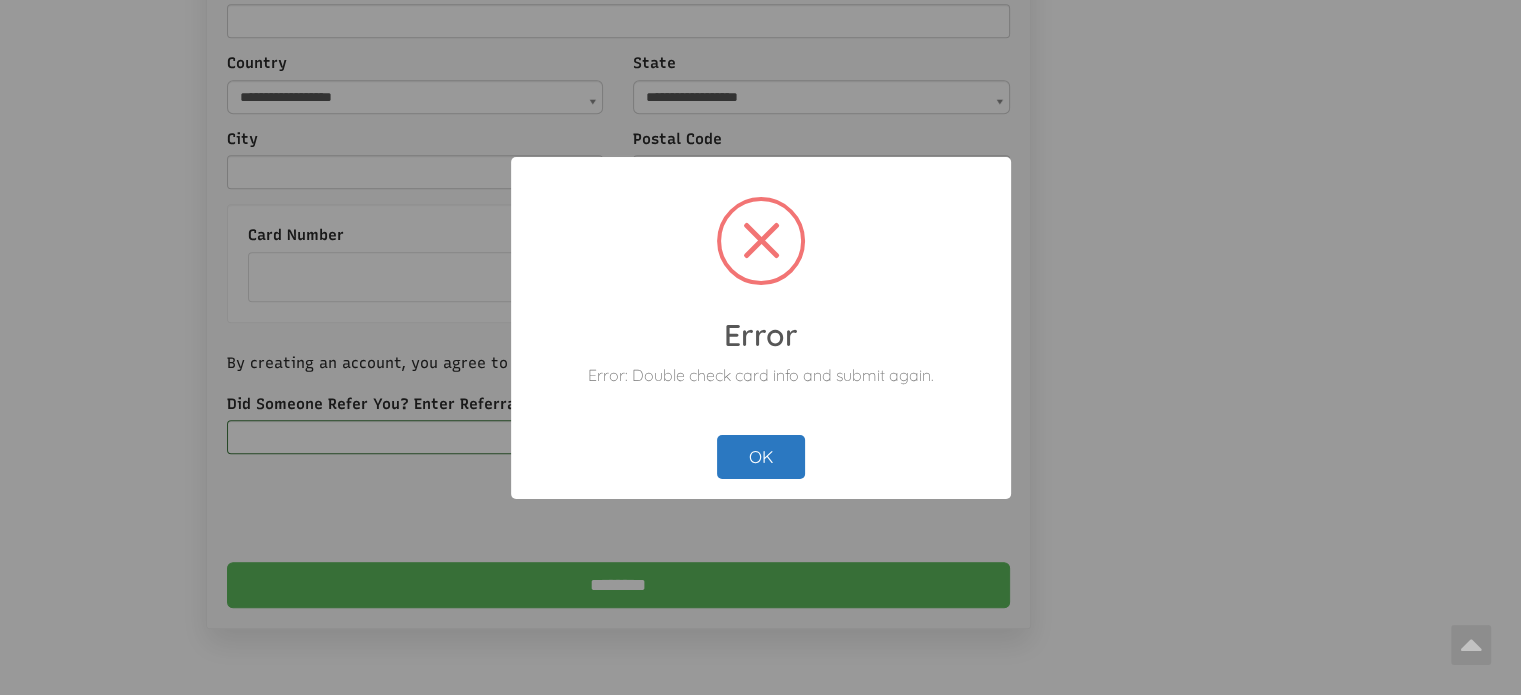 click on "OK" at bounding box center [761, 457] 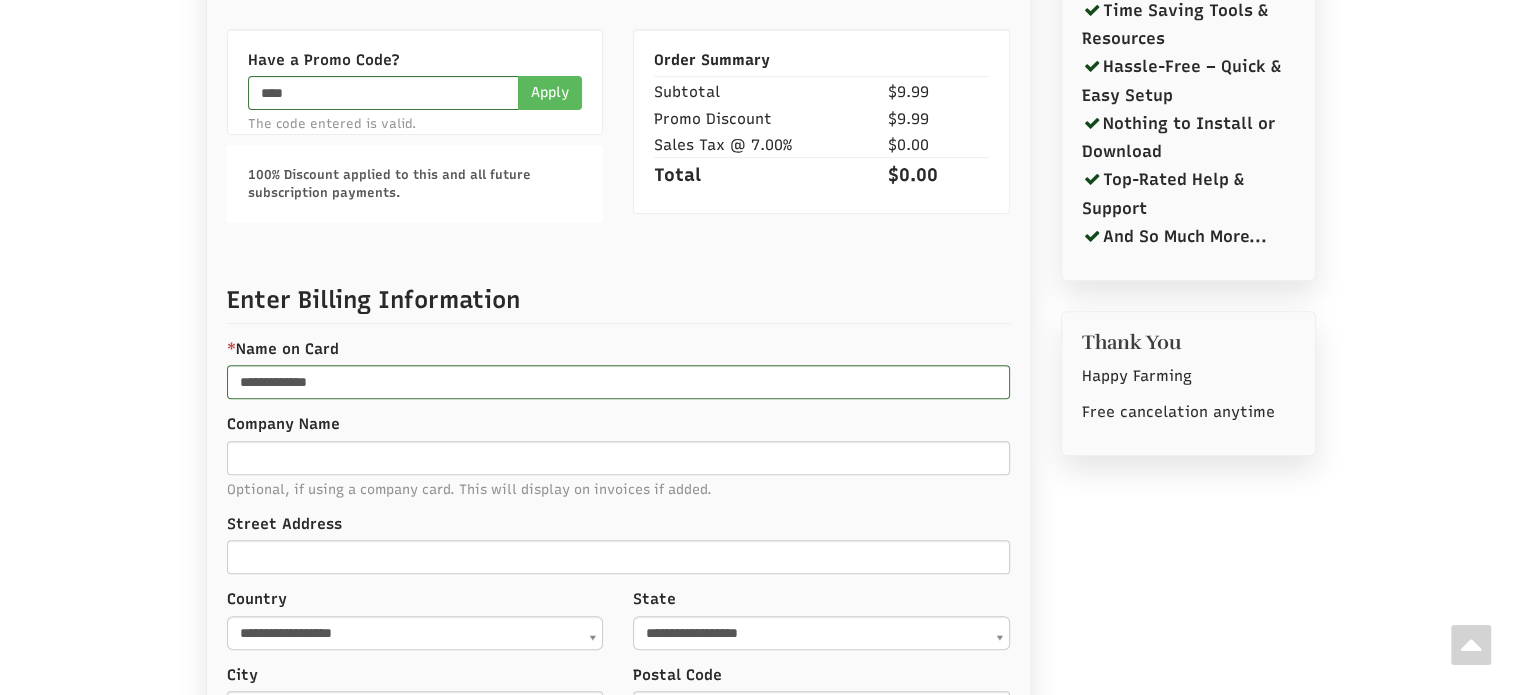 scroll, scrollTop: 708, scrollLeft: 0, axis: vertical 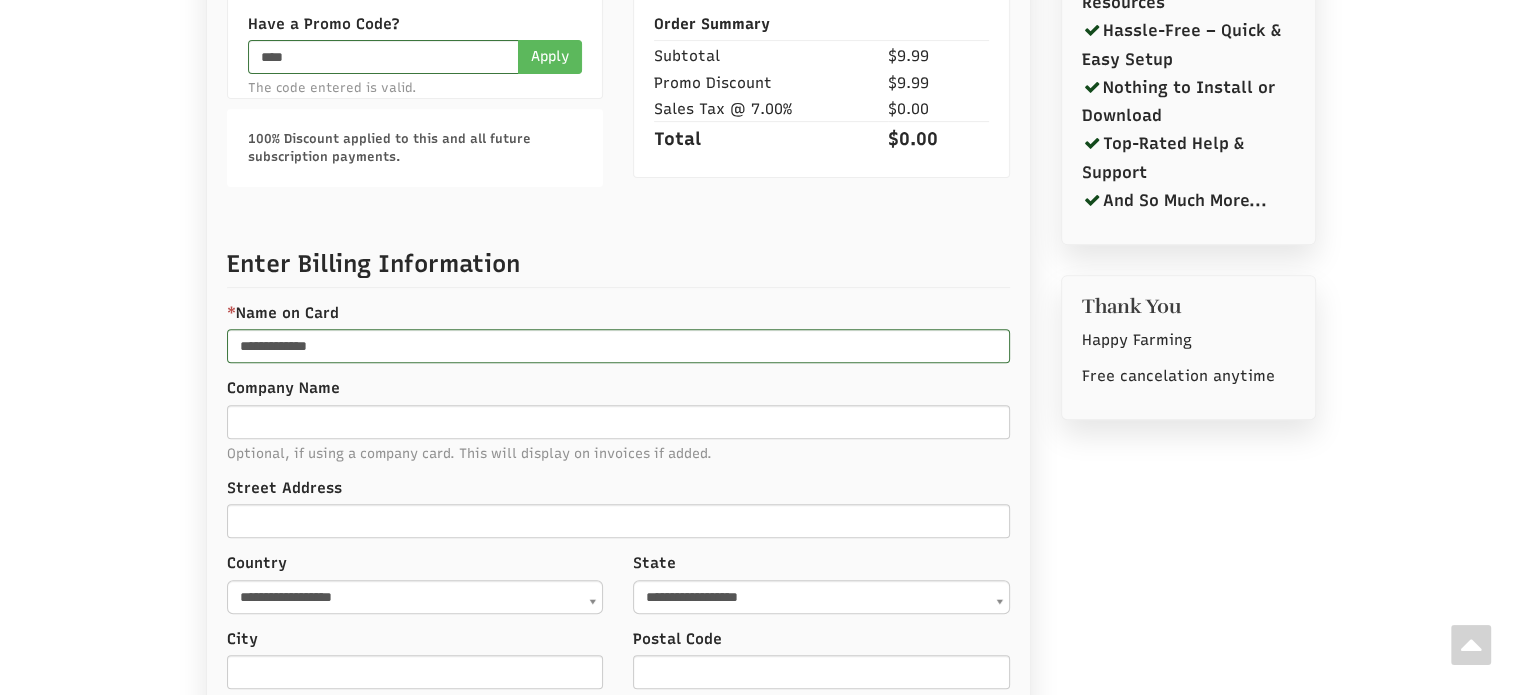 click on "Optional, if using a company card.  This will display on invoices if added." at bounding box center (618, 453) 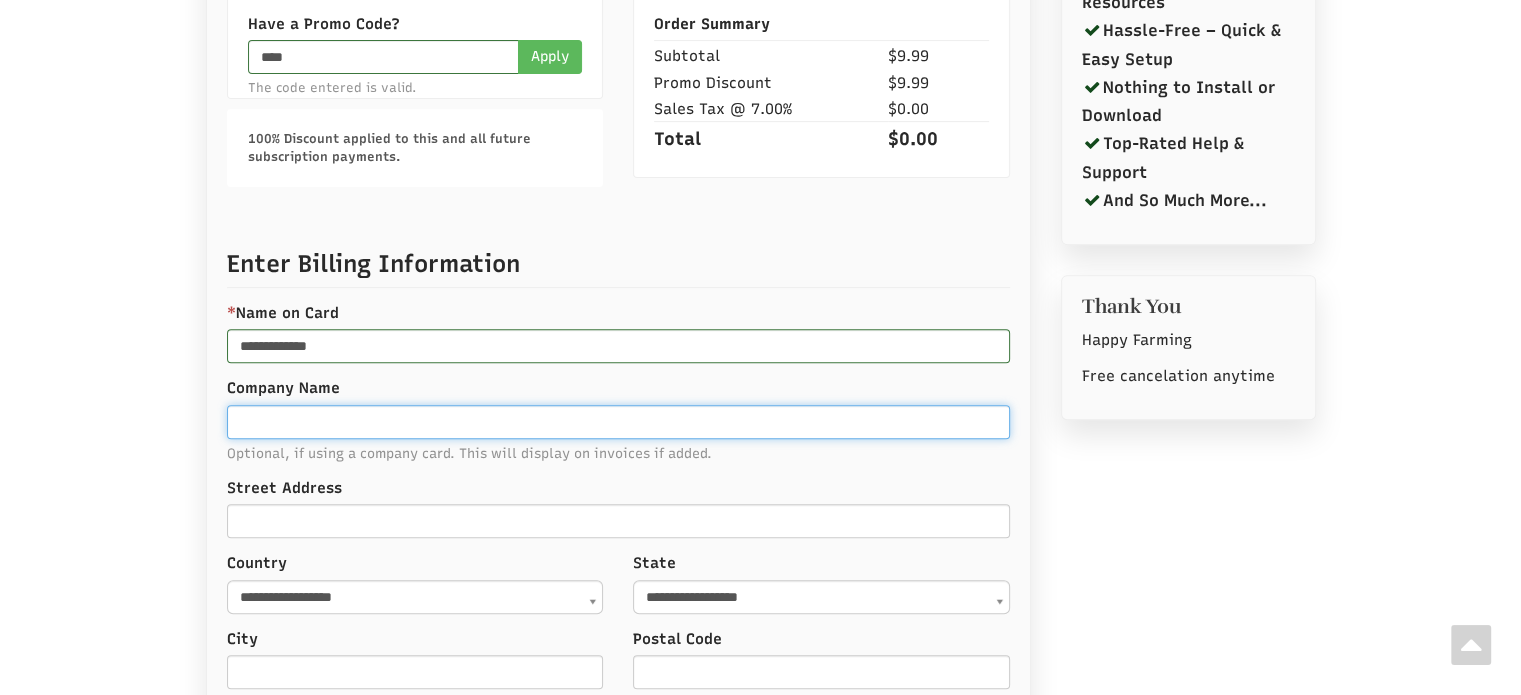 click on "Company Name" at bounding box center [618, 422] 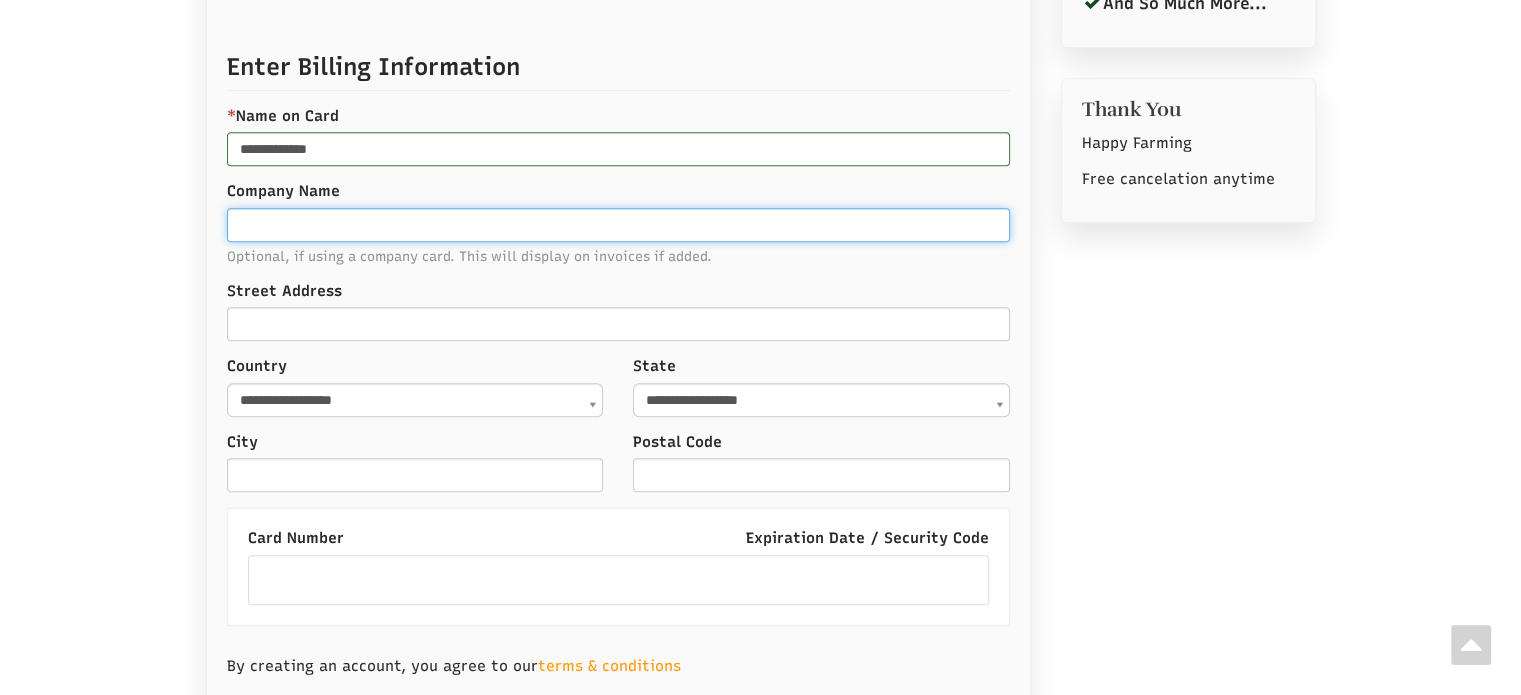 scroll, scrollTop: 908, scrollLeft: 0, axis: vertical 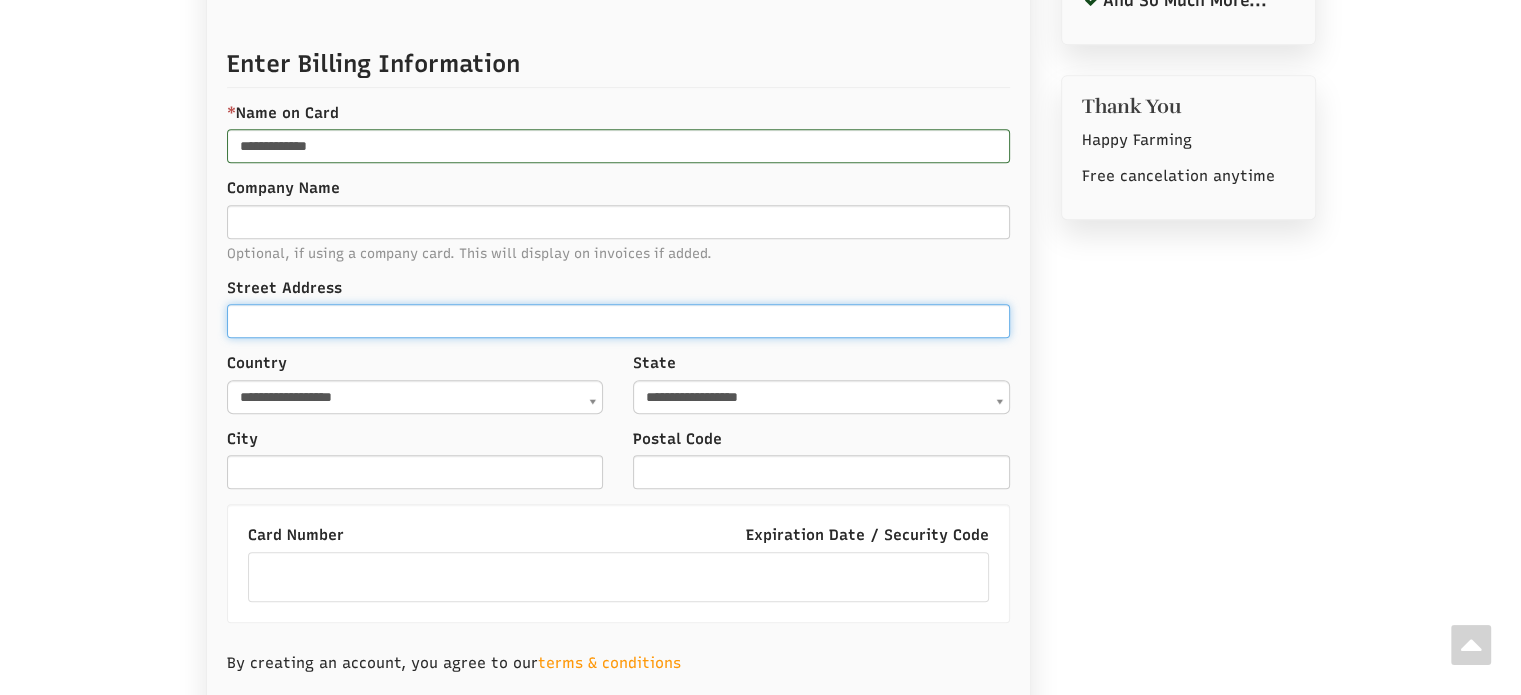 click on "Street Address" at bounding box center (618, 321) 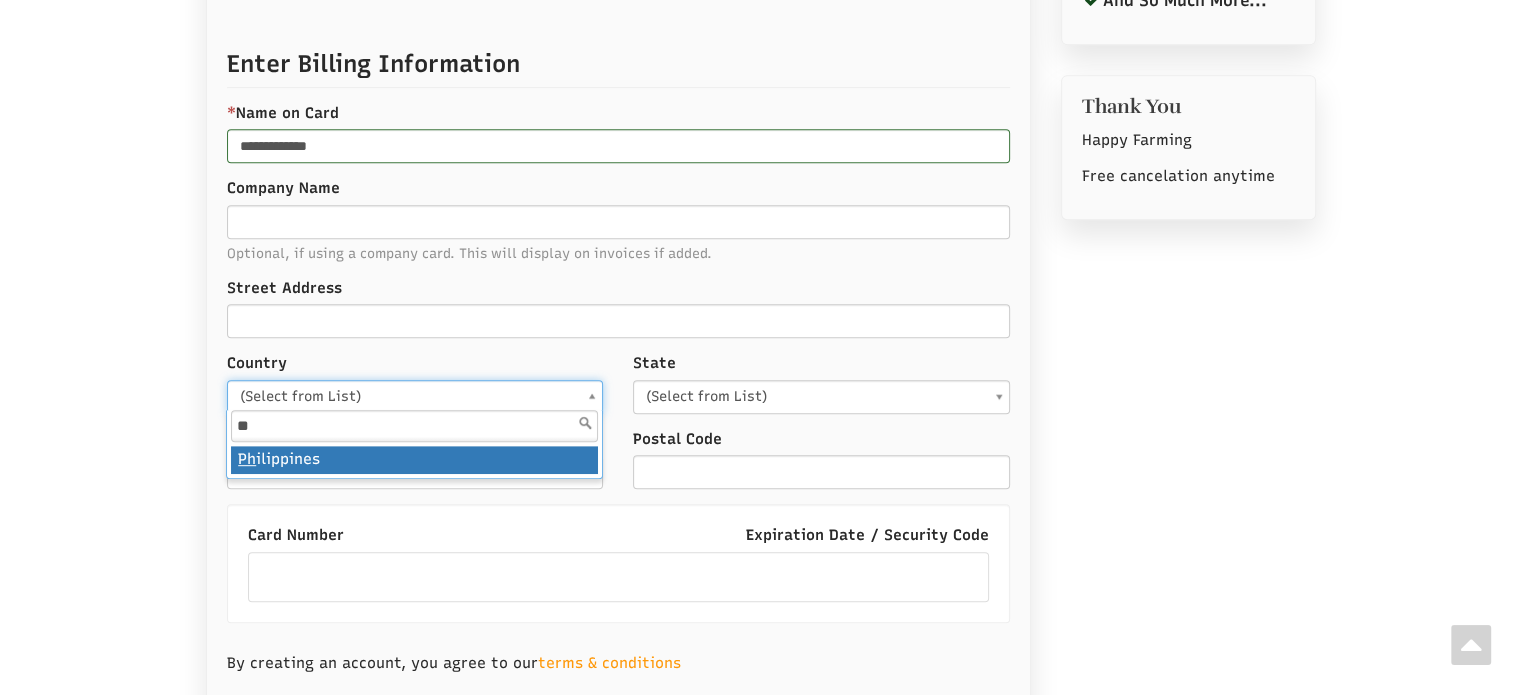 type on "**" 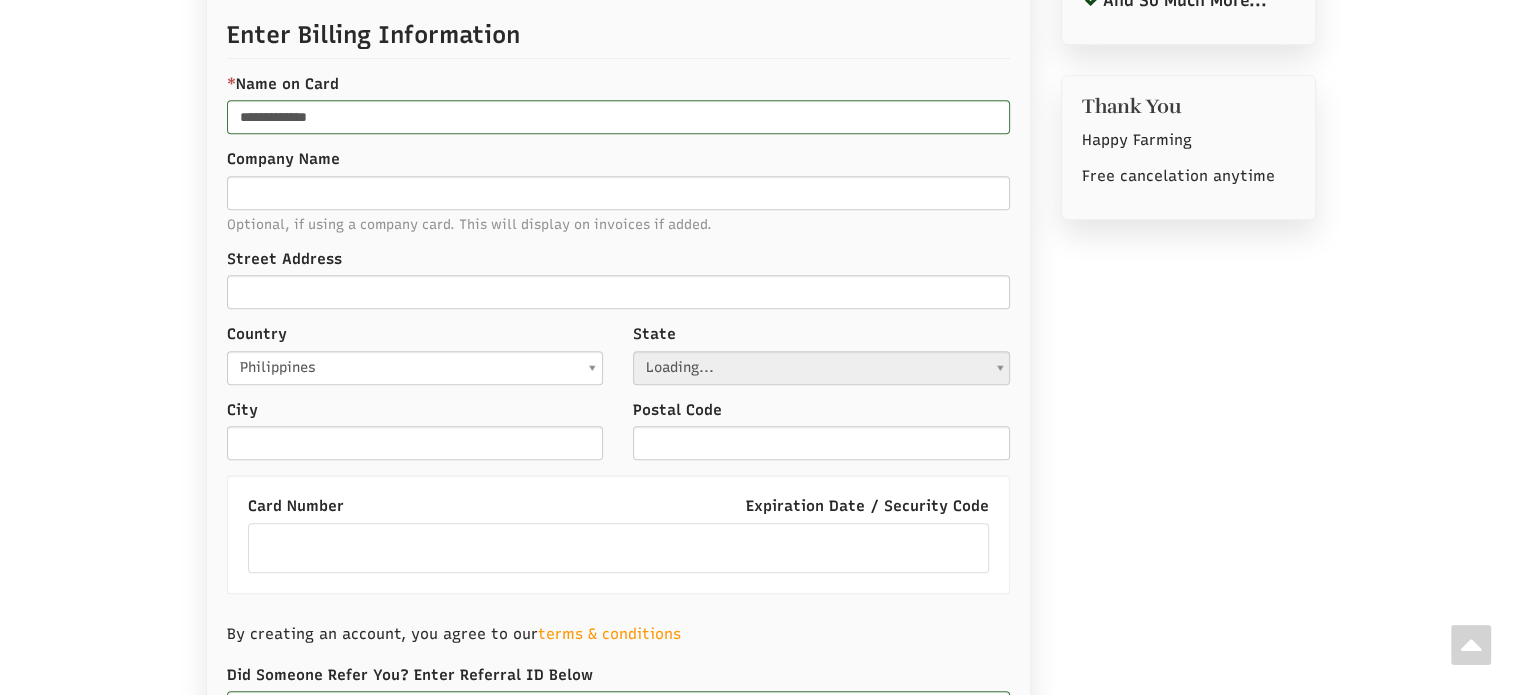 scroll, scrollTop: 936, scrollLeft: 0, axis: vertical 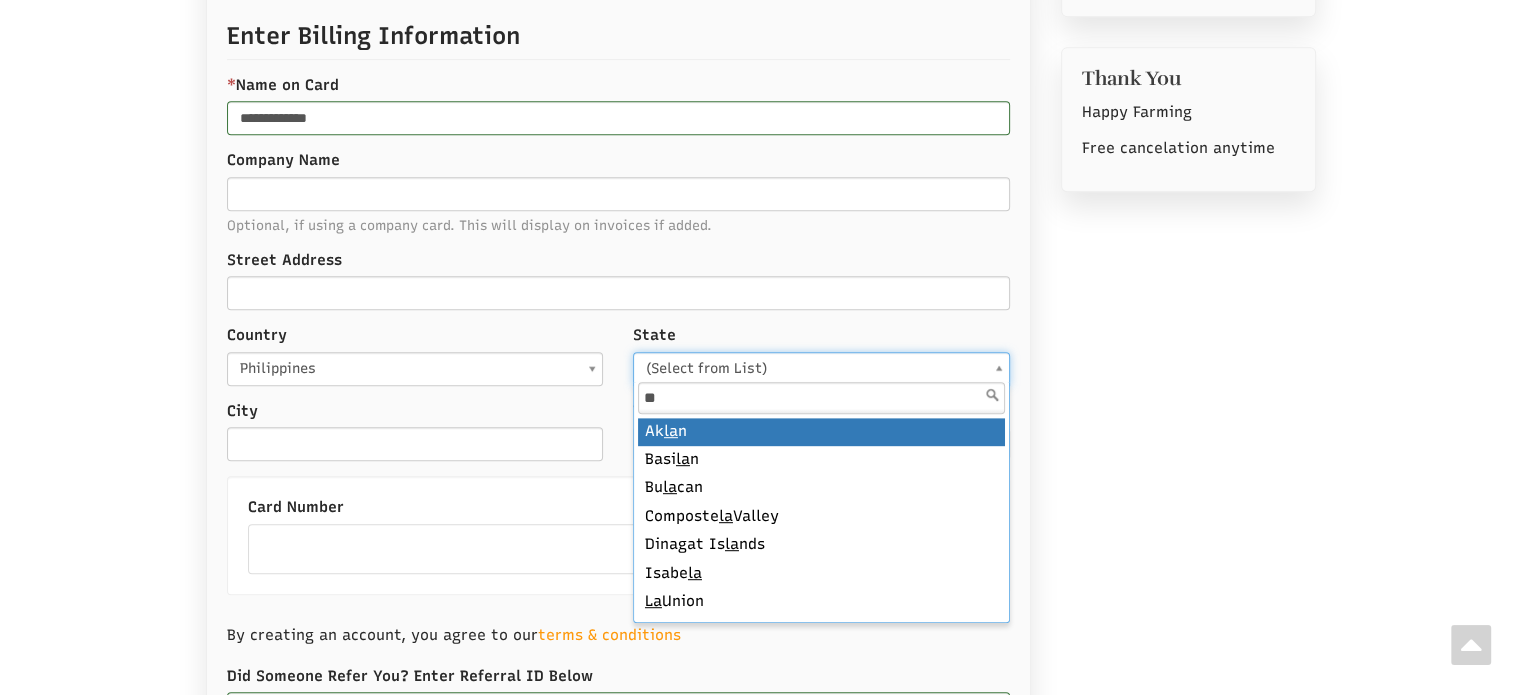 type on "*" 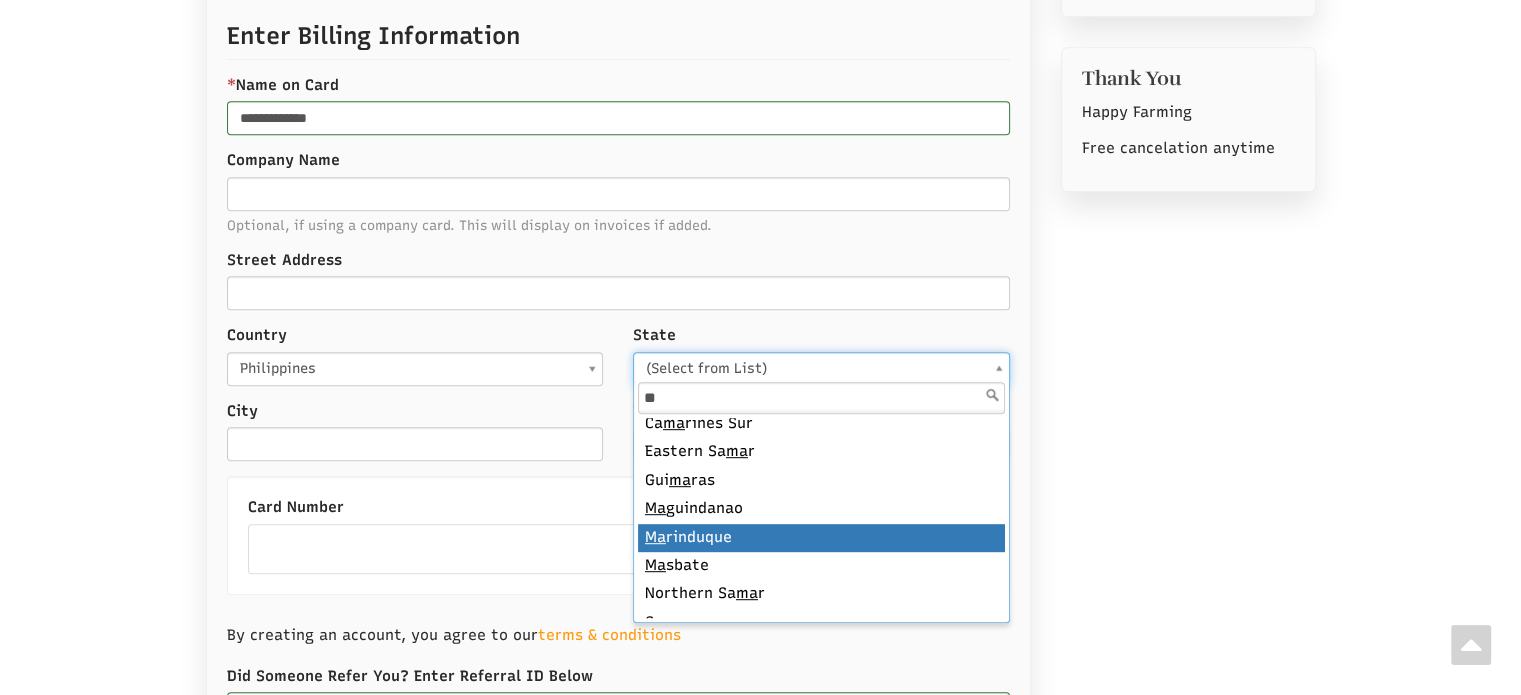 scroll, scrollTop: 56, scrollLeft: 0, axis: vertical 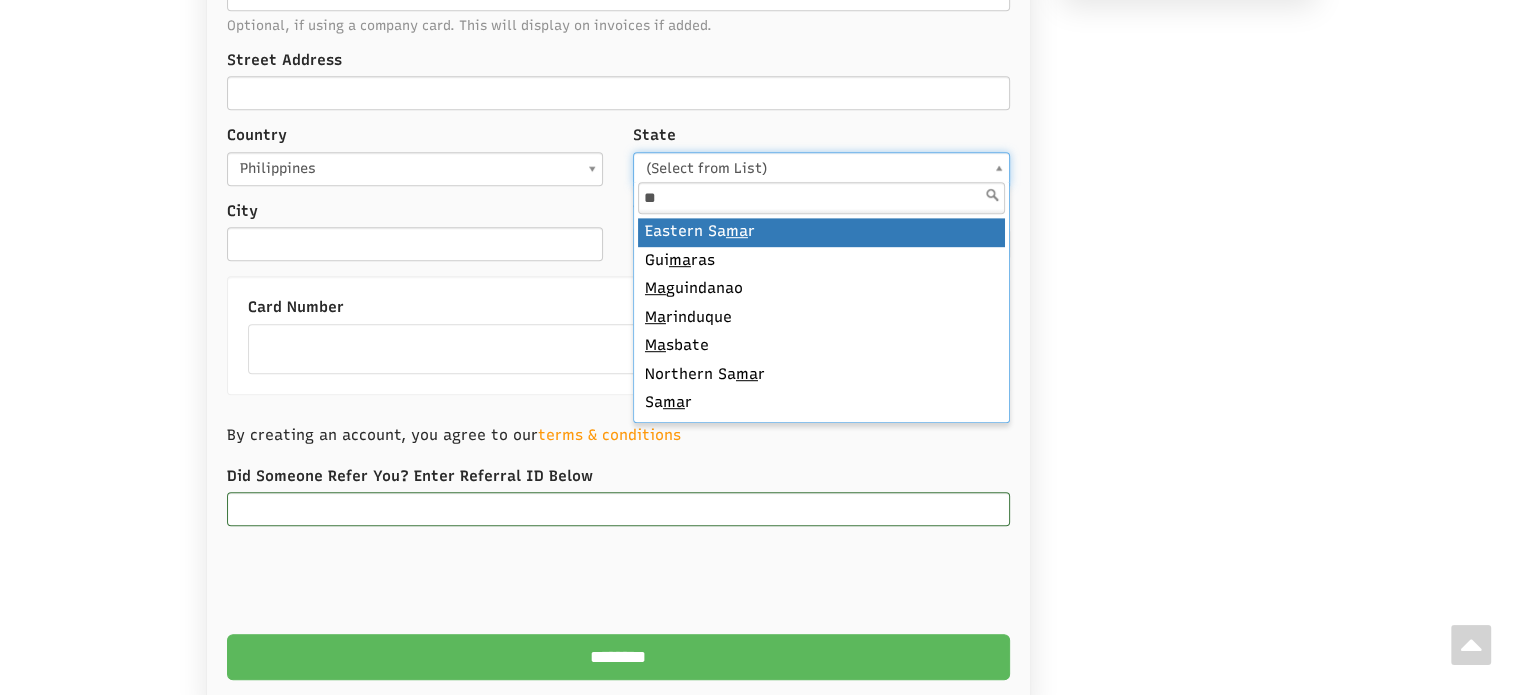 type on "*" 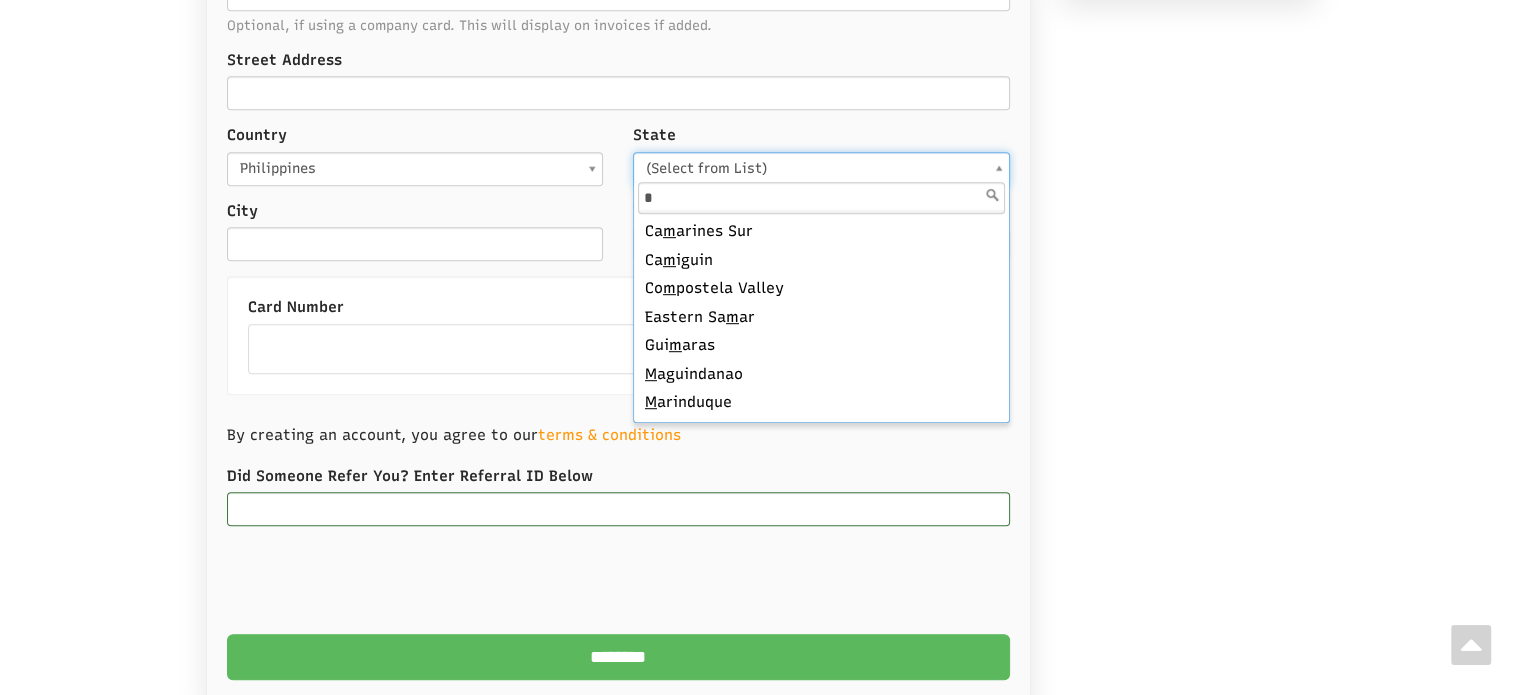 scroll, scrollTop: 0, scrollLeft: 0, axis: both 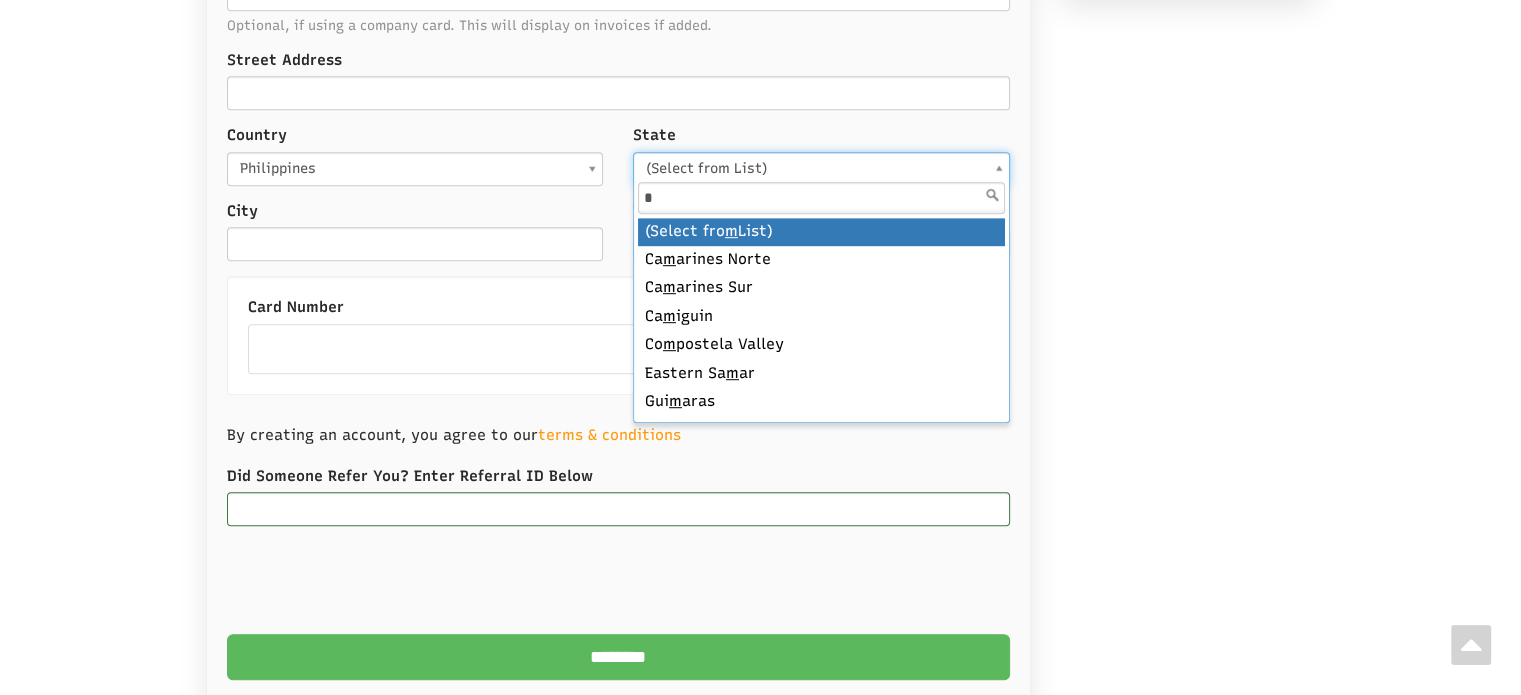 type 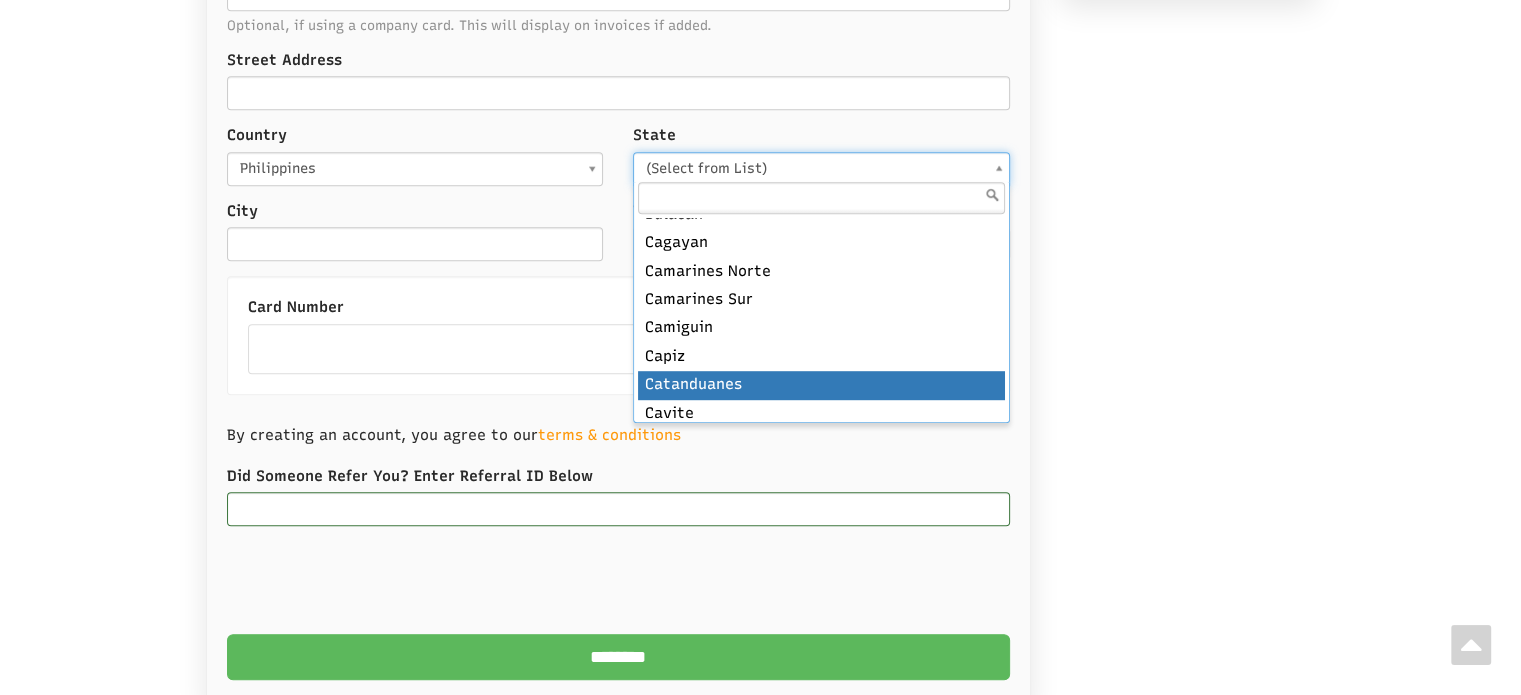 scroll, scrollTop: 600, scrollLeft: 0, axis: vertical 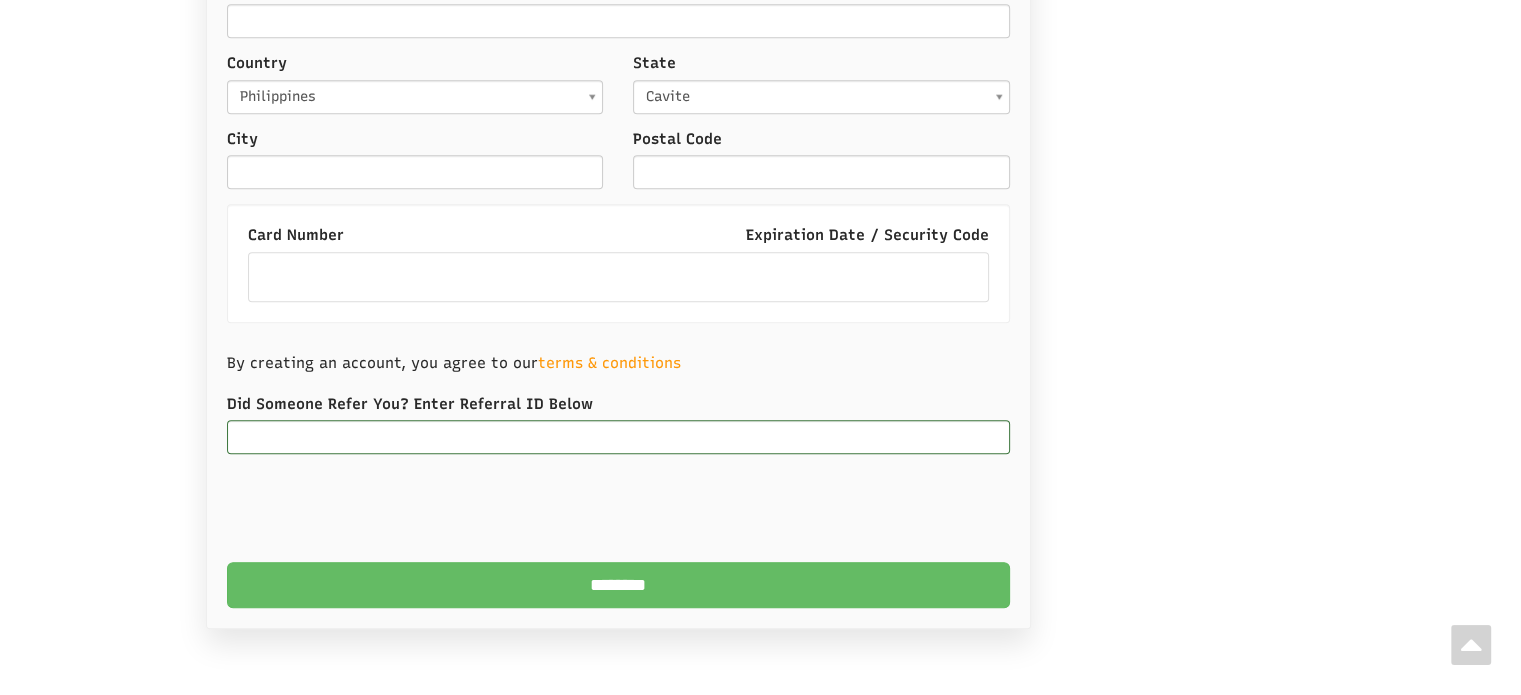 click on "********" at bounding box center (618, 585) 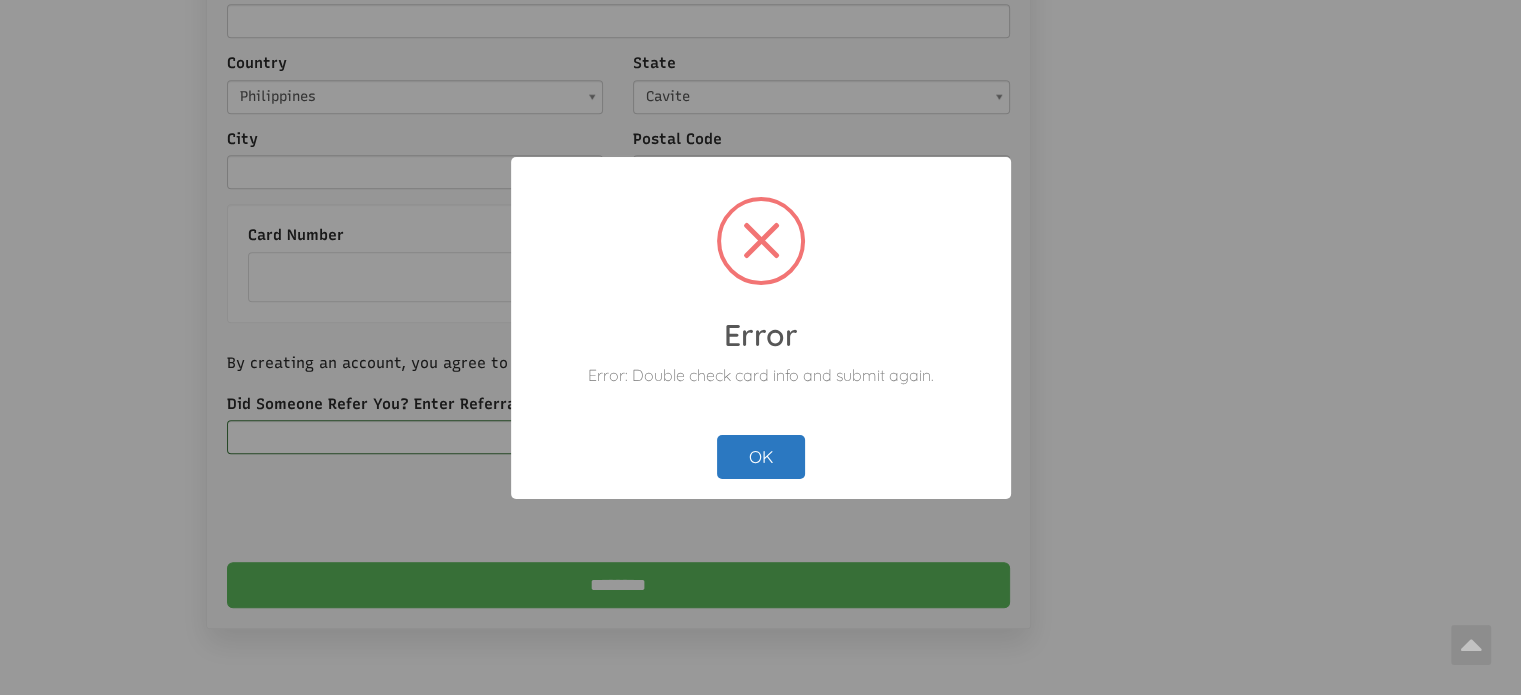 click on "OK" at bounding box center [761, 457] 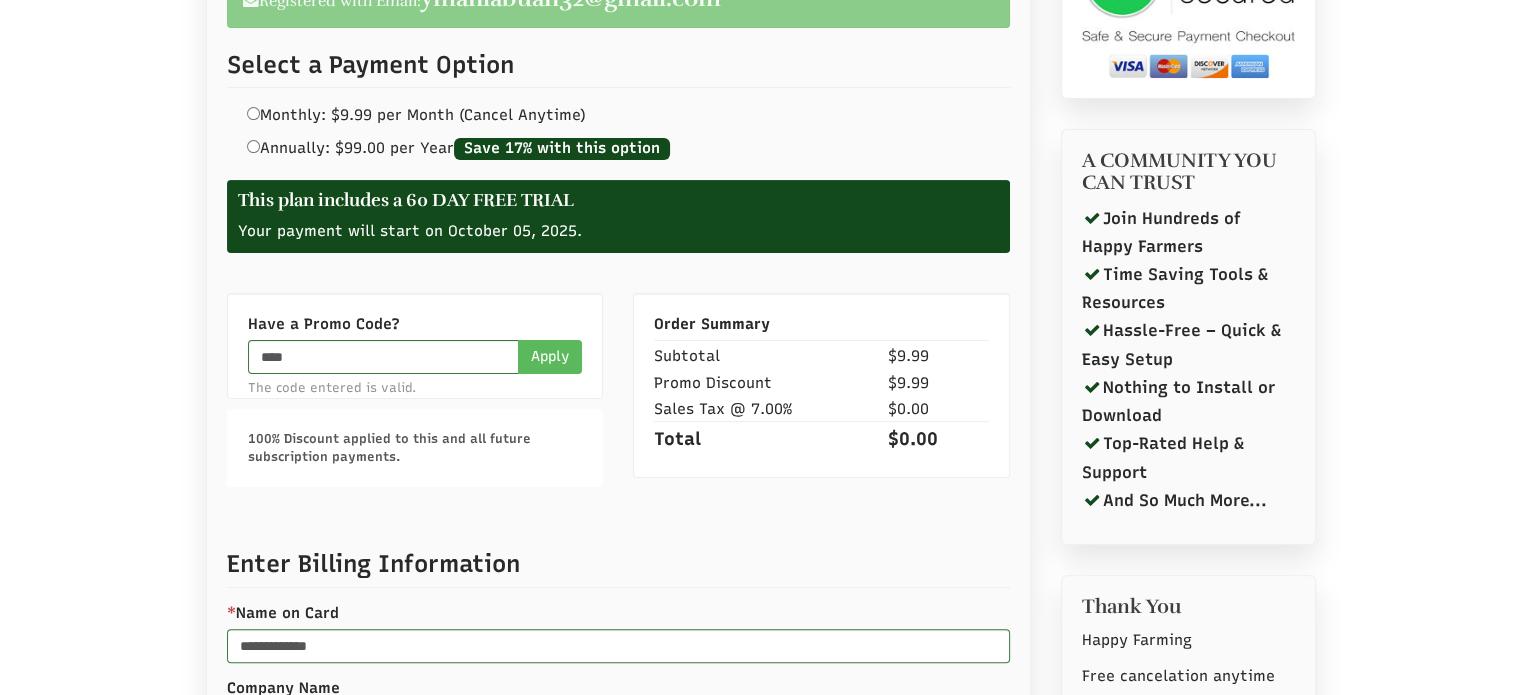 scroll, scrollTop: 708, scrollLeft: 0, axis: vertical 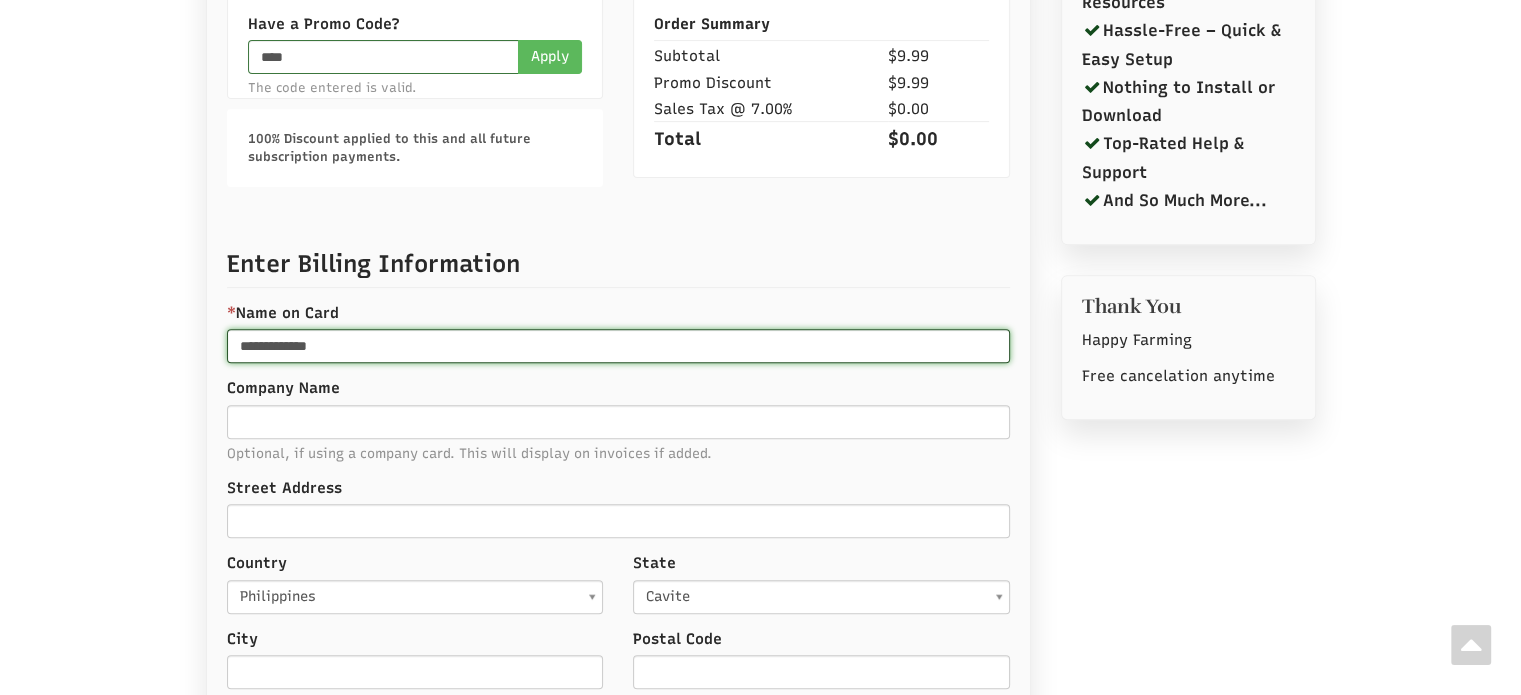 click on "**********" at bounding box center [618, 346] 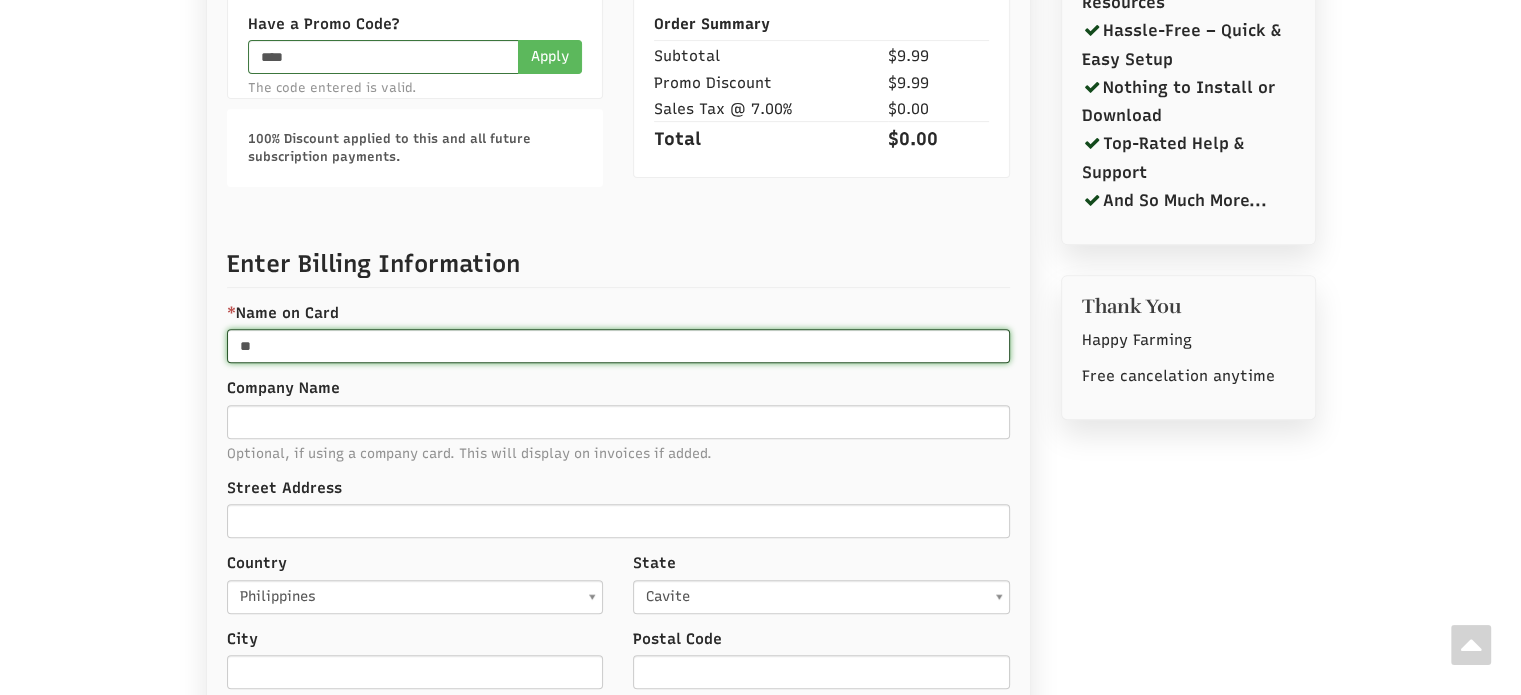 type on "*" 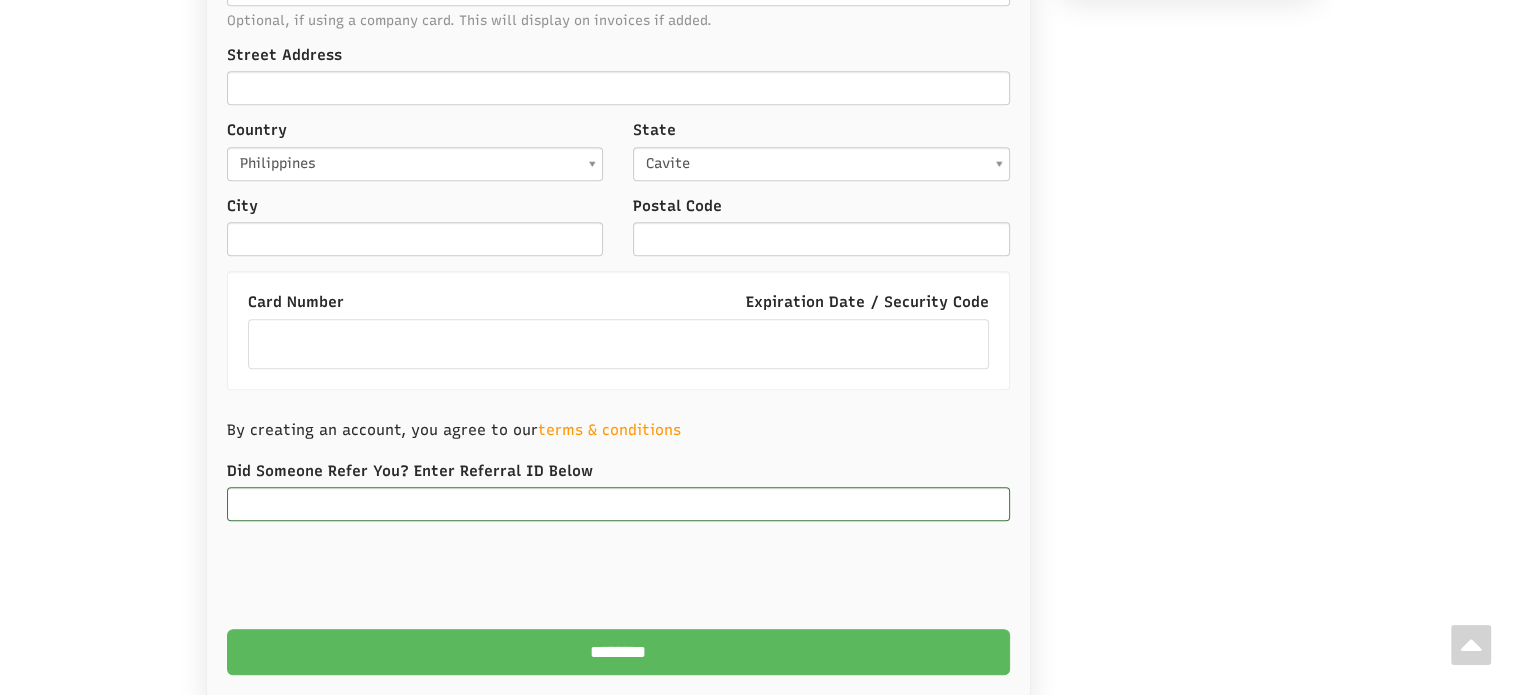 scroll, scrollTop: 1208, scrollLeft: 0, axis: vertical 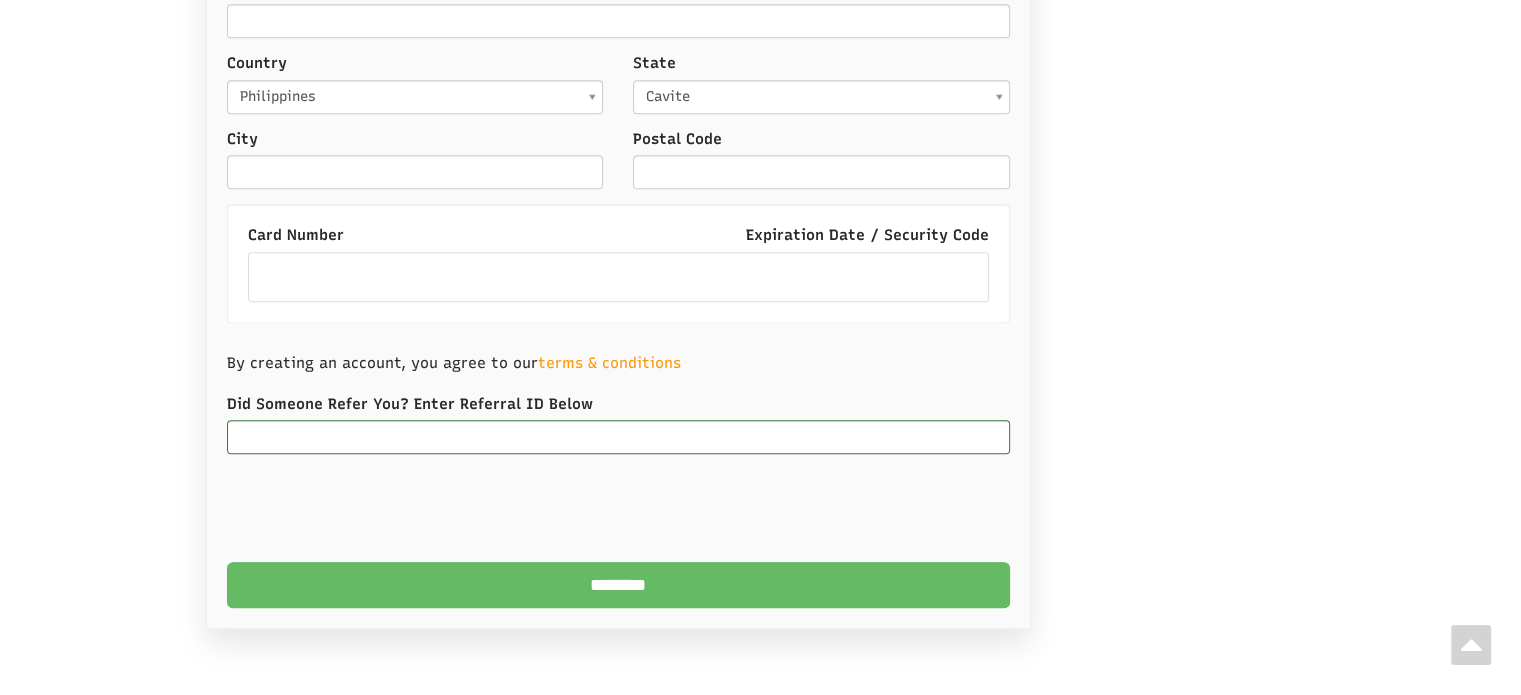 click on "********" at bounding box center [618, 585] 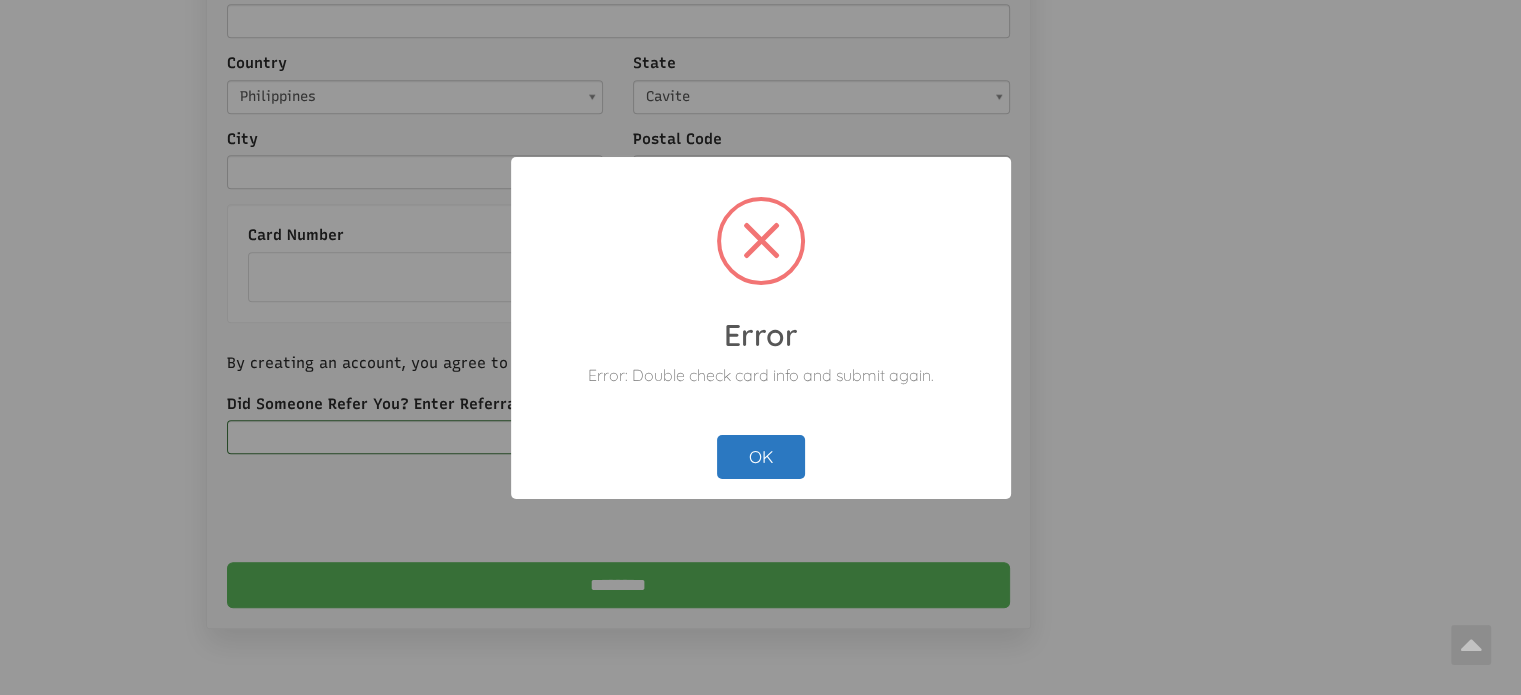 click on "OK" at bounding box center (761, 457) 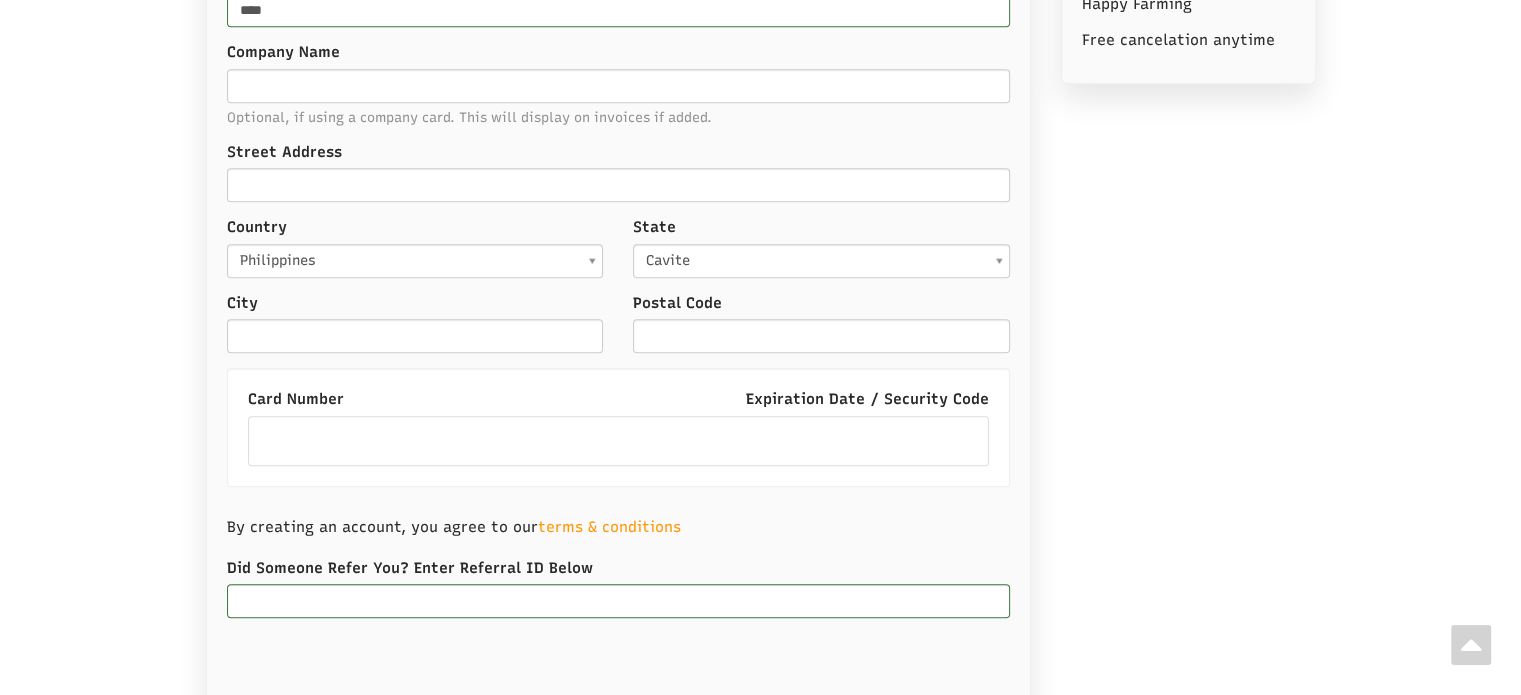 scroll, scrollTop: 808, scrollLeft: 0, axis: vertical 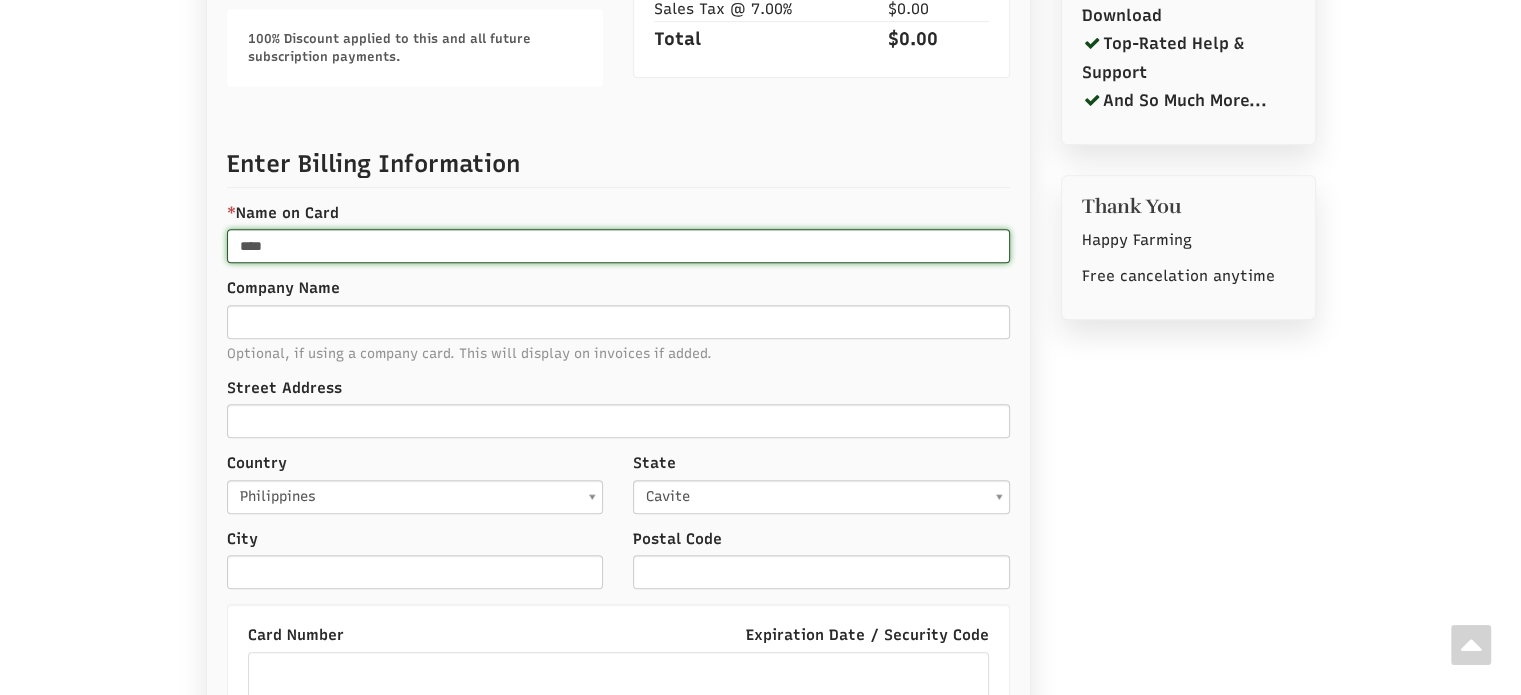 click on "****" at bounding box center (618, 246) 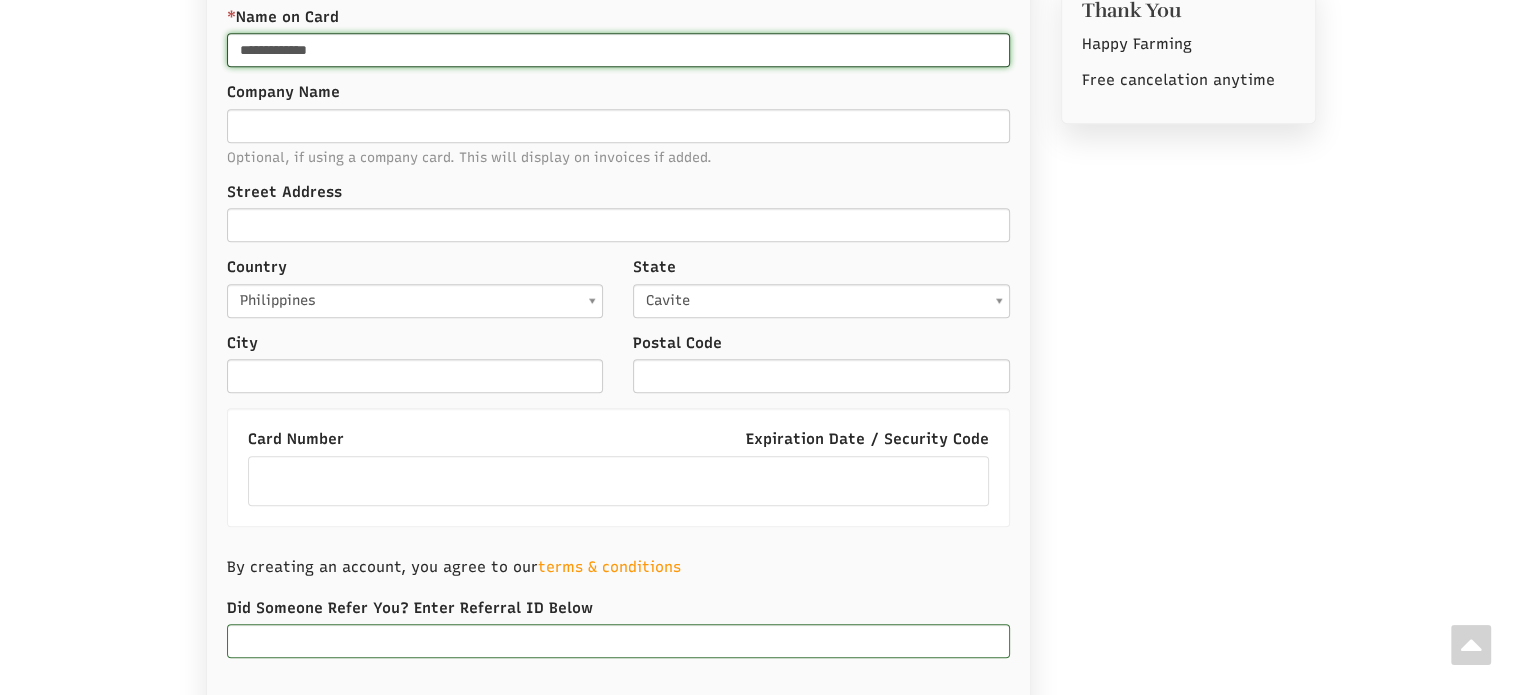 scroll, scrollTop: 1008, scrollLeft: 0, axis: vertical 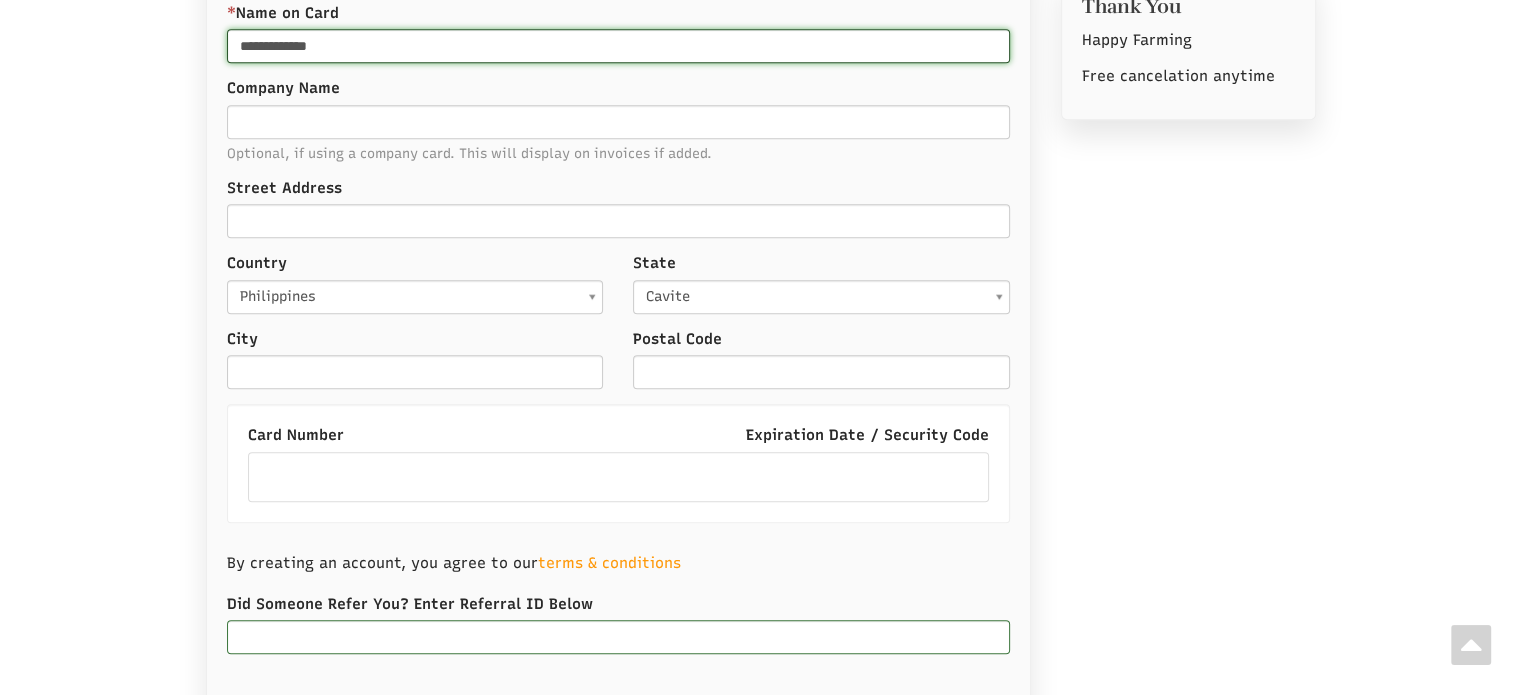 type on "**********" 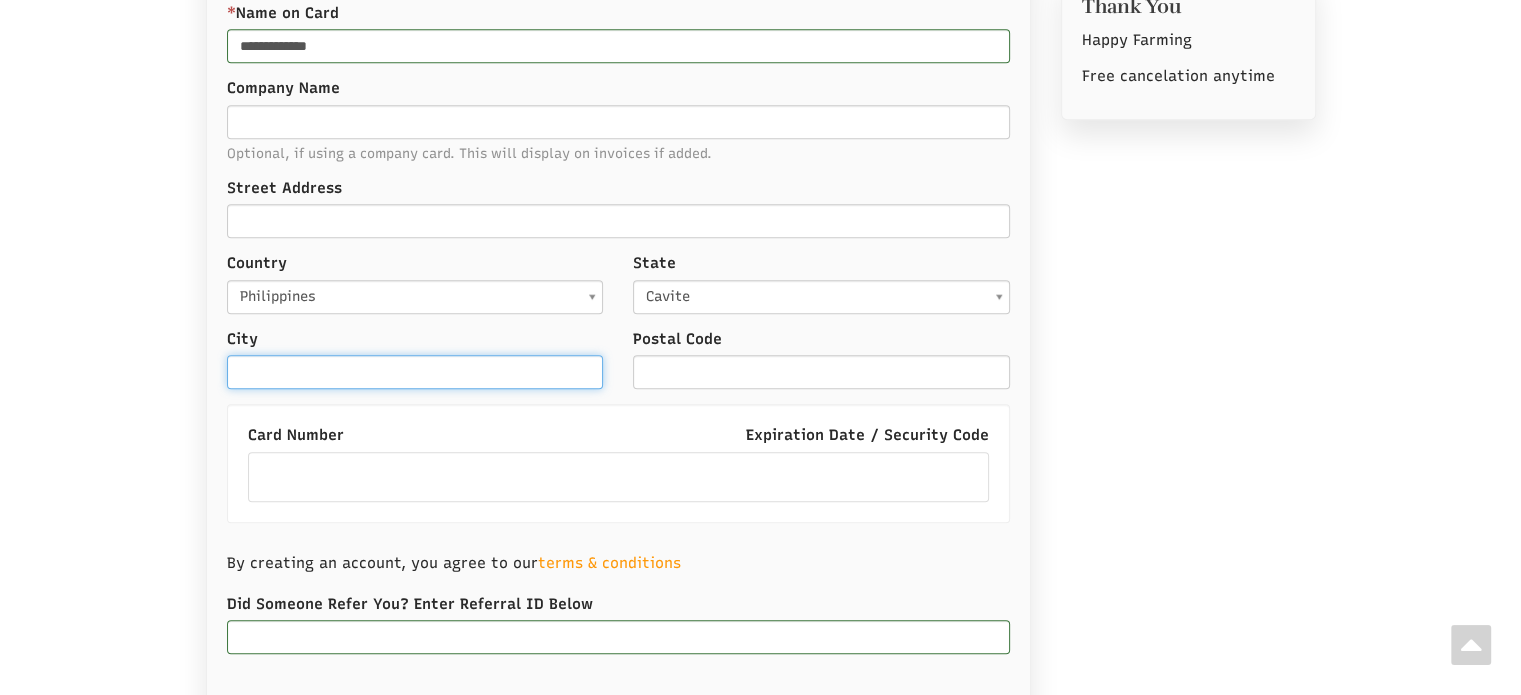 click on "City" at bounding box center (415, 372) 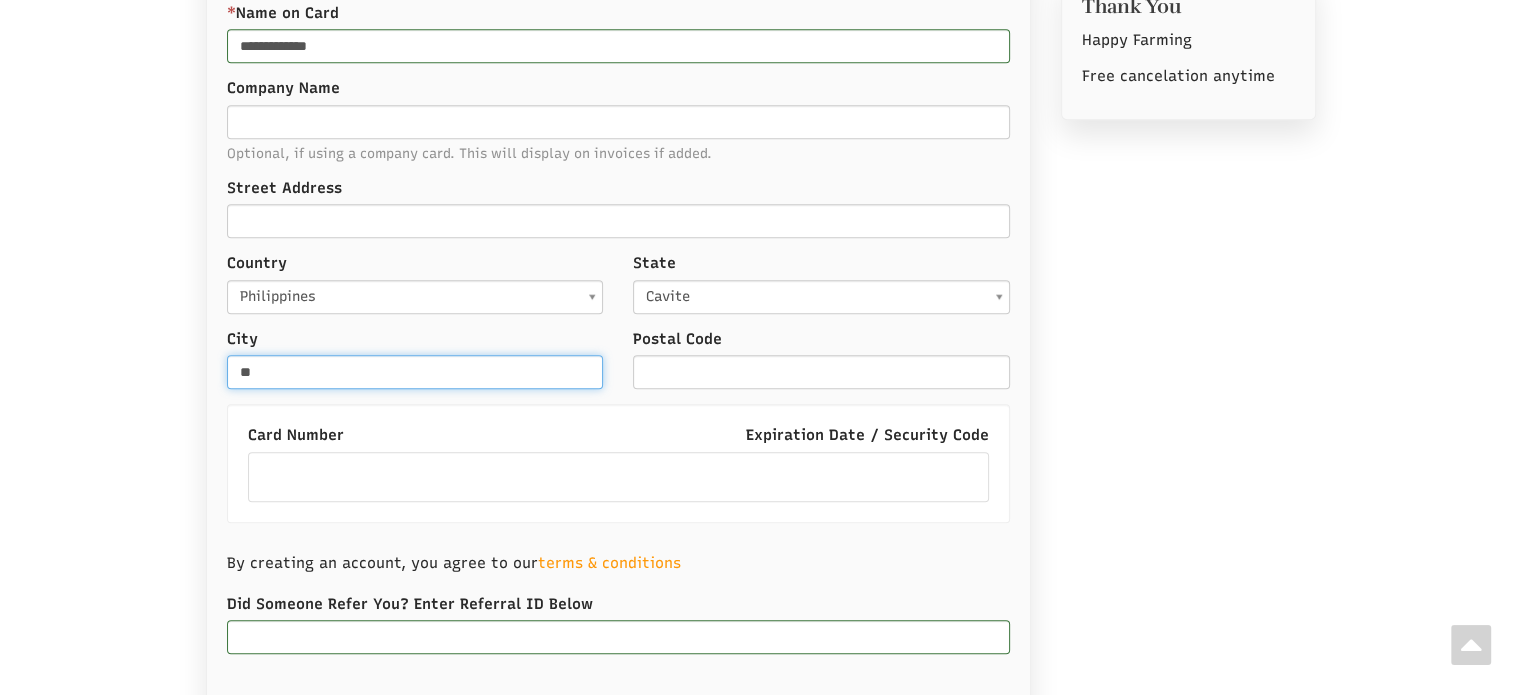 type on "*" 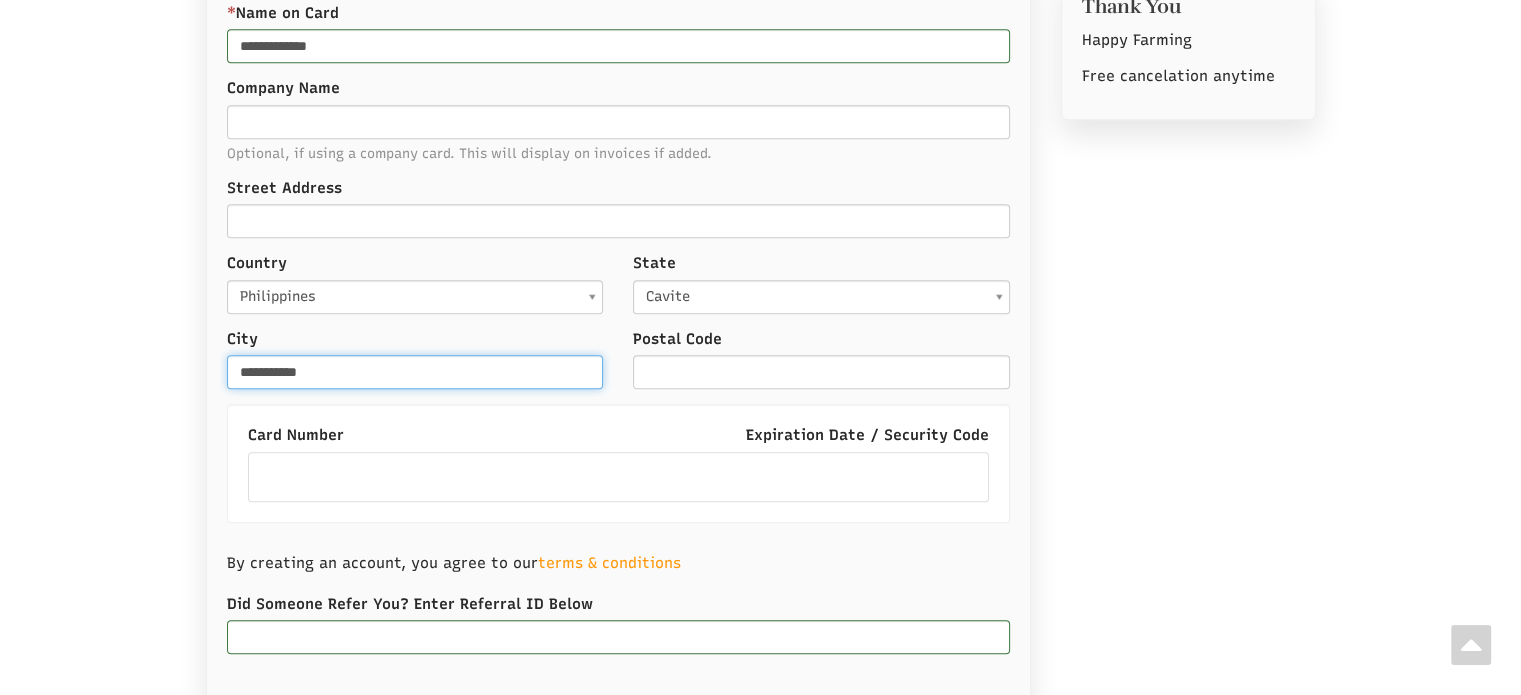 type on "**********" 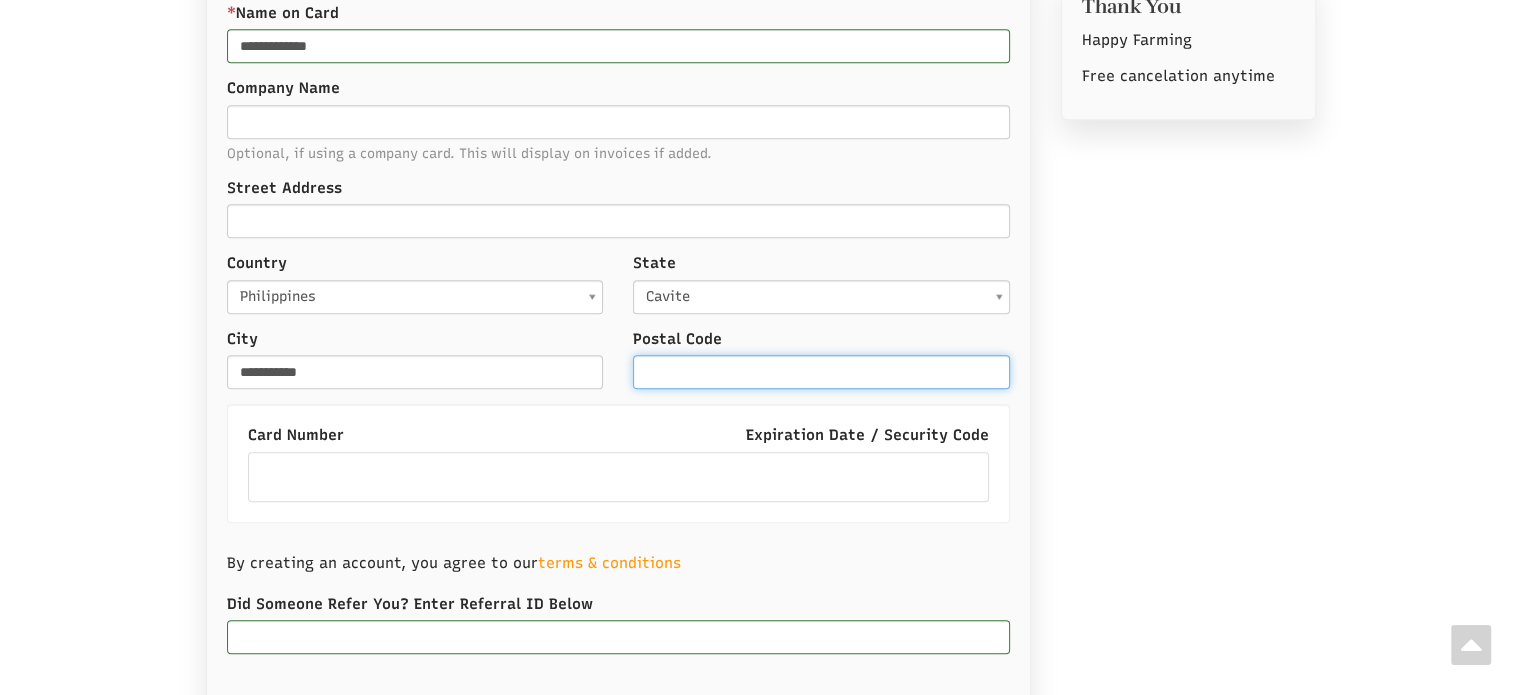 click on "Postal Code" at bounding box center [821, 372] 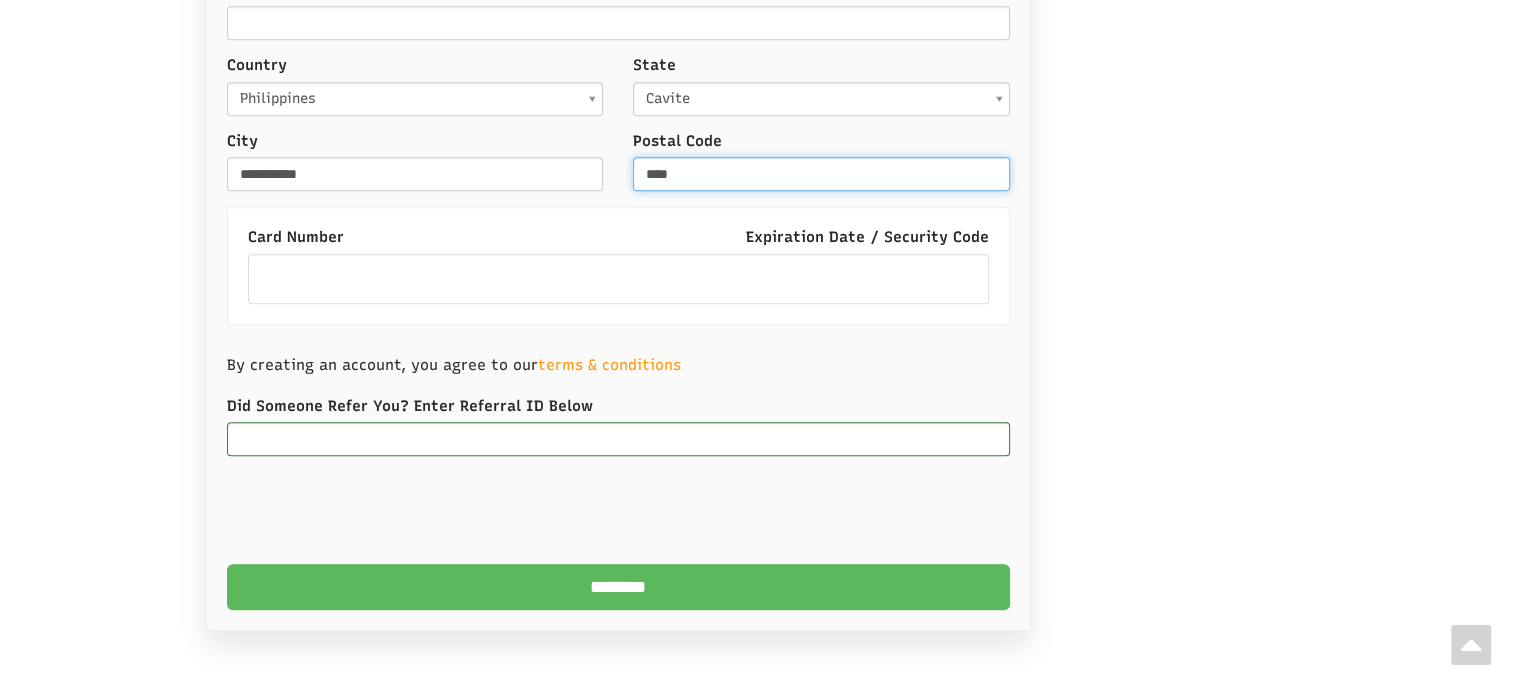 scroll, scrollTop: 1208, scrollLeft: 0, axis: vertical 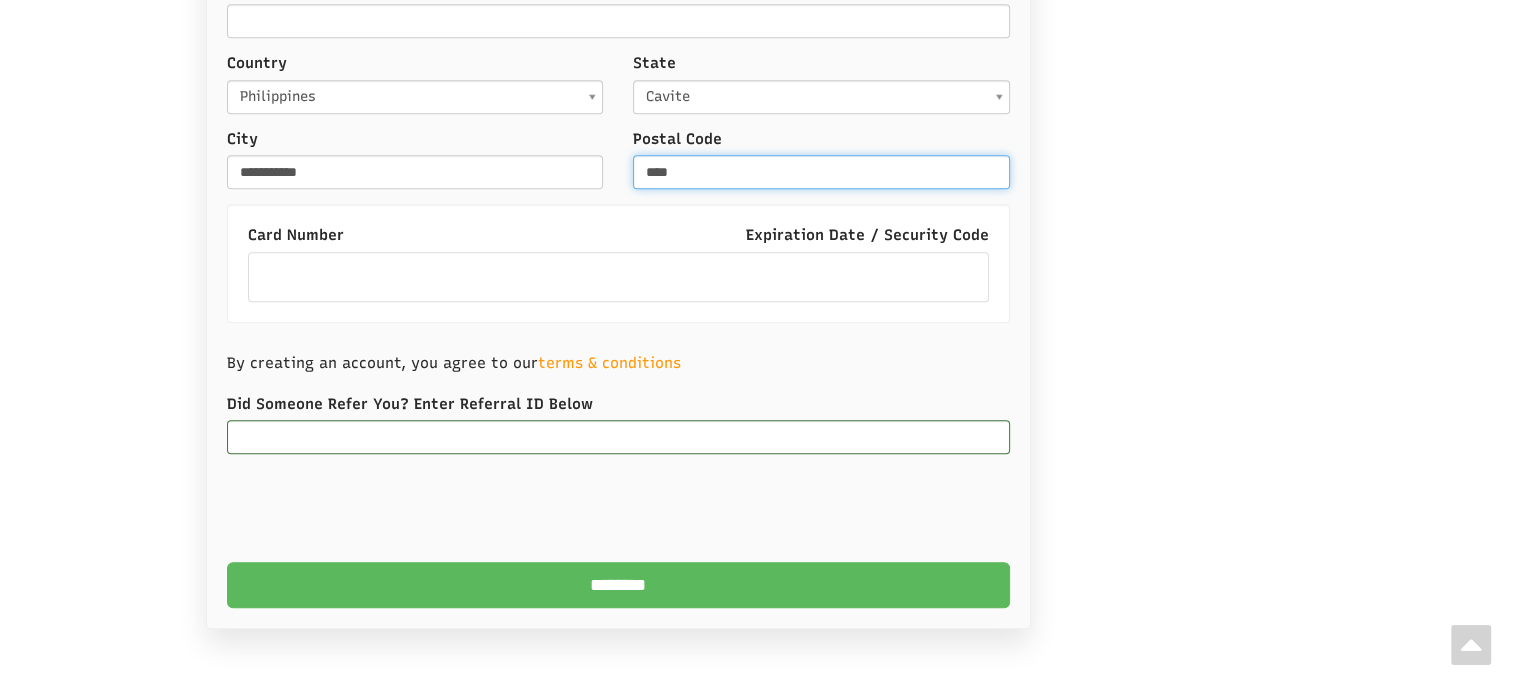 type on "****" 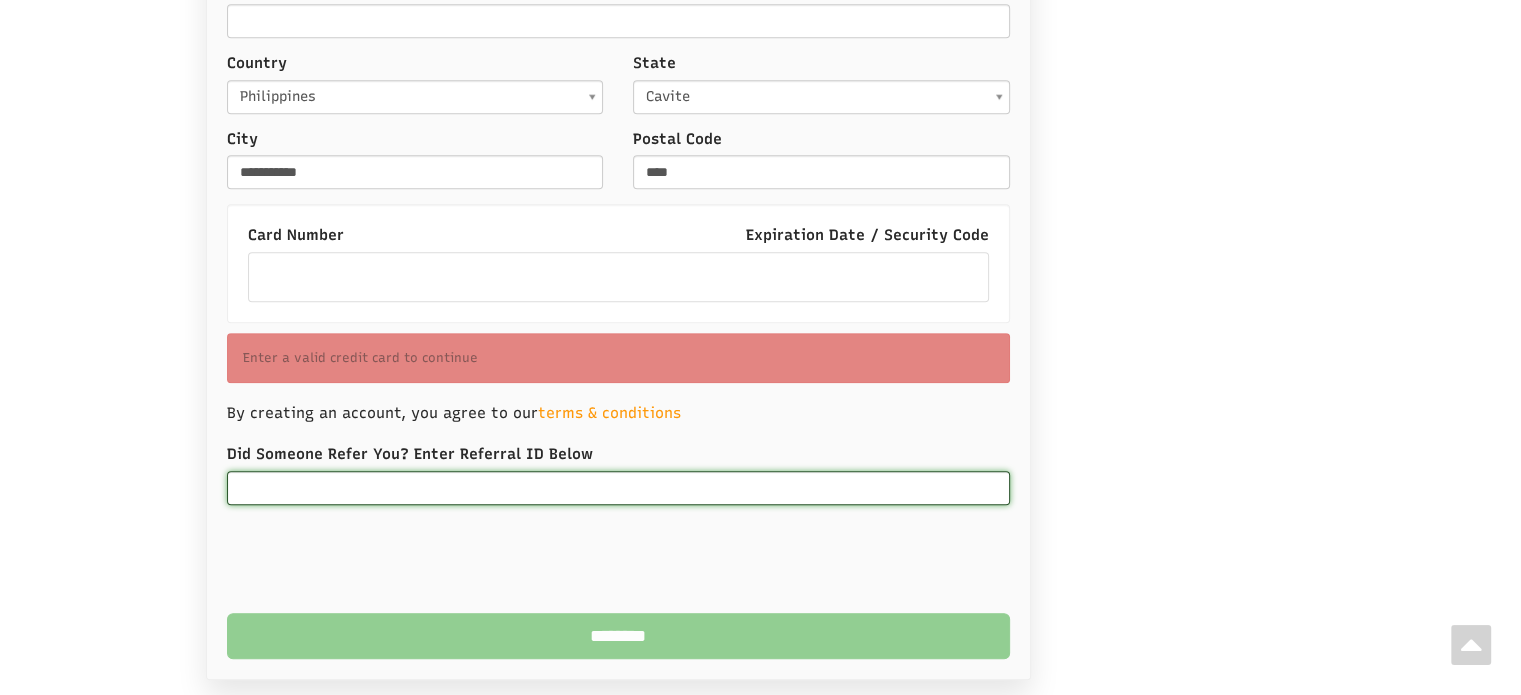 click on "Did Someone Refer You? Enter Referral ID Below
Please enter a value greater than or equal to %s Please enter a valid number" at bounding box center [618, 474] 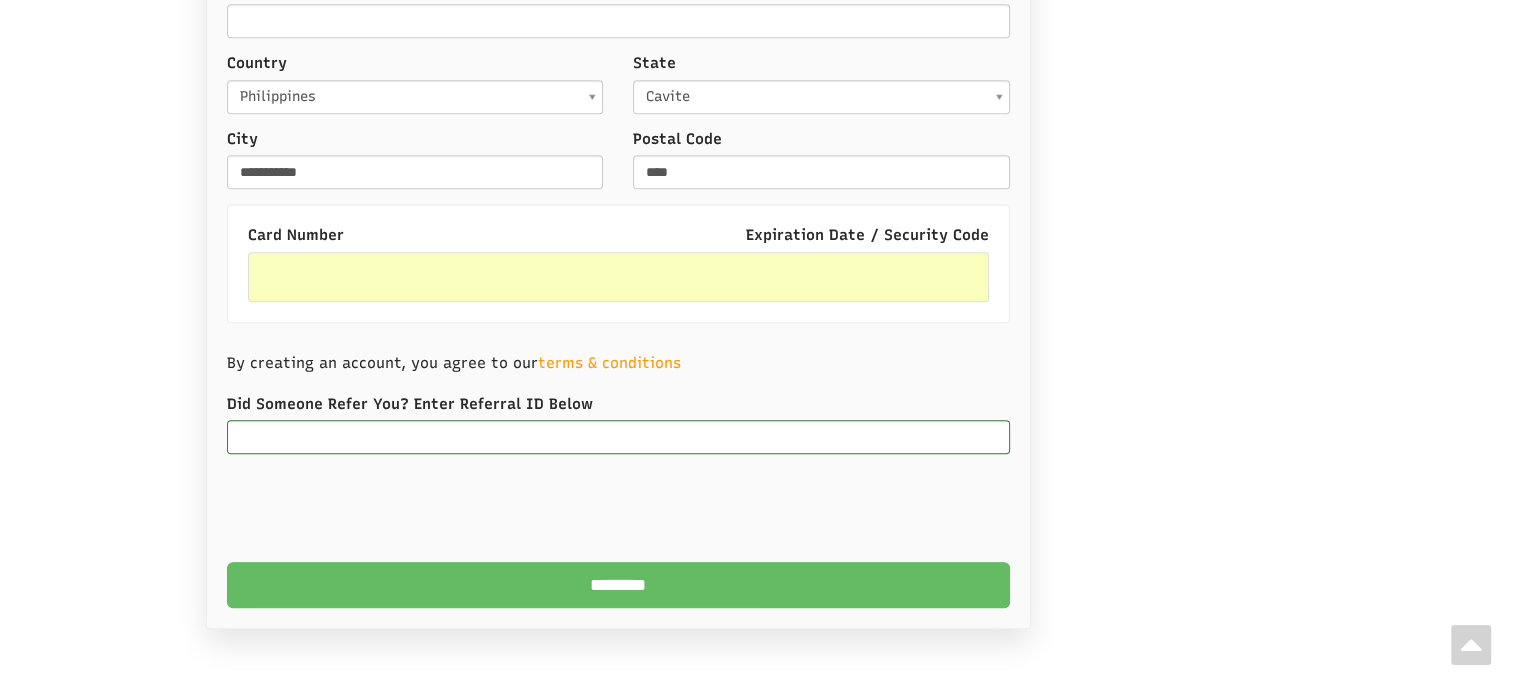 click on "********" at bounding box center [618, 585] 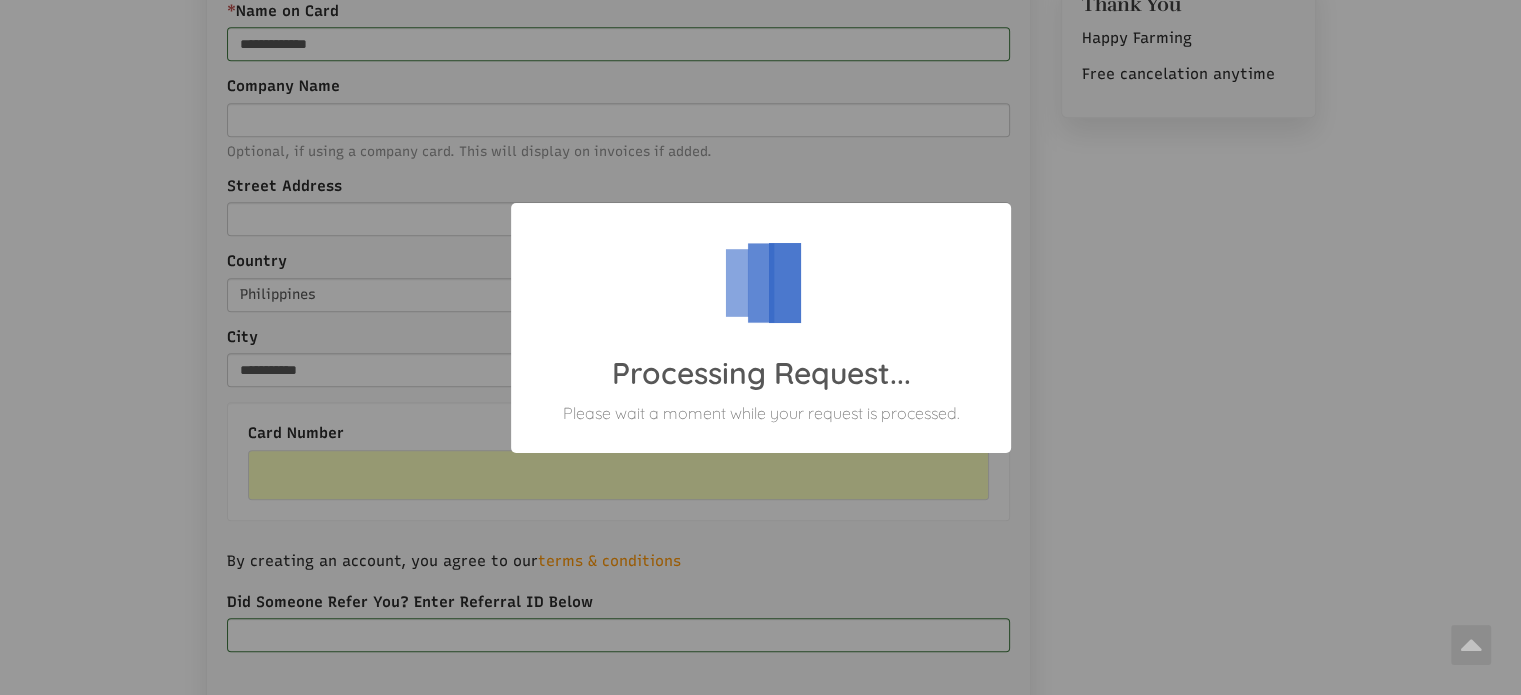 scroll, scrollTop: 1008, scrollLeft: 0, axis: vertical 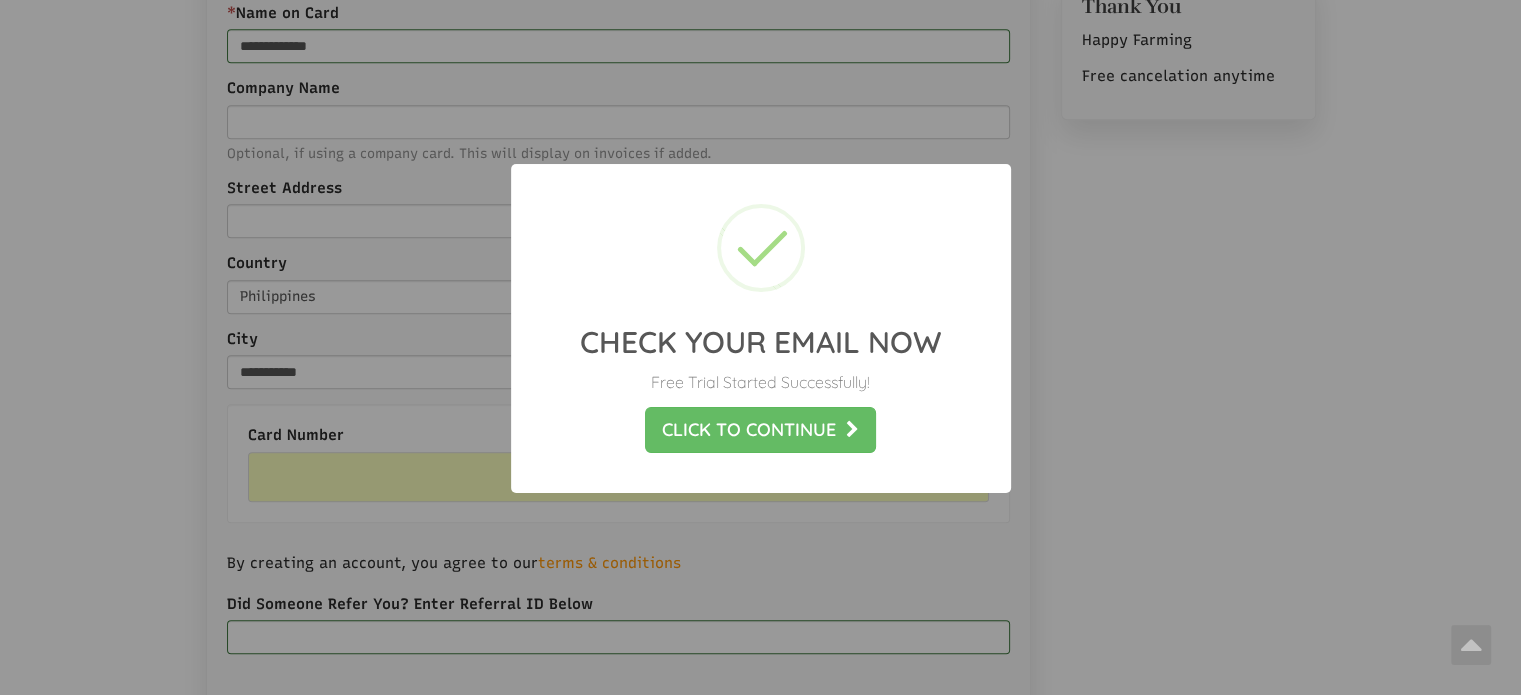 click on "Click to Continue" at bounding box center (760, 430) 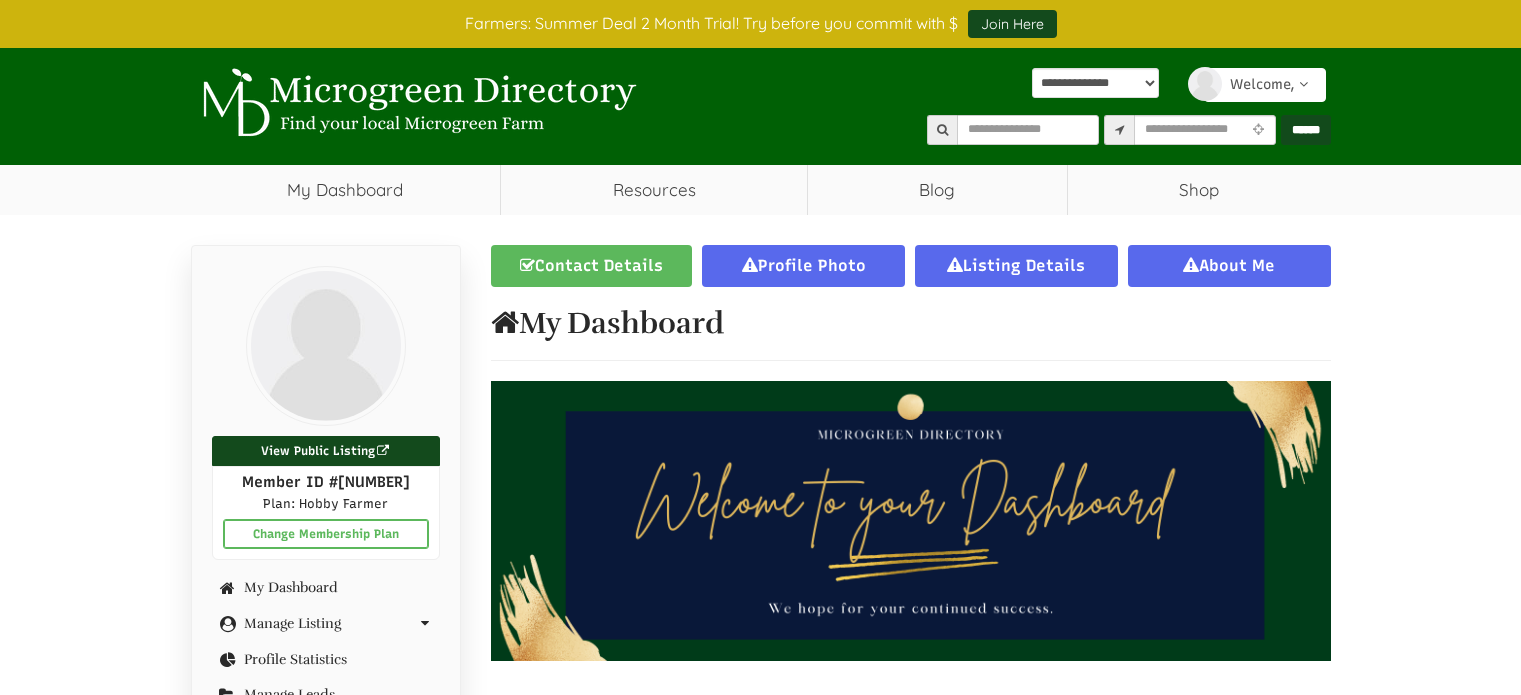 scroll, scrollTop: 400, scrollLeft: 0, axis: vertical 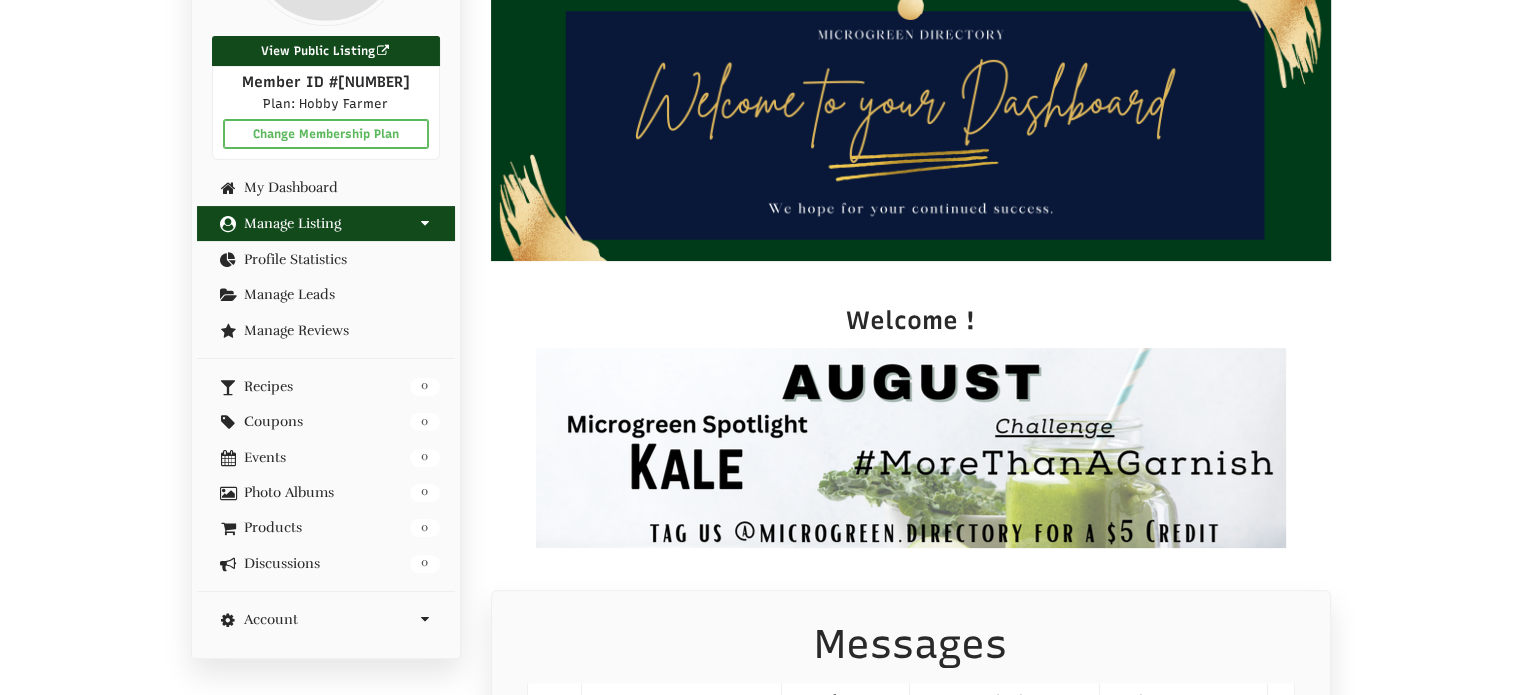 click on "Manage Listing" at bounding box center [326, 223] 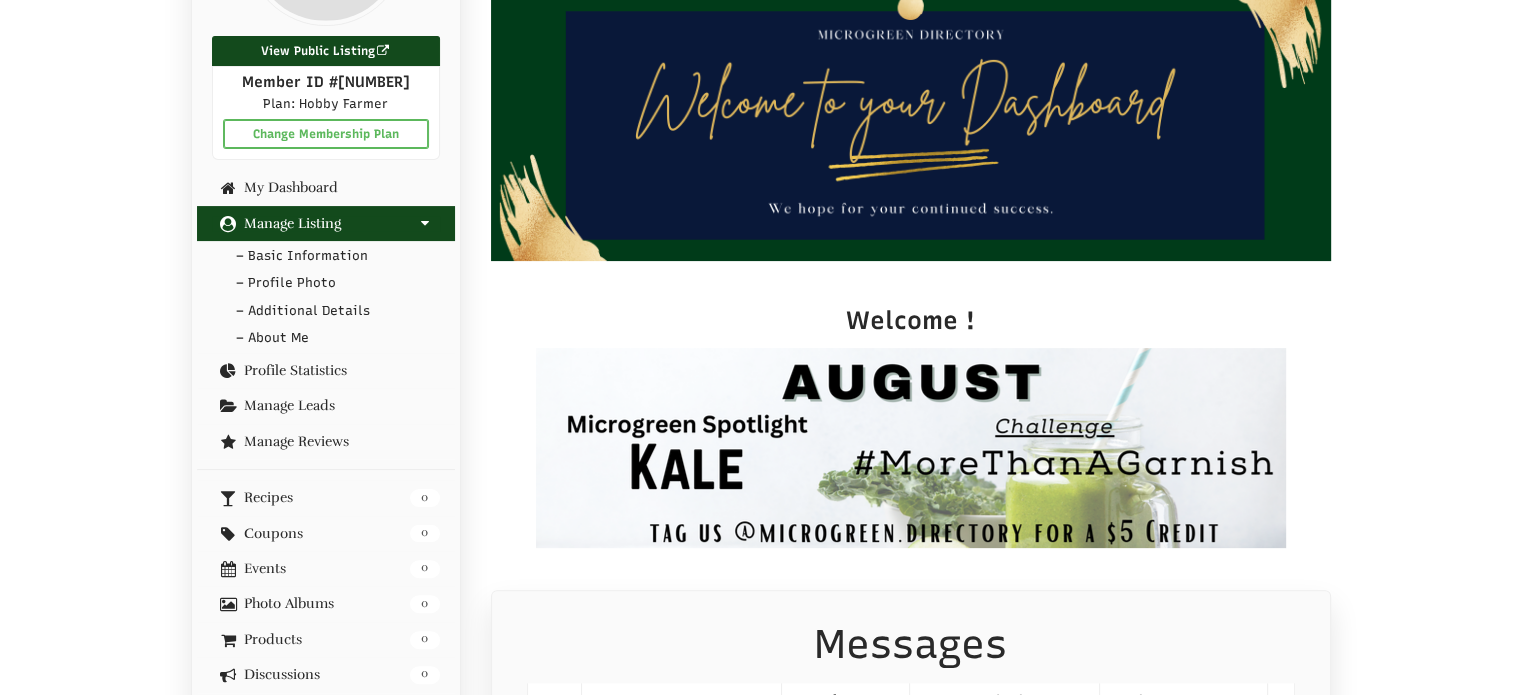 click on "Manage Listing" at bounding box center (326, 223) 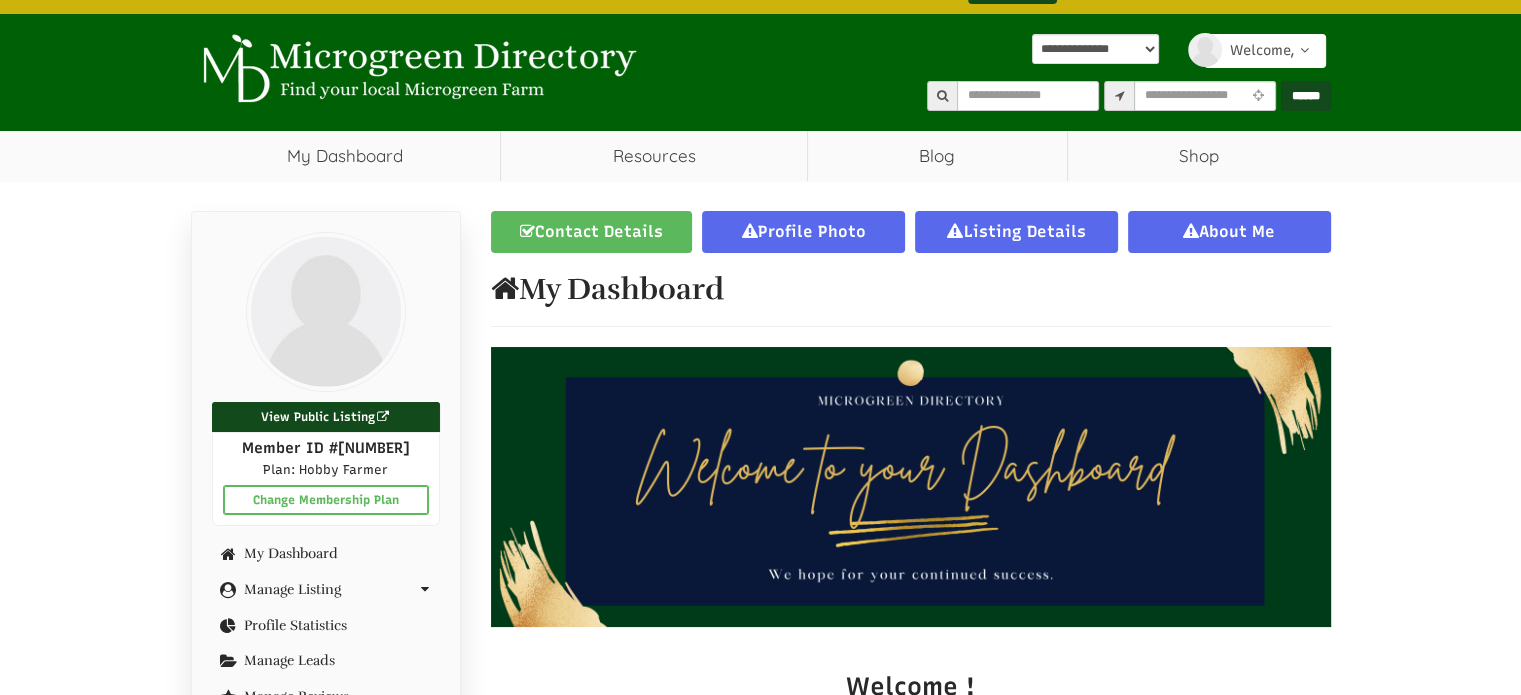 scroll, scrollTop: 0, scrollLeft: 0, axis: both 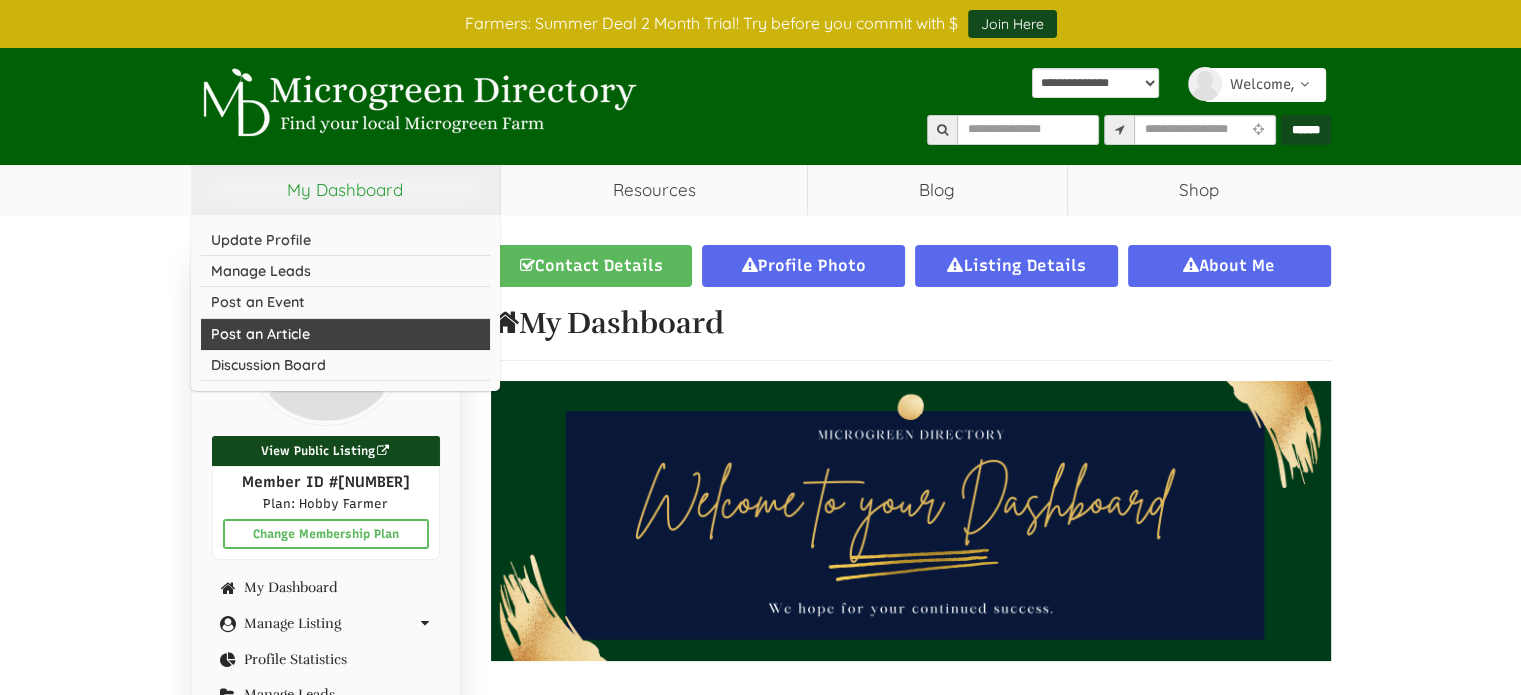 click on "Post an Article" at bounding box center (346, 334) 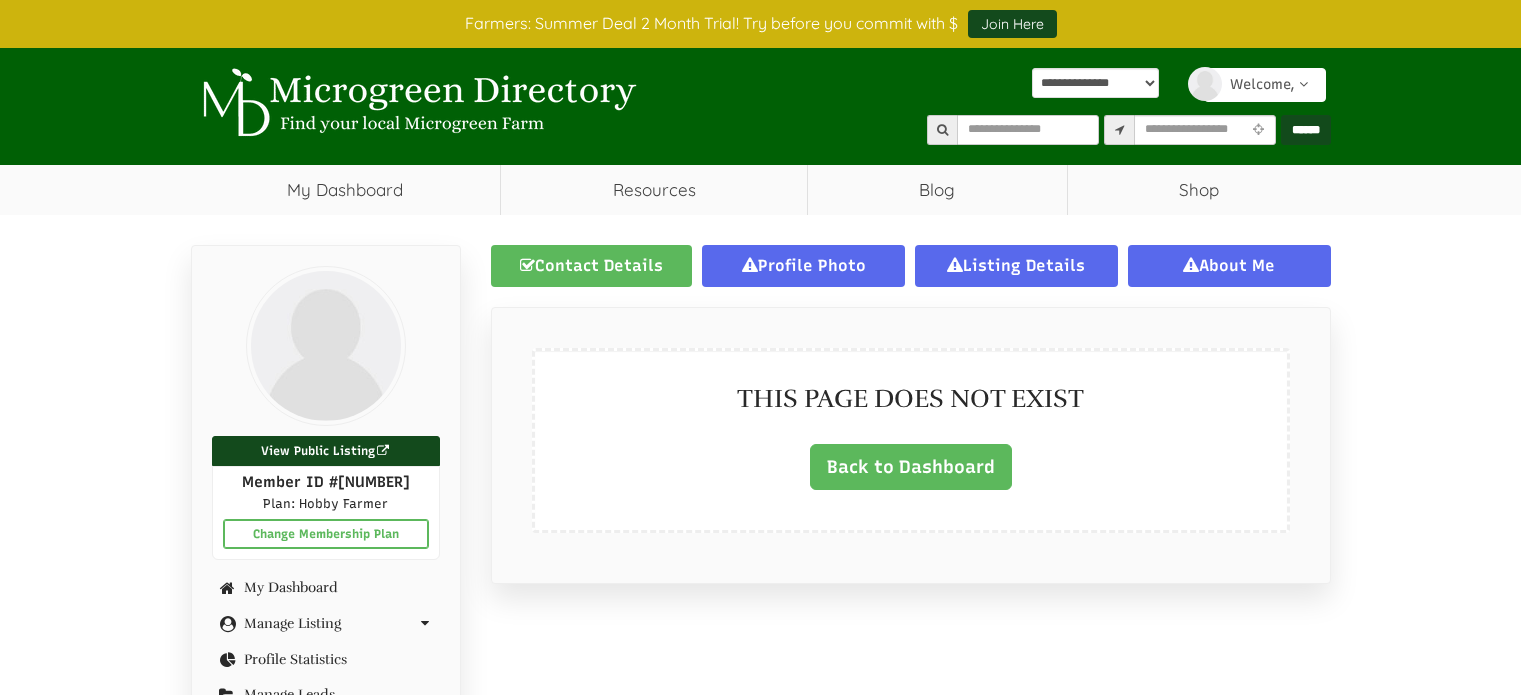 scroll, scrollTop: 0, scrollLeft: 0, axis: both 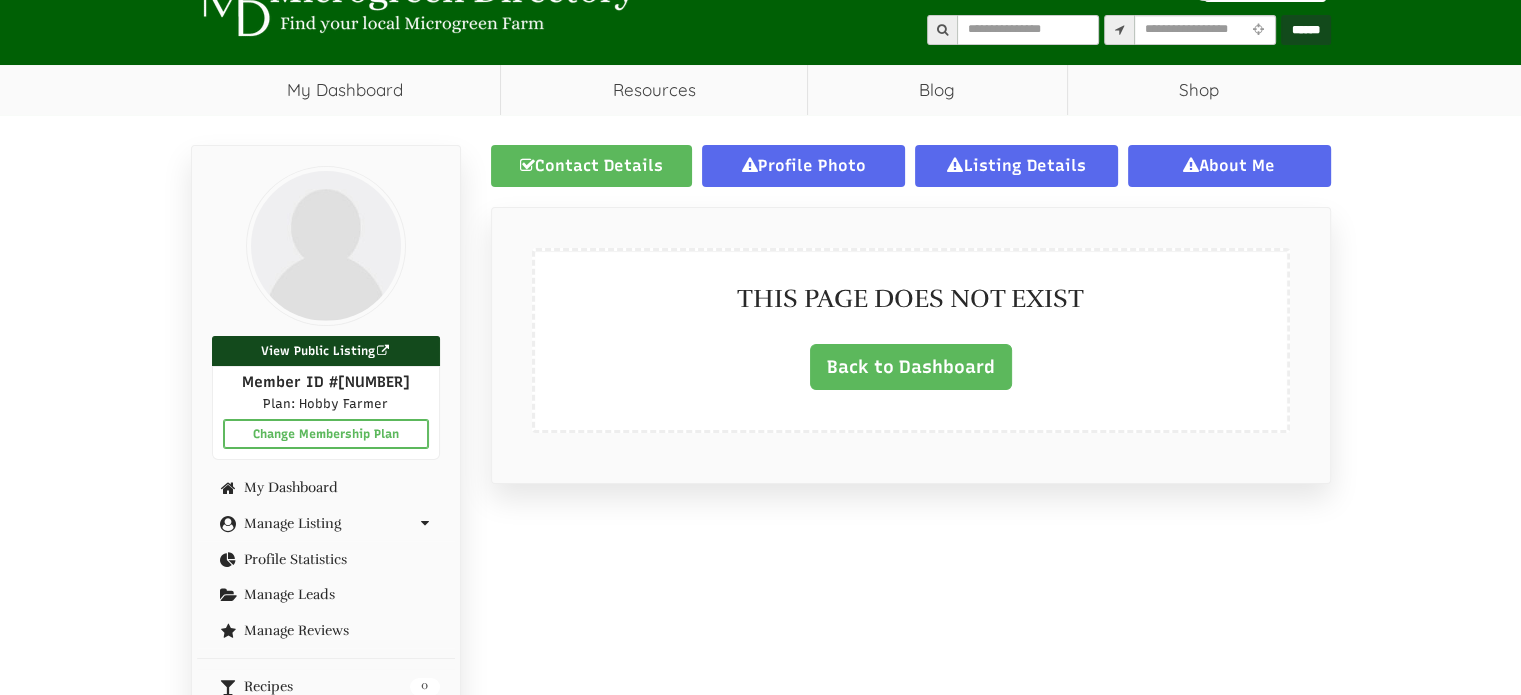click on "THIS PAGE DOES NOT EXIST" at bounding box center [911, 297] 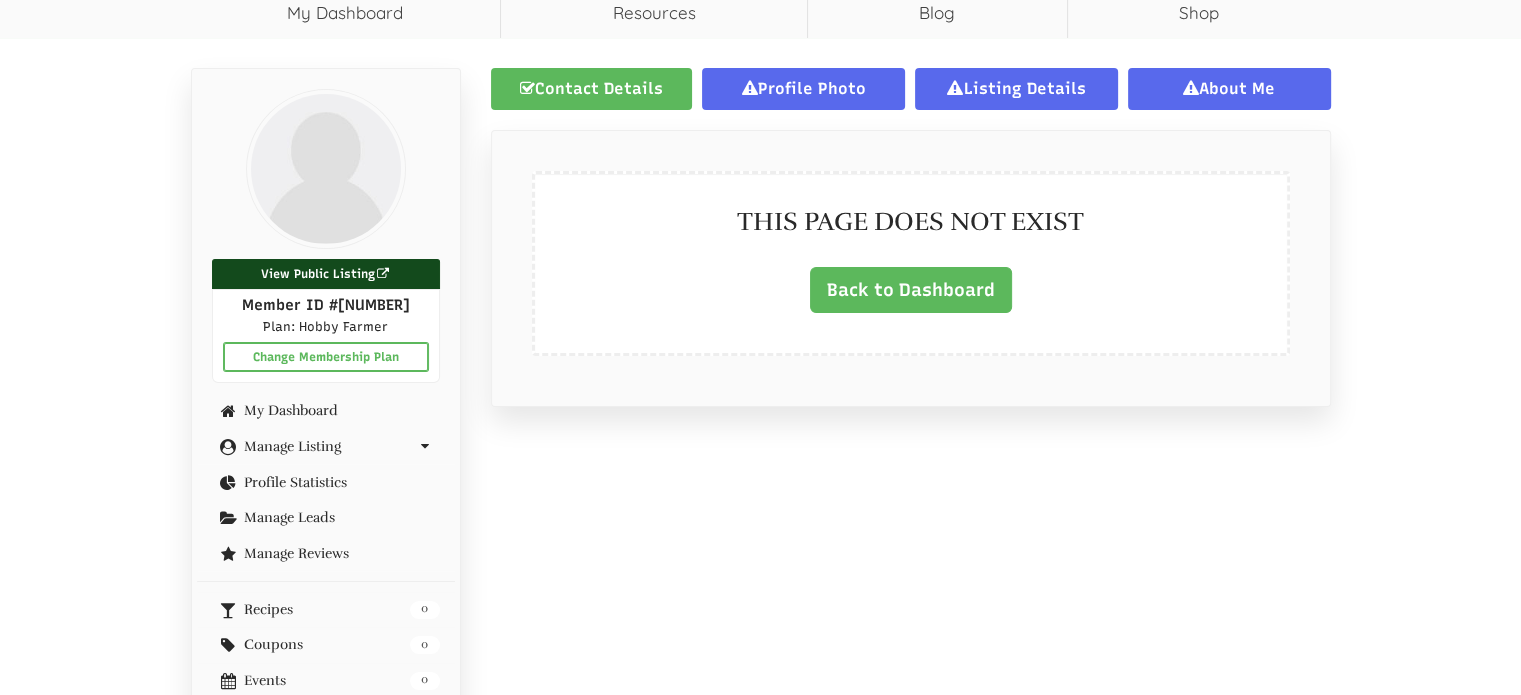 scroll, scrollTop: 300, scrollLeft: 0, axis: vertical 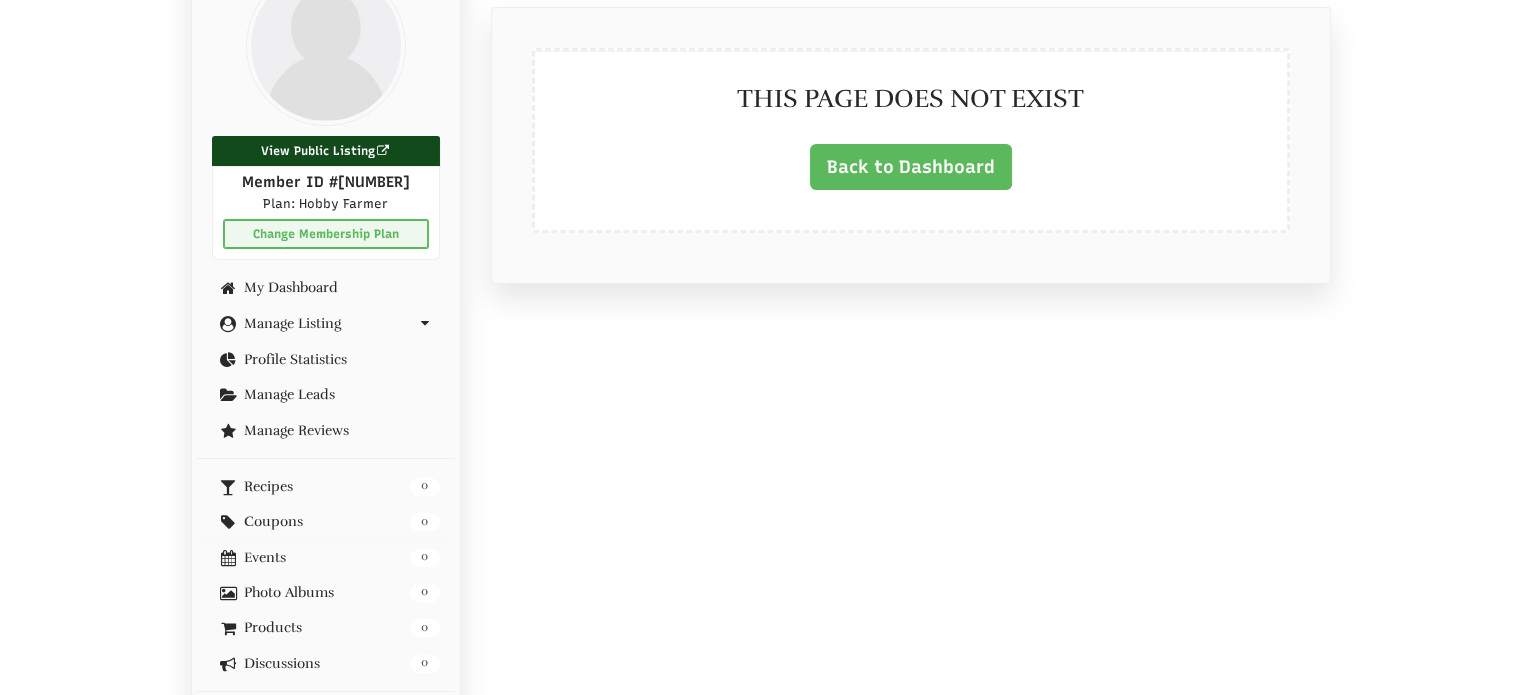 click on "Change Membership Plan" at bounding box center [326, 234] 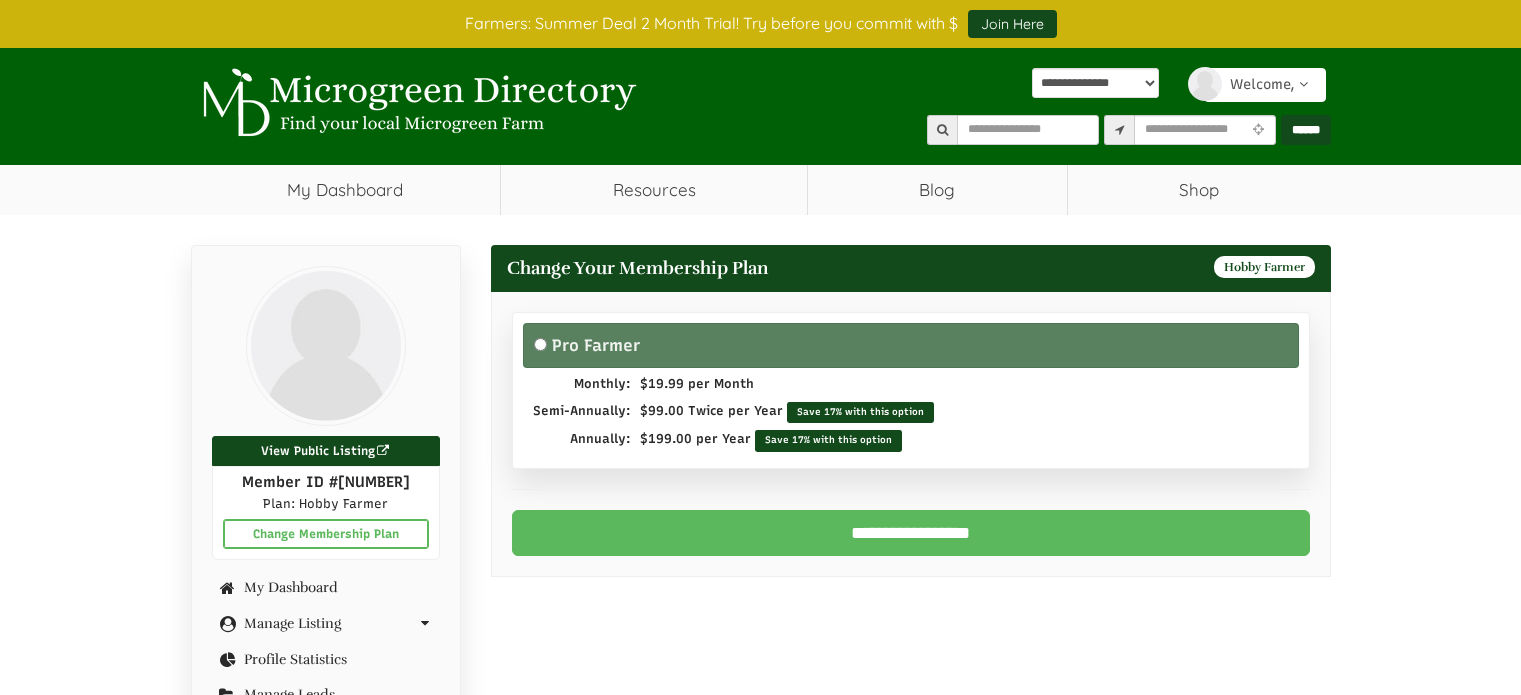 scroll, scrollTop: 0, scrollLeft: 0, axis: both 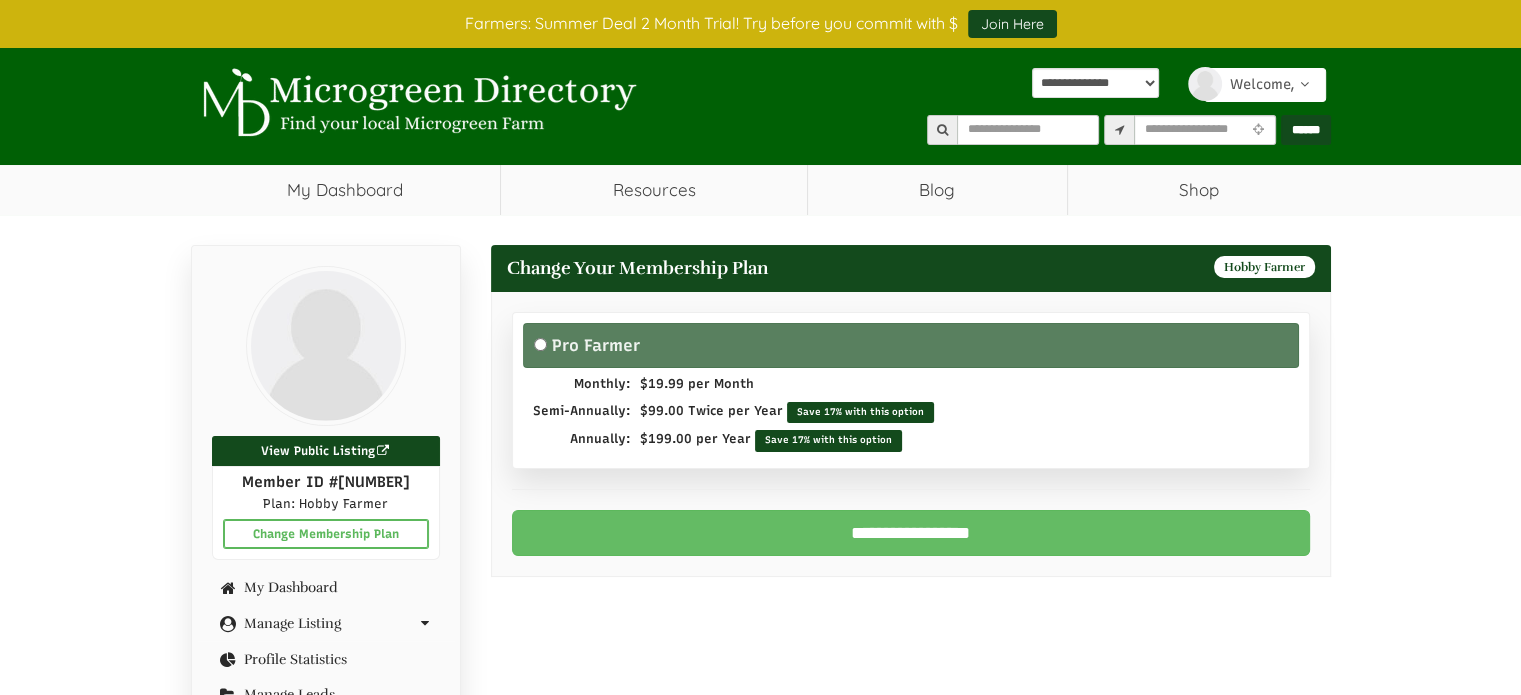 click on "**********" at bounding box center (911, 533) 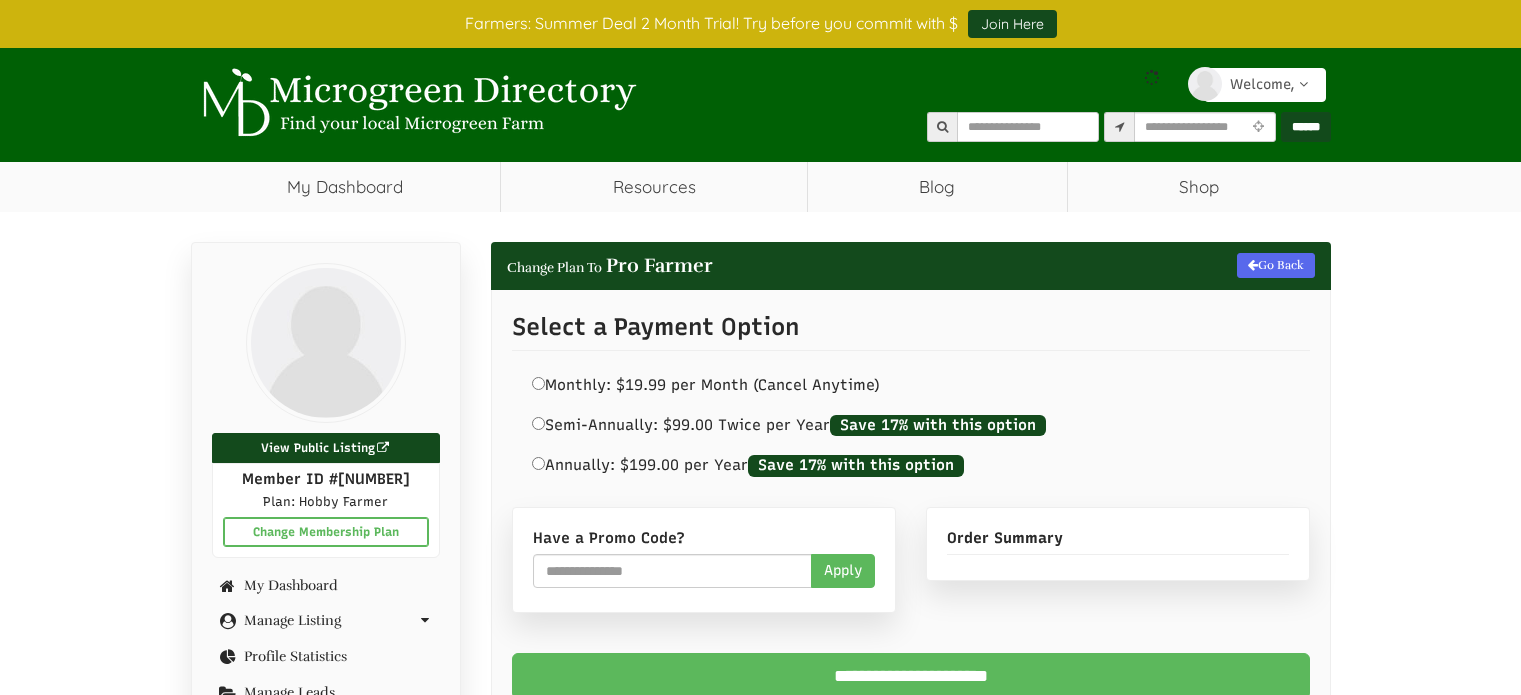scroll, scrollTop: 0, scrollLeft: 0, axis: both 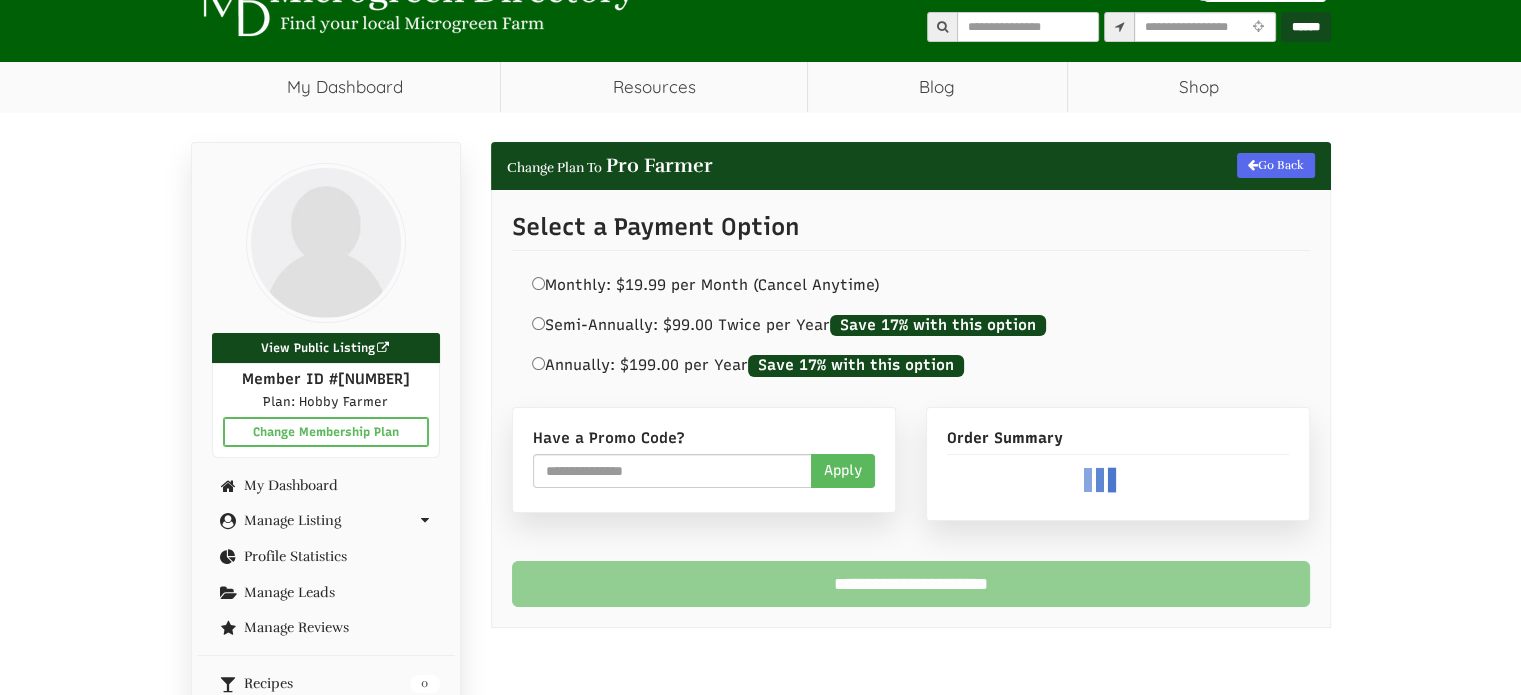 select 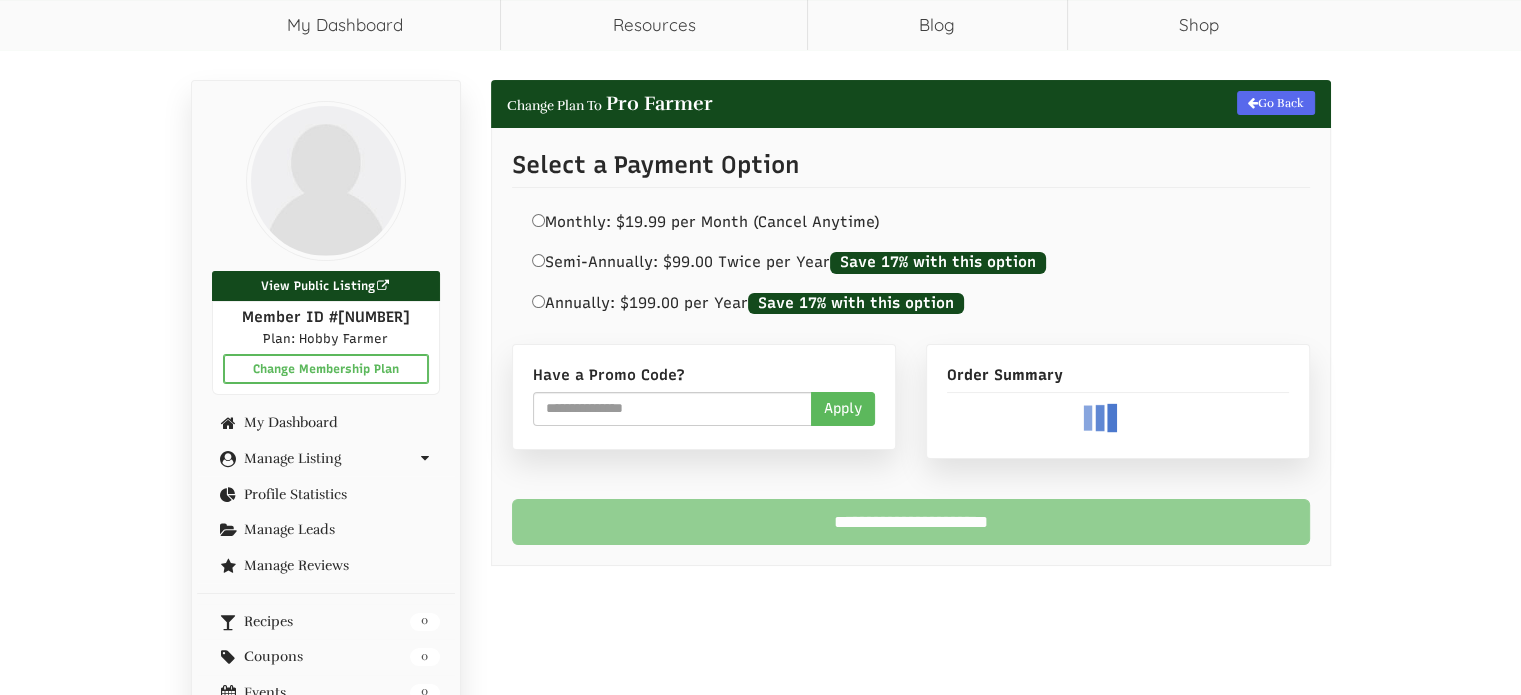 scroll, scrollTop: 200, scrollLeft: 0, axis: vertical 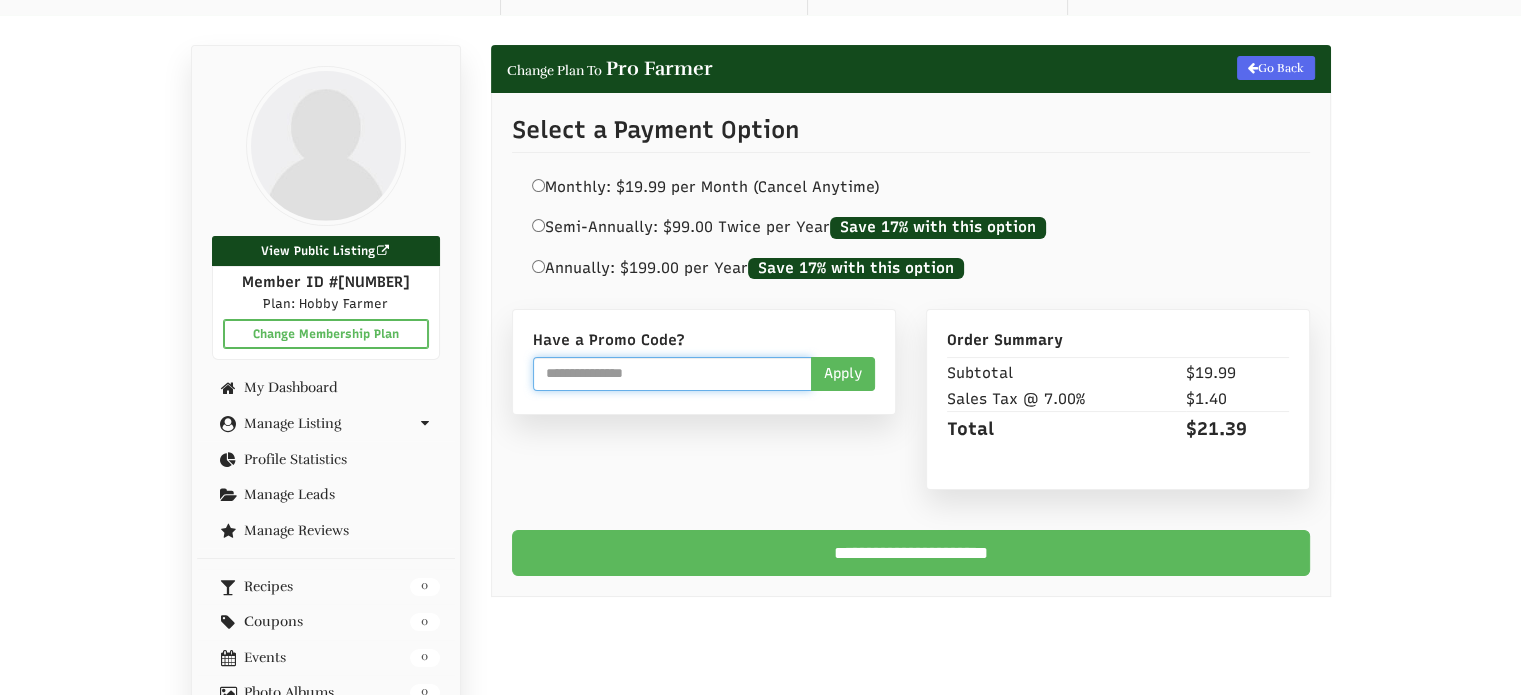click at bounding box center [672, 374] 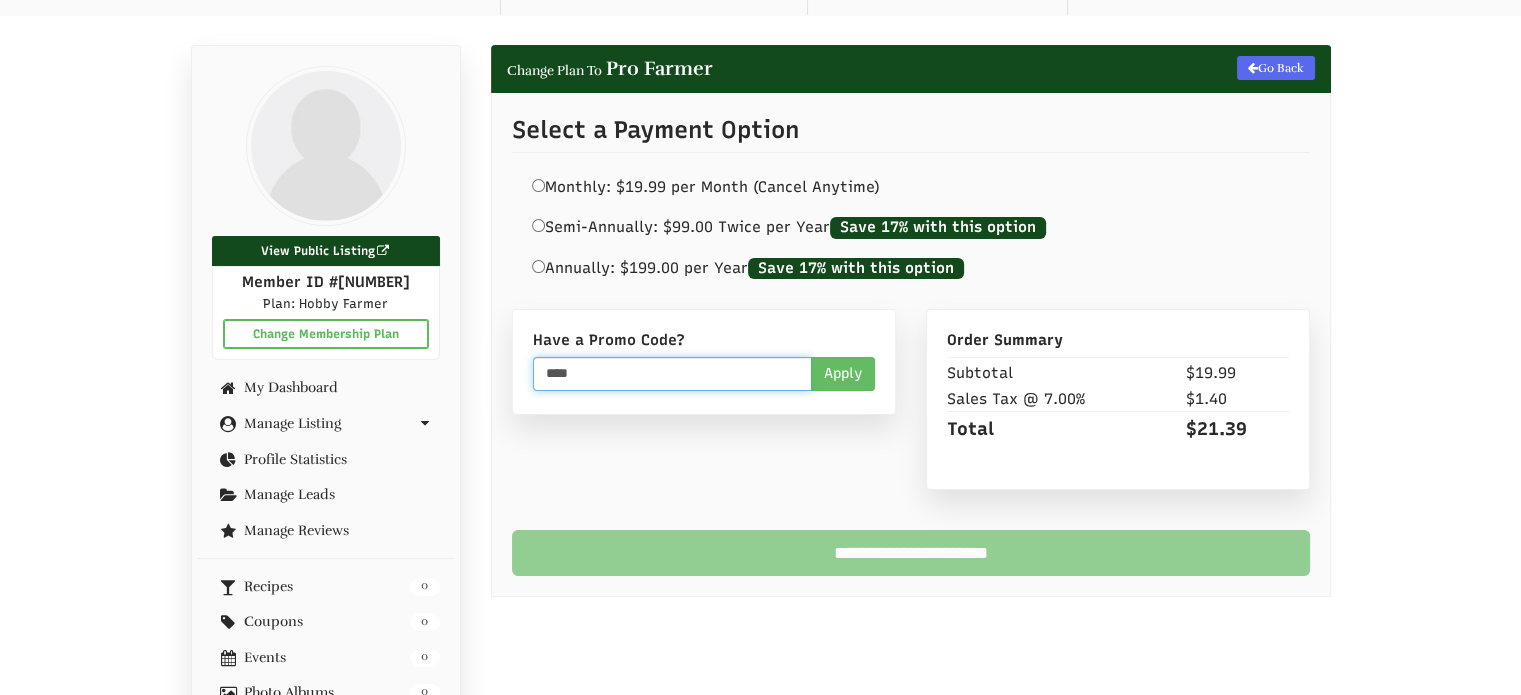 type on "****" 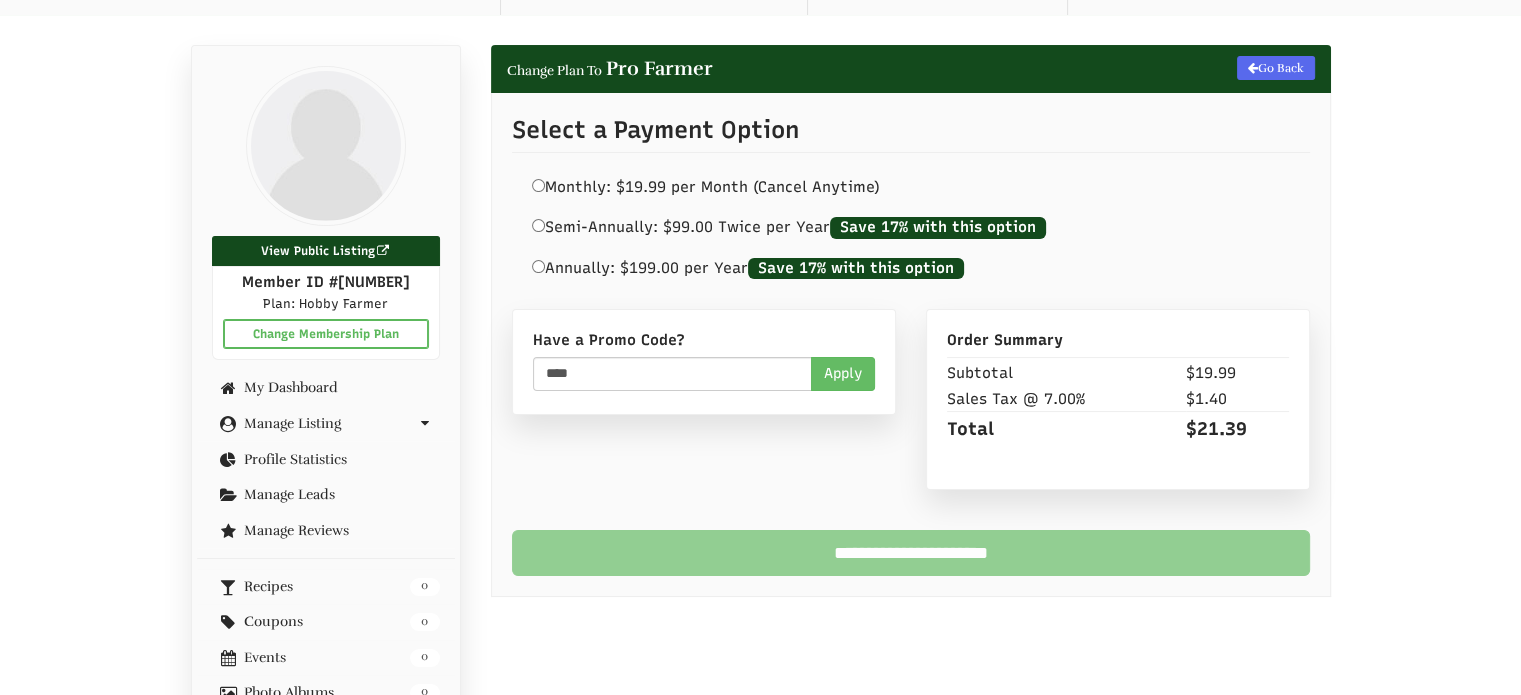 click on "Apply" at bounding box center [843, 374] 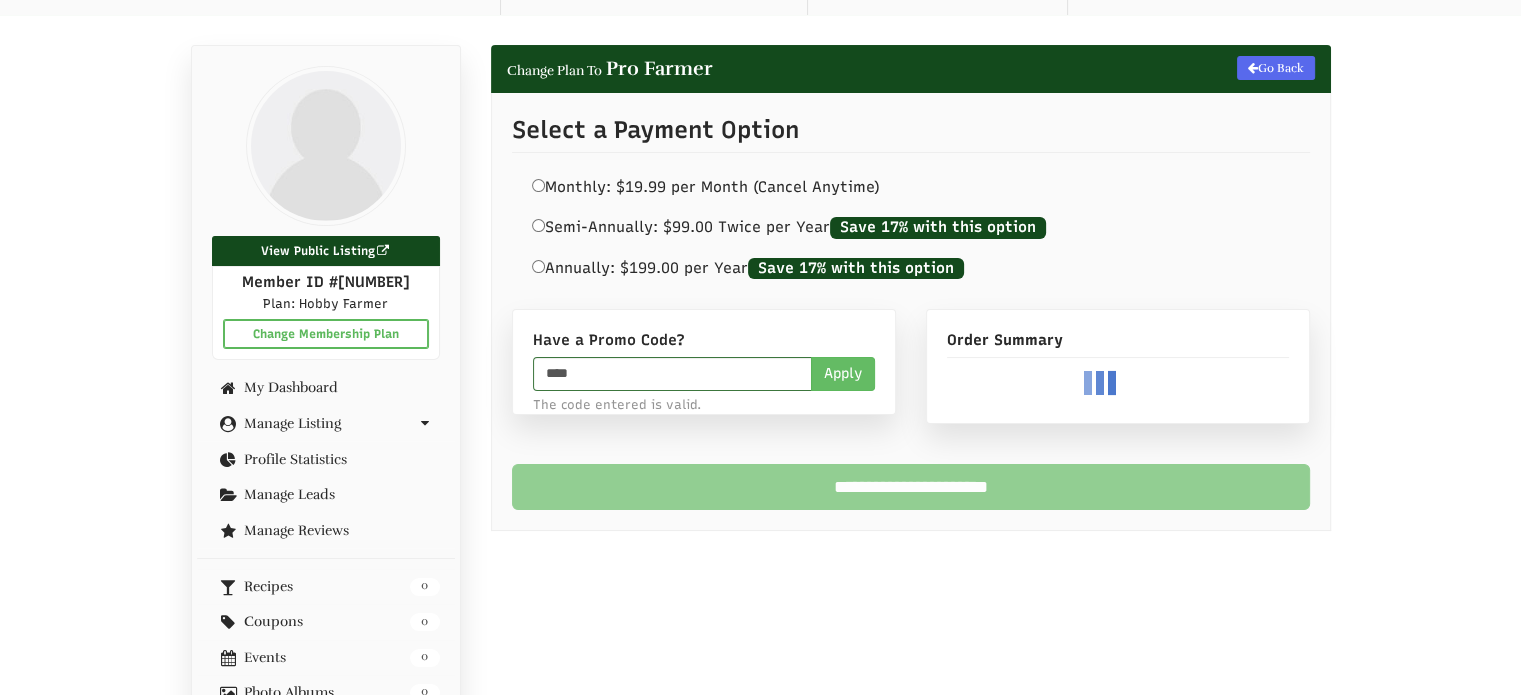 click on "Apply" at bounding box center (843, 374) 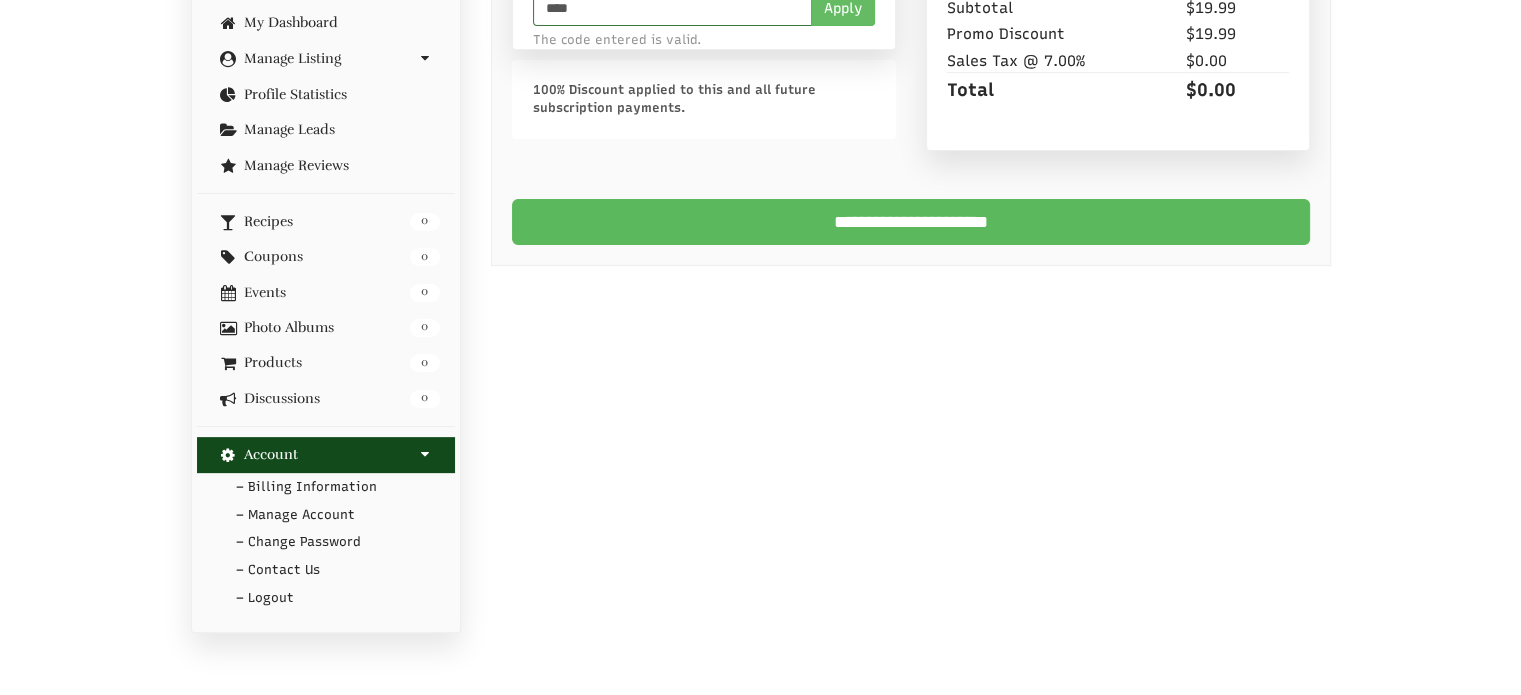 scroll, scrollTop: 600, scrollLeft: 0, axis: vertical 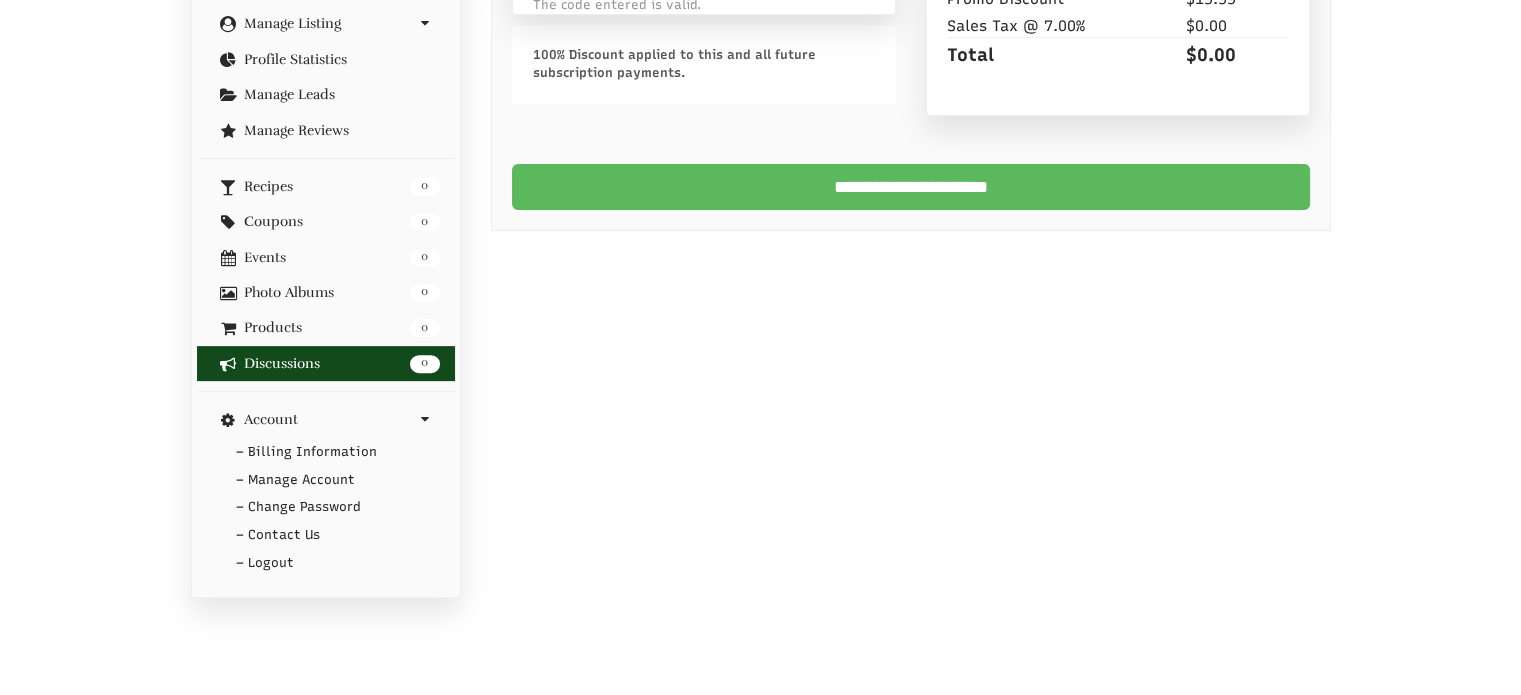 click on "0
Discussions" at bounding box center [326, 363] 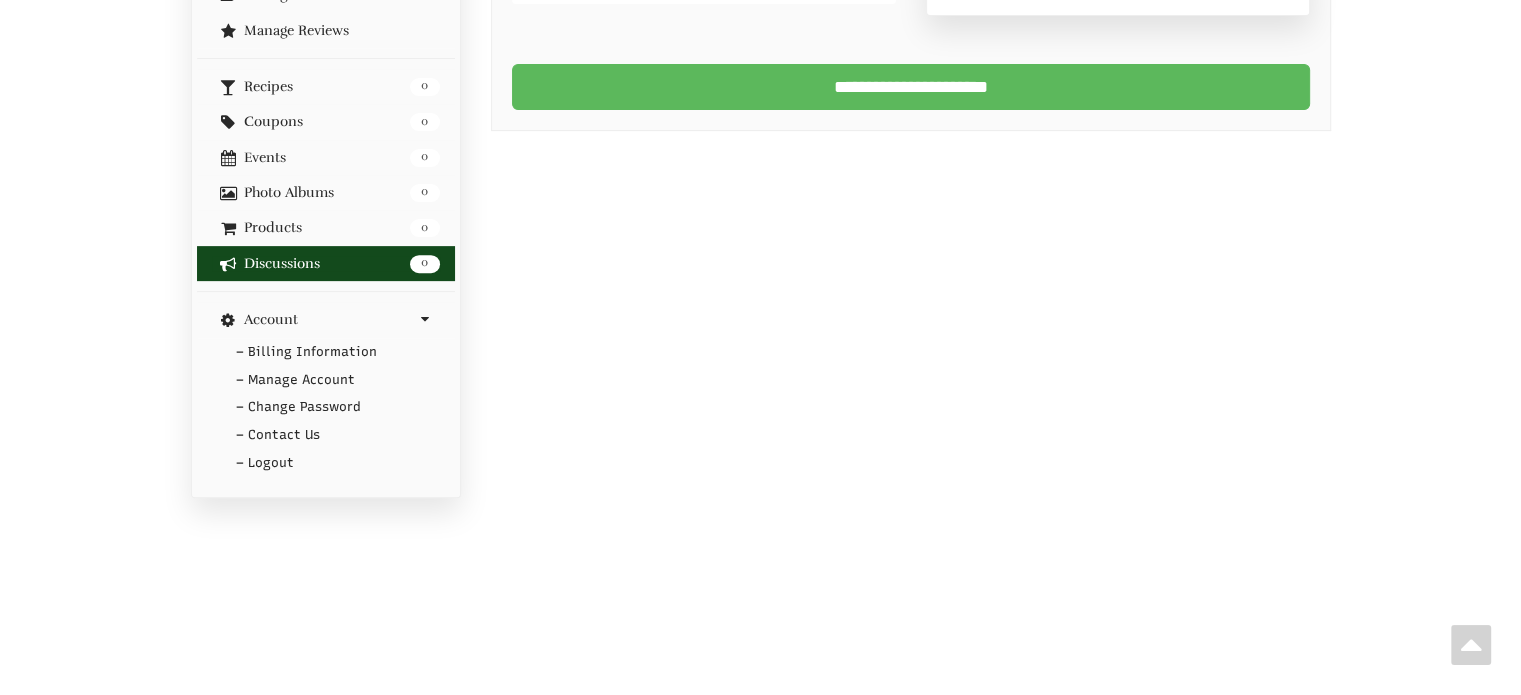 scroll, scrollTop: 400, scrollLeft: 0, axis: vertical 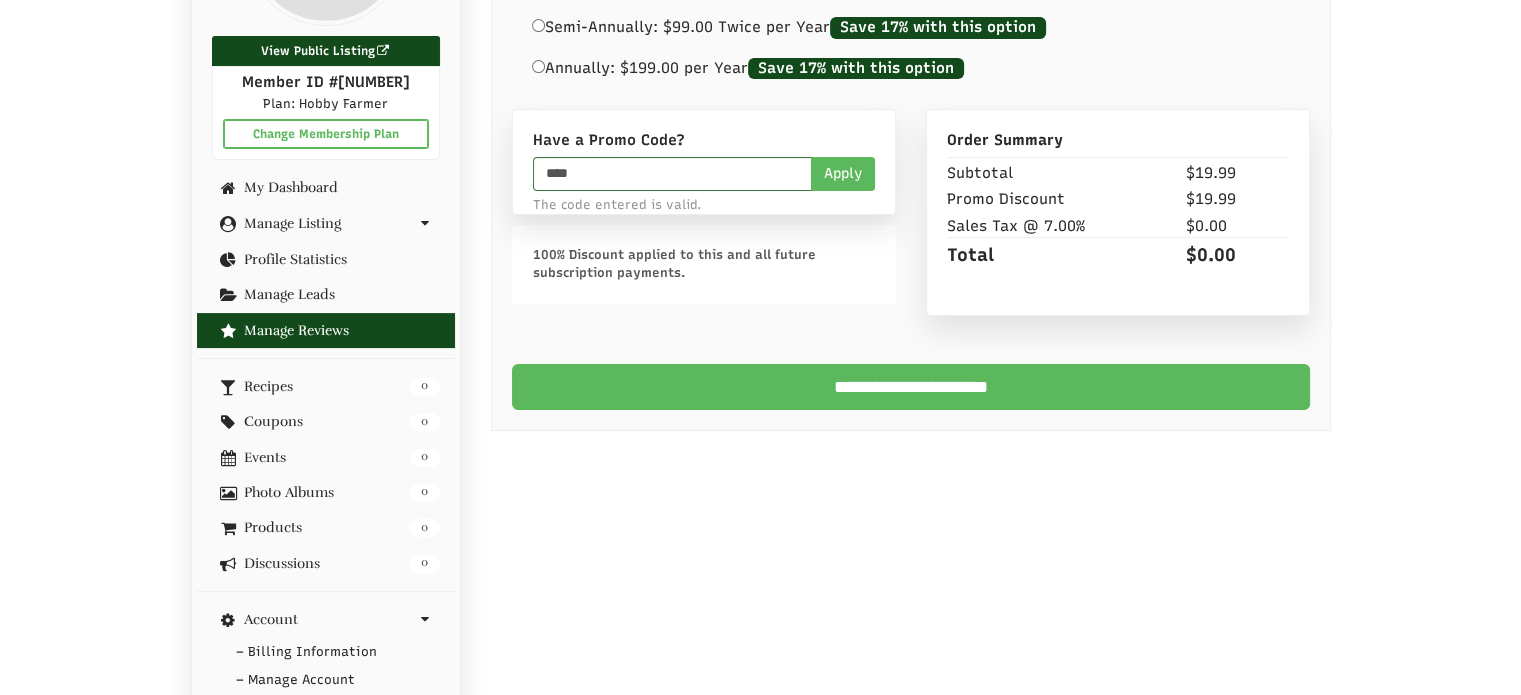 click on "Manage Reviews" at bounding box center [326, 330] 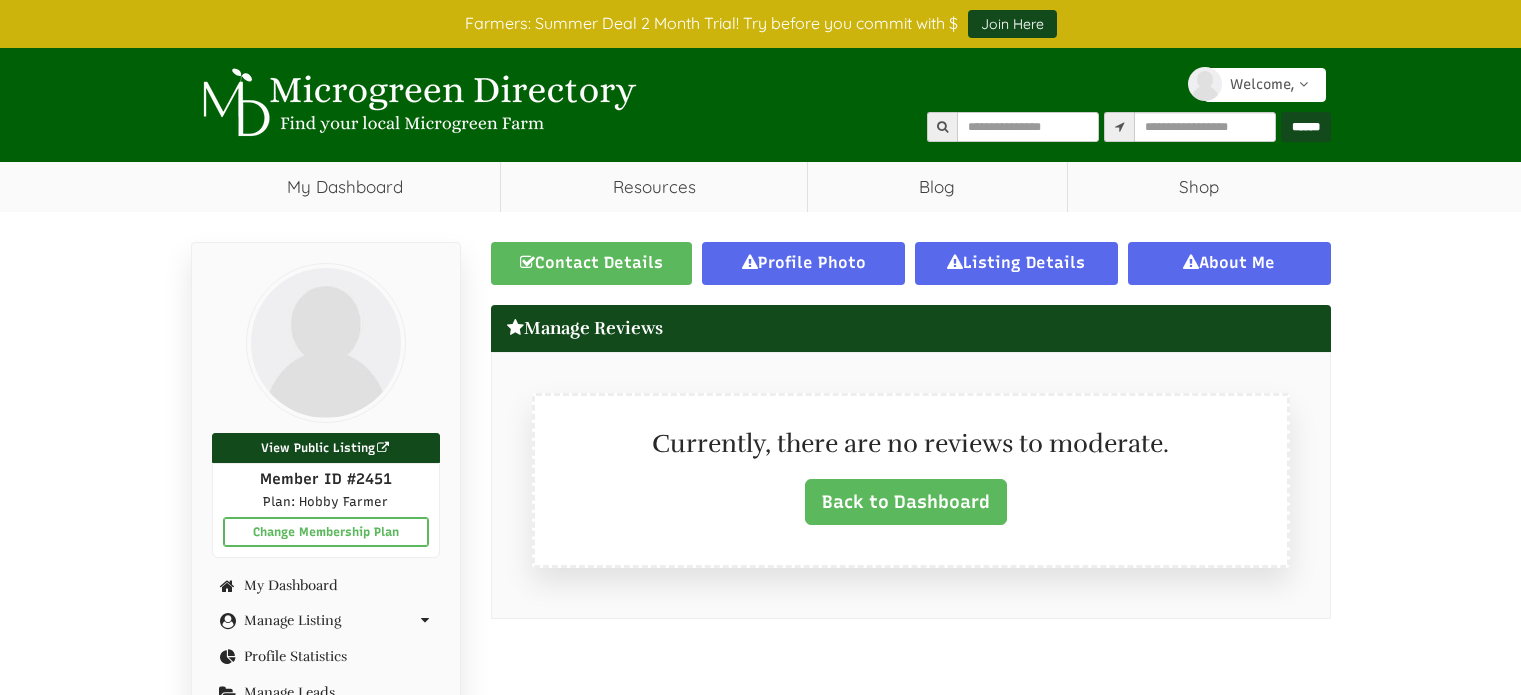 scroll, scrollTop: 0, scrollLeft: 0, axis: both 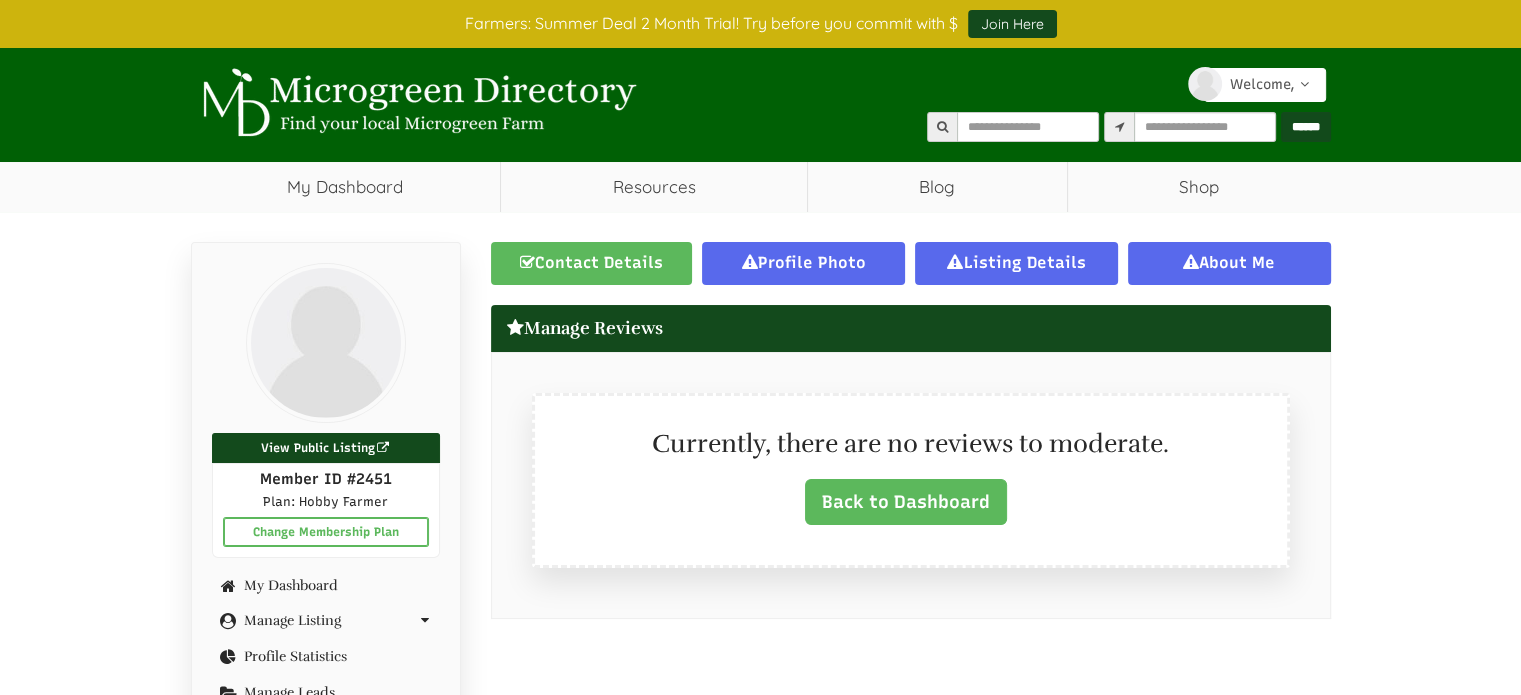 select 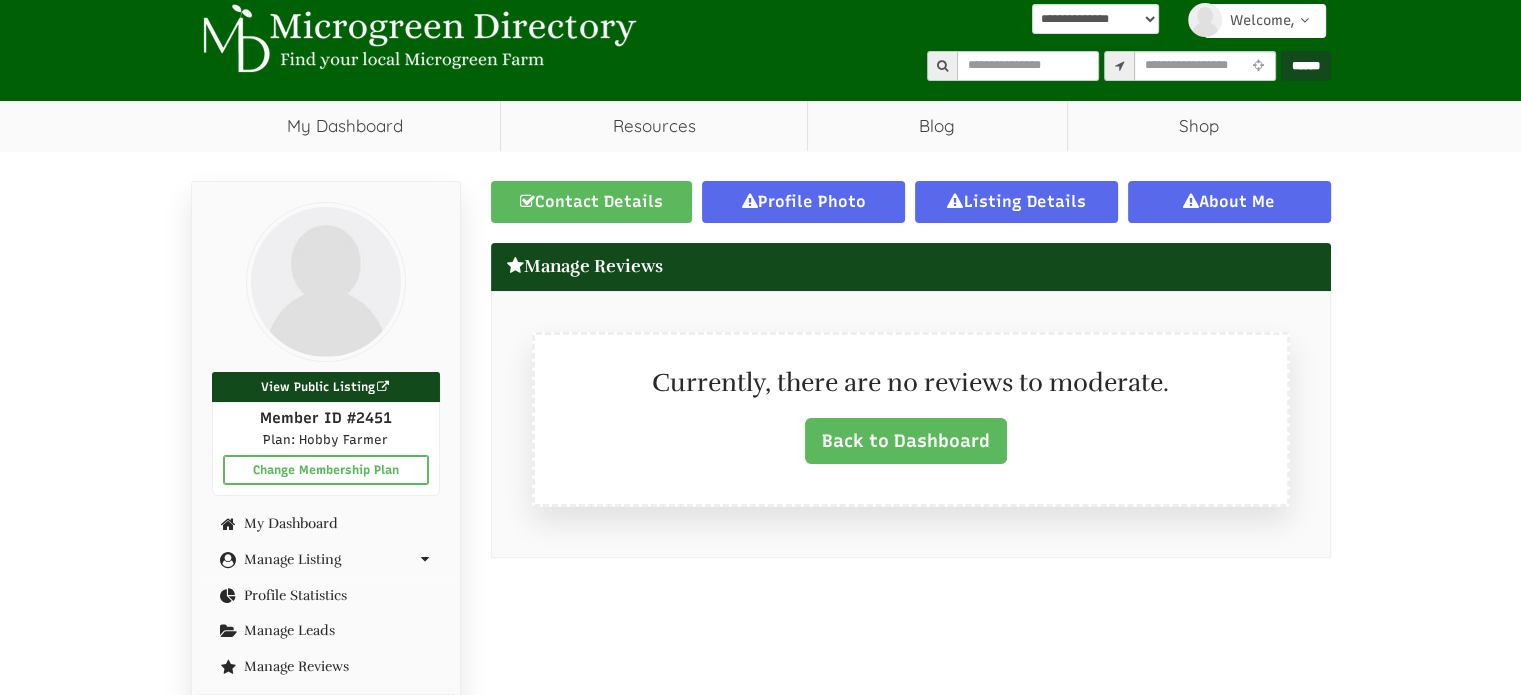 scroll, scrollTop: 100, scrollLeft: 0, axis: vertical 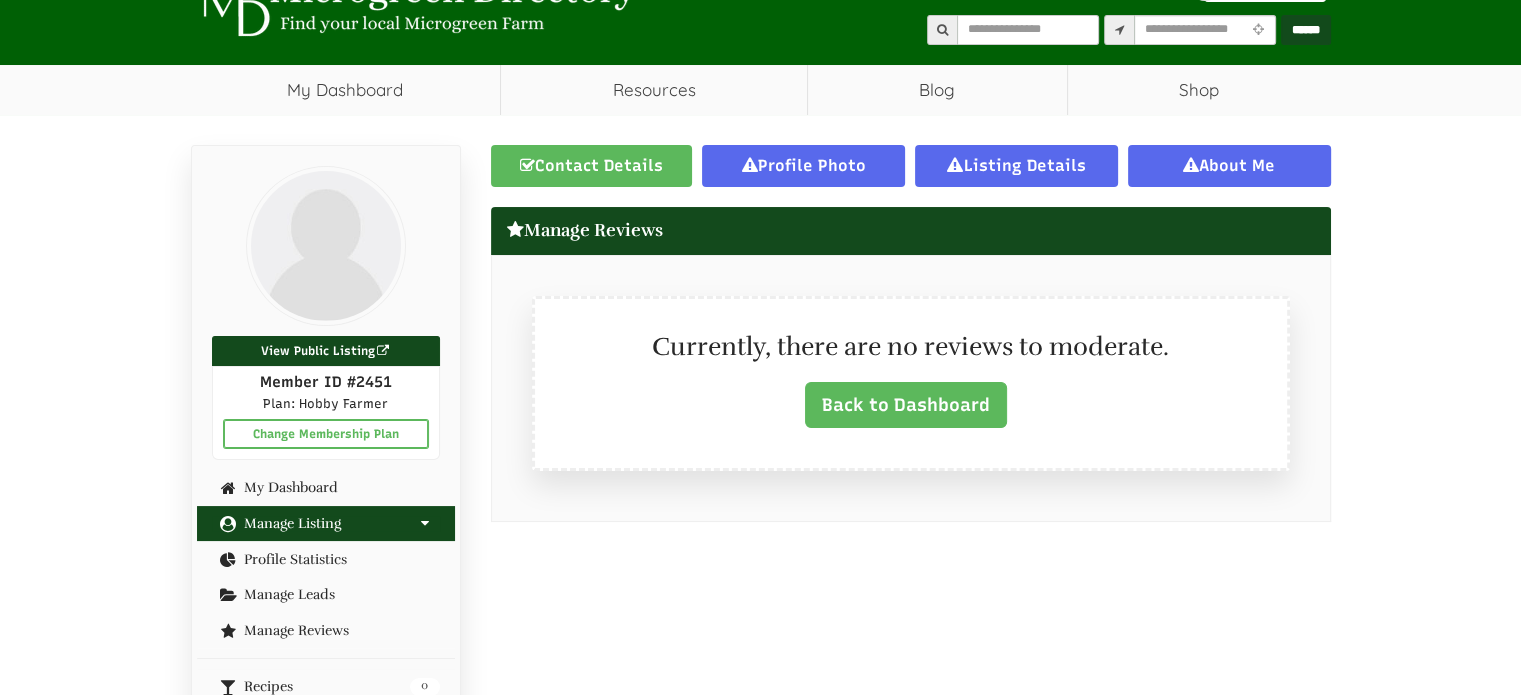 click on "Manage Listing" at bounding box center [326, 523] 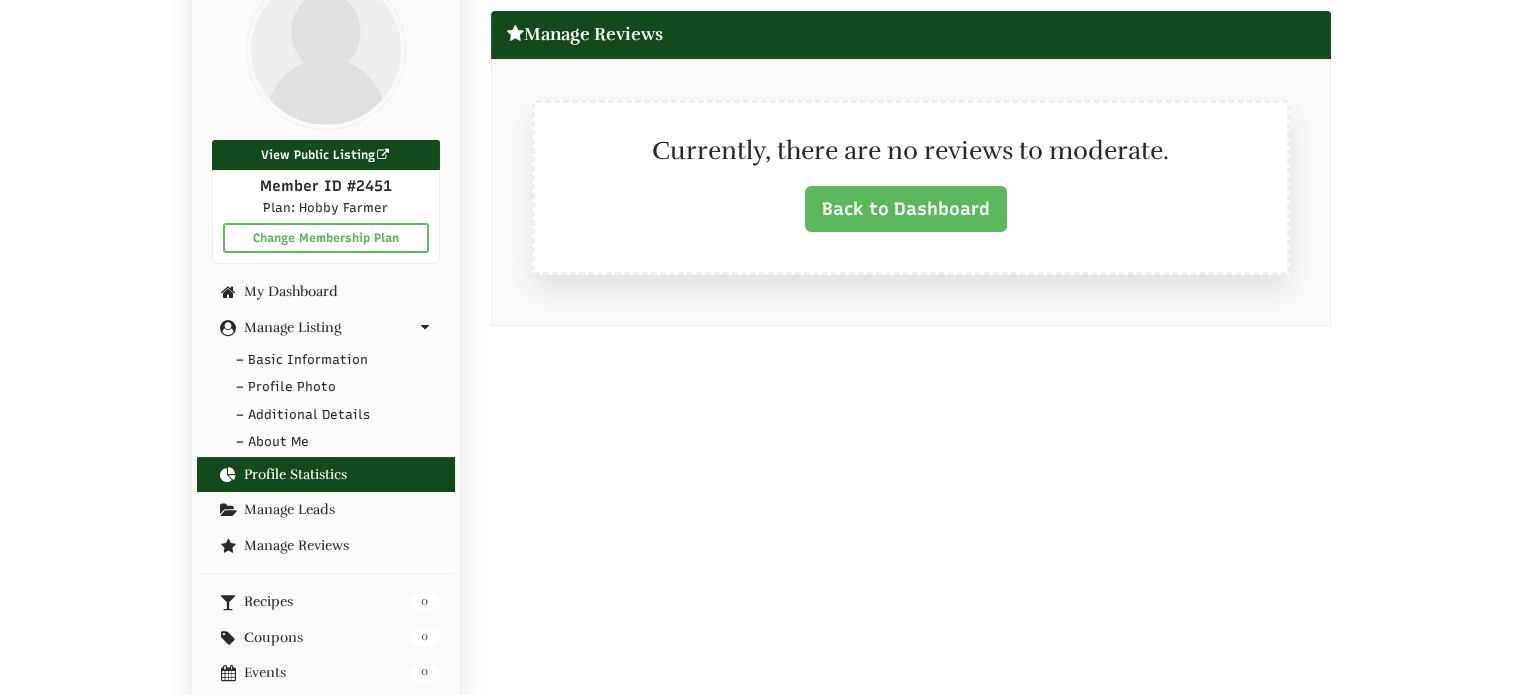 scroll, scrollTop: 300, scrollLeft: 0, axis: vertical 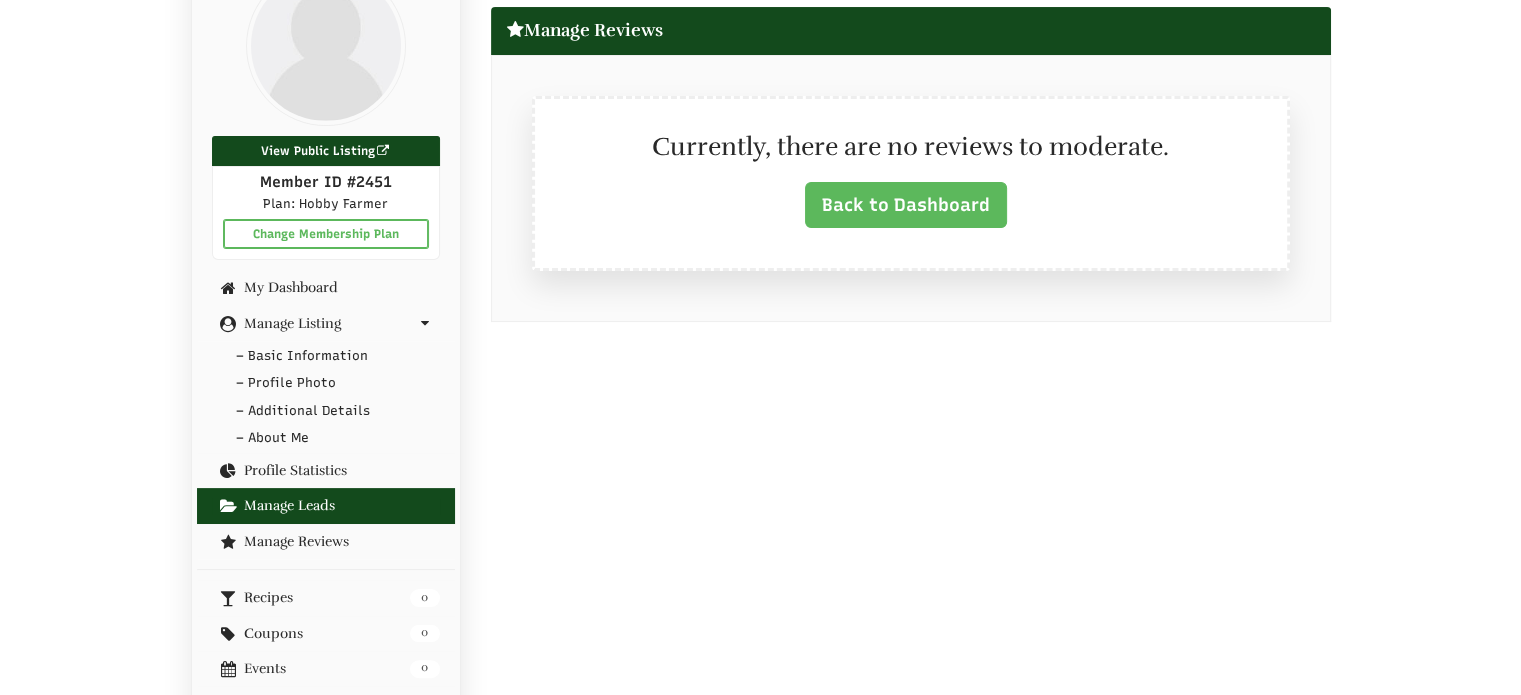 click on "Manage Leads" at bounding box center (326, 505) 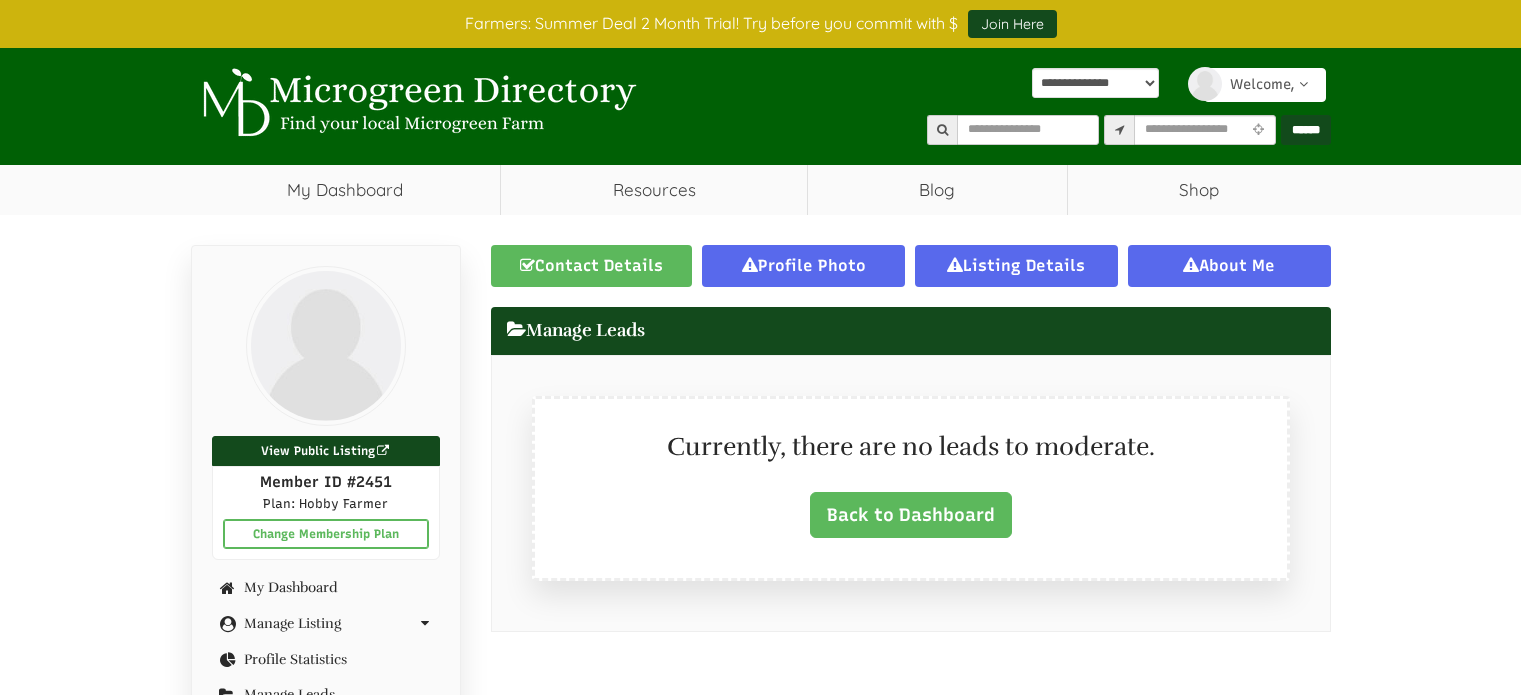 scroll, scrollTop: 0, scrollLeft: 0, axis: both 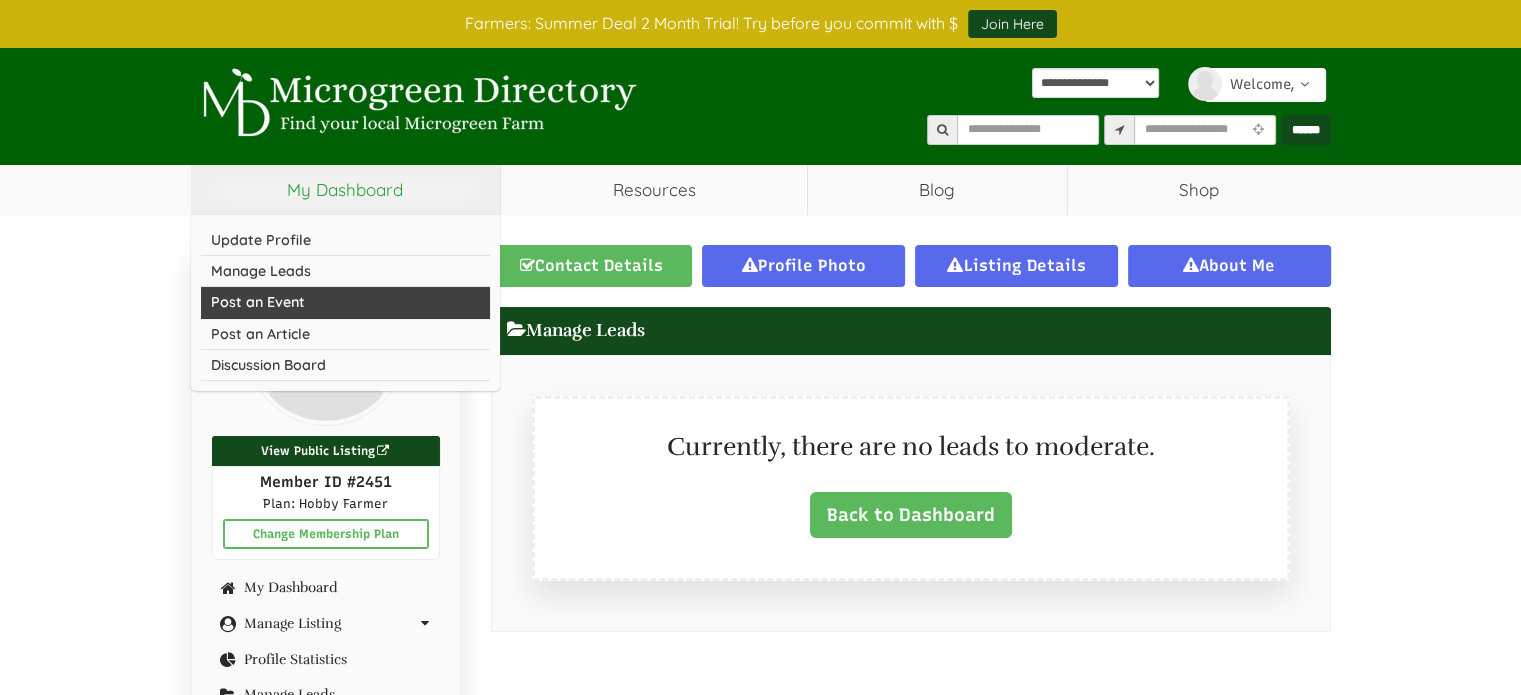 click on "Post an Event" at bounding box center (346, 302) 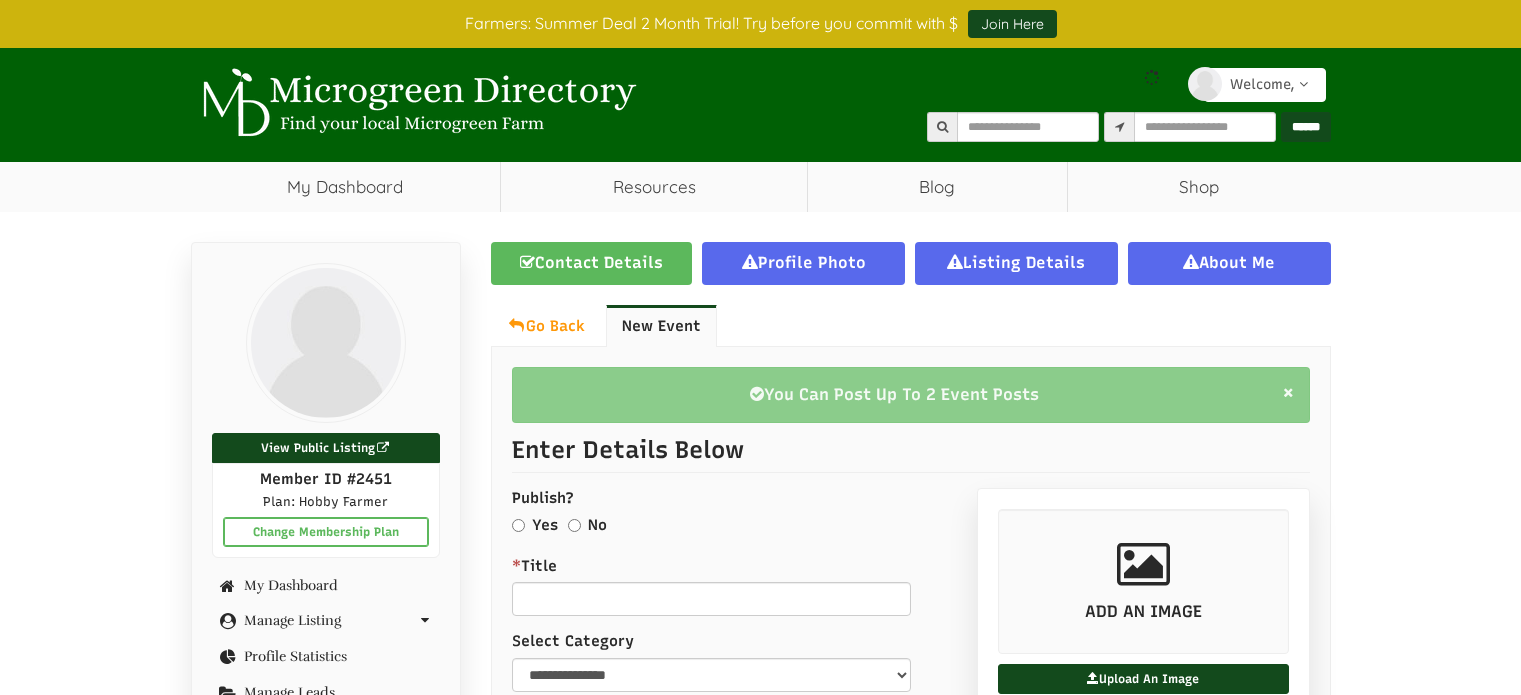 scroll, scrollTop: 0, scrollLeft: 0, axis: both 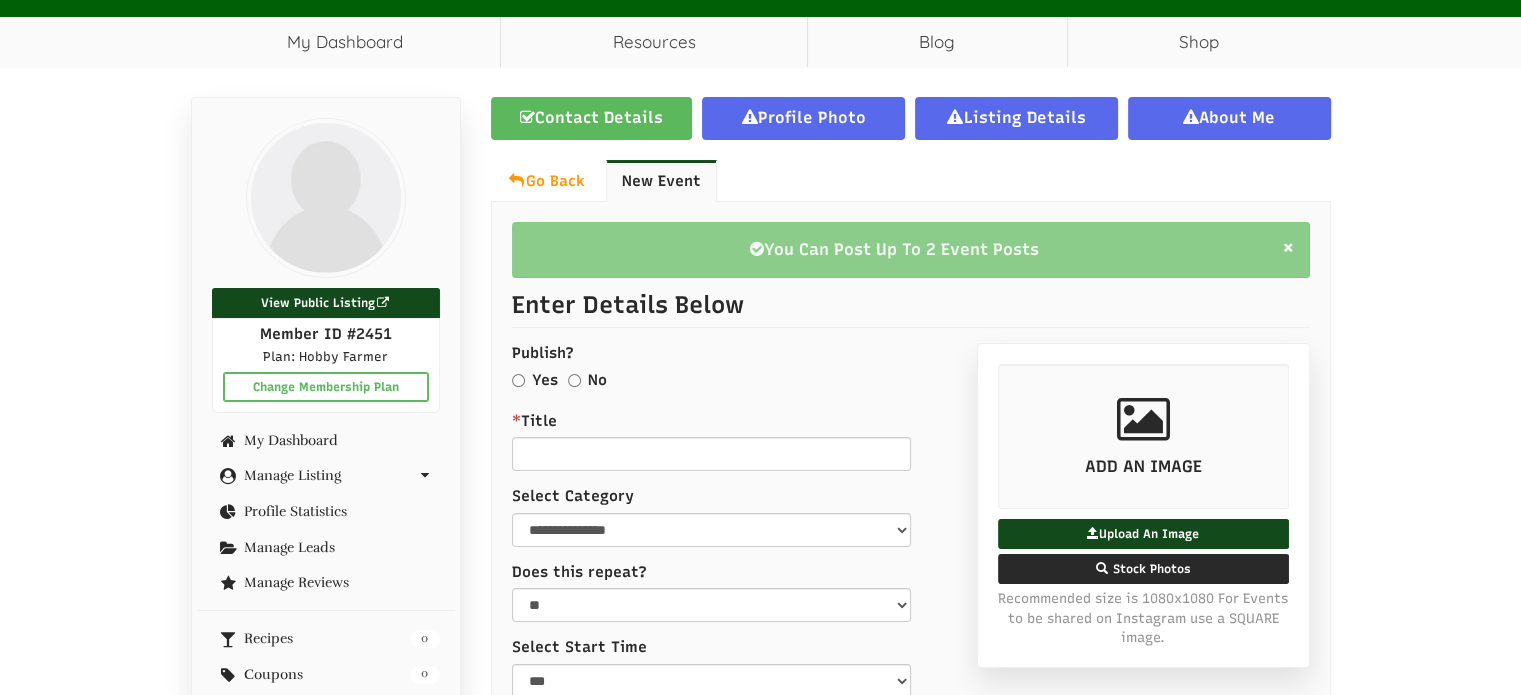select 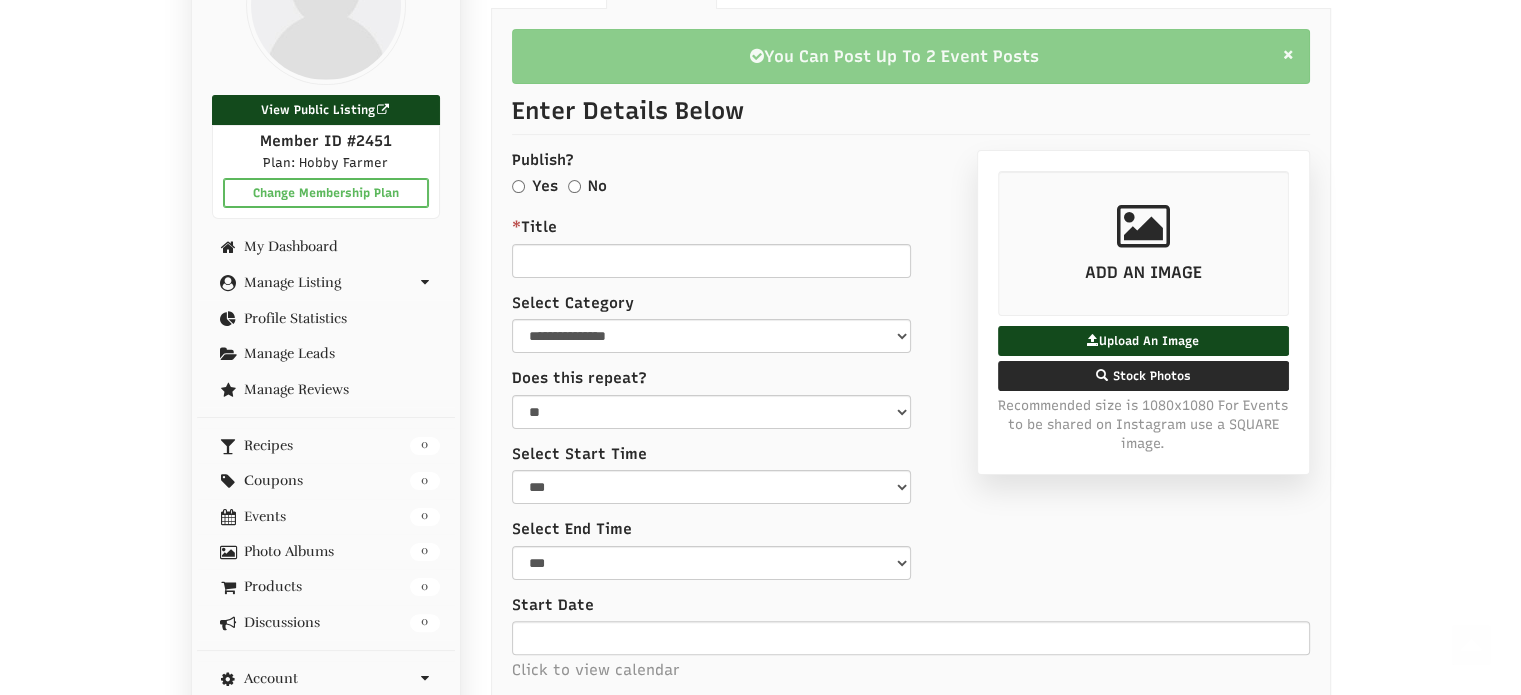 scroll, scrollTop: 100, scrollLeft: 0, axis: vertical 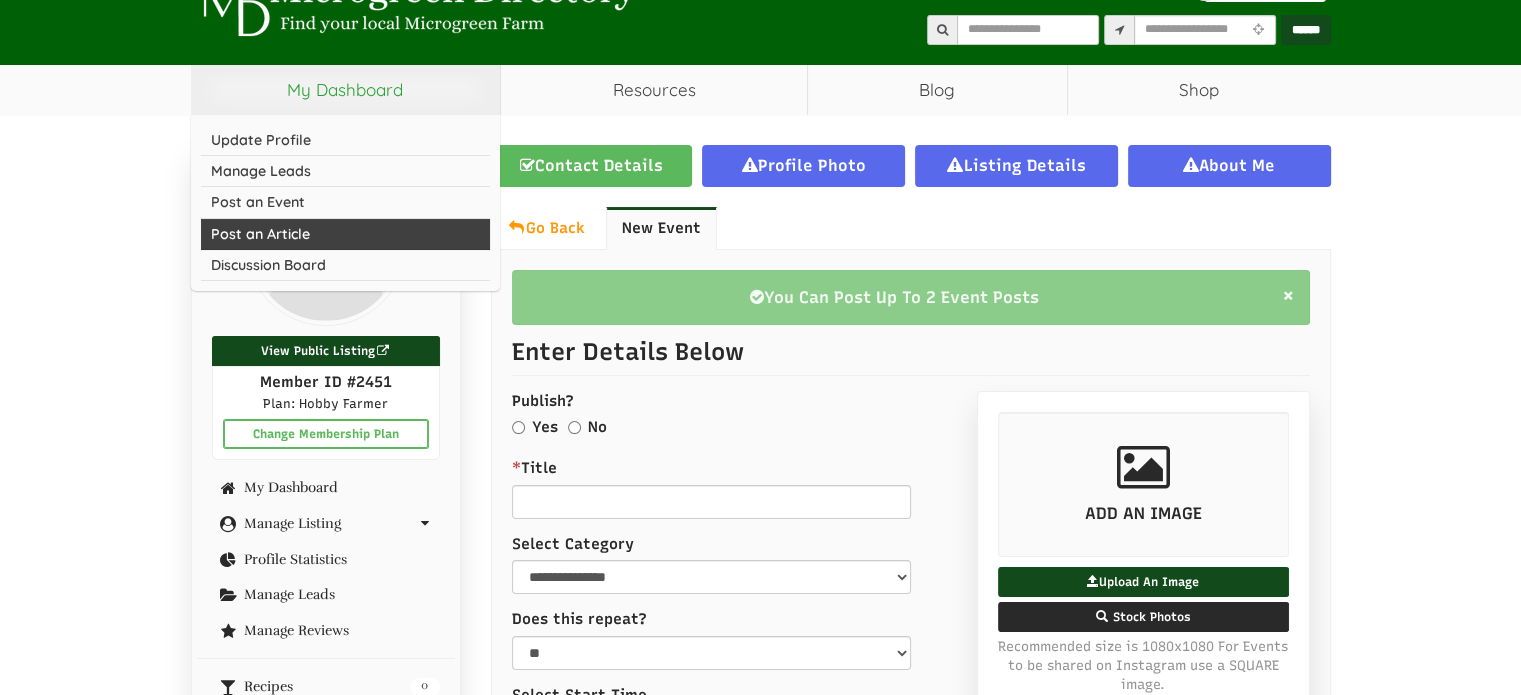click on "Post an Article" at bounding box center (346, 234) 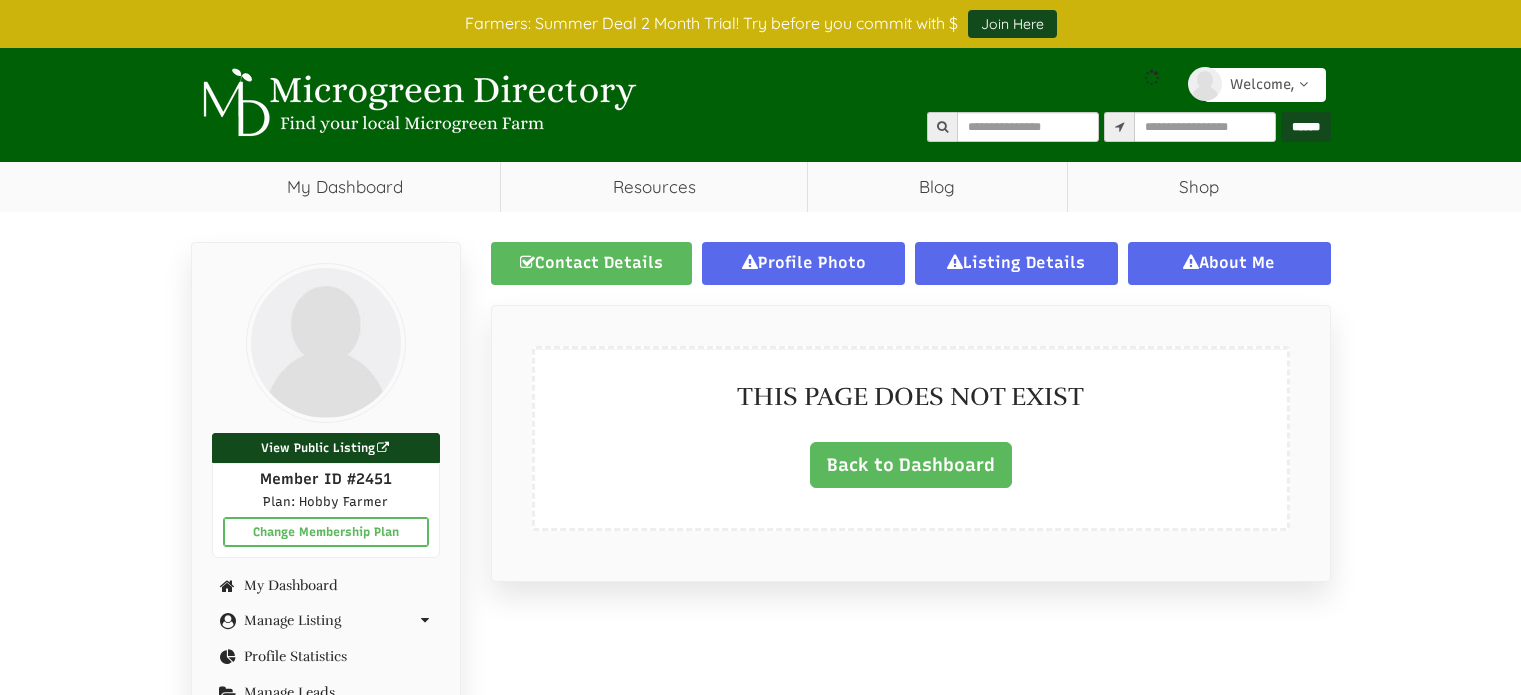 scroll, scrollTop: 0, scrollLeft: 0, axis: both 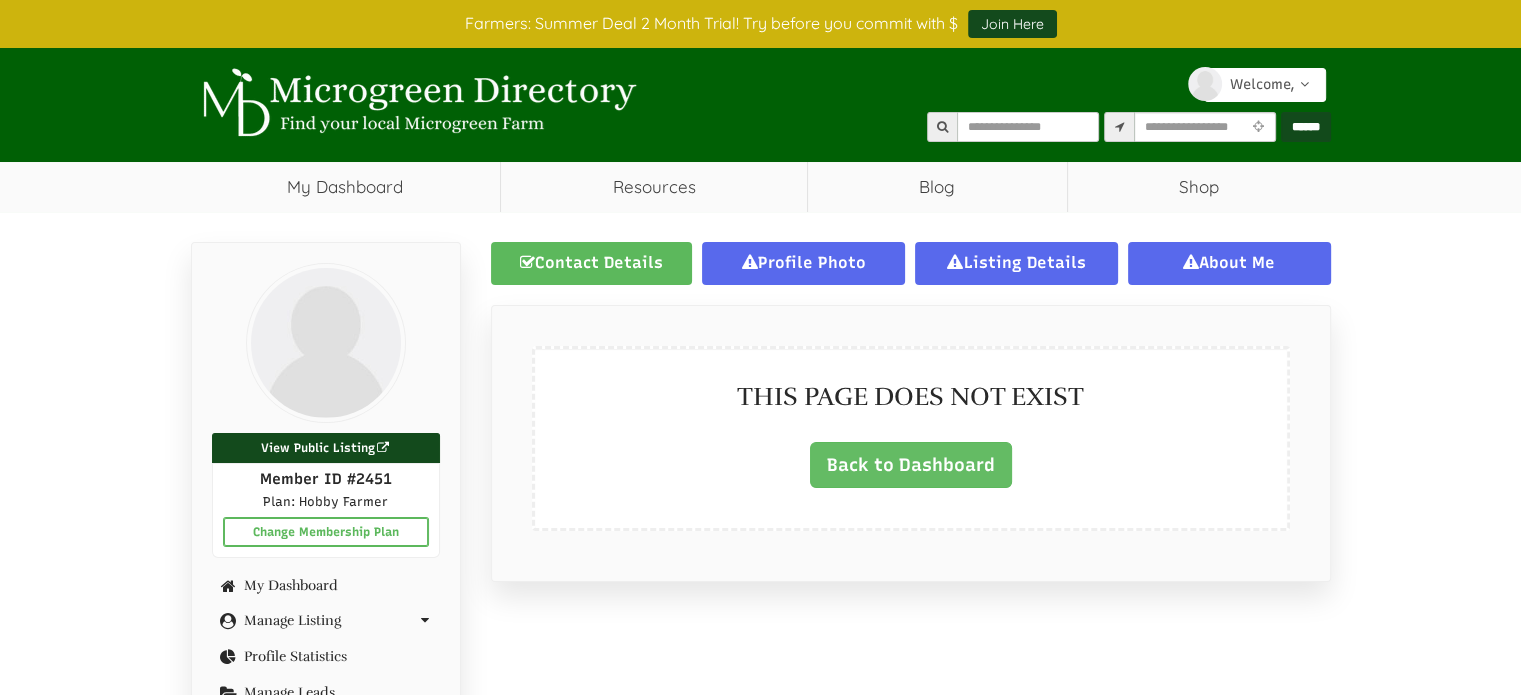 select 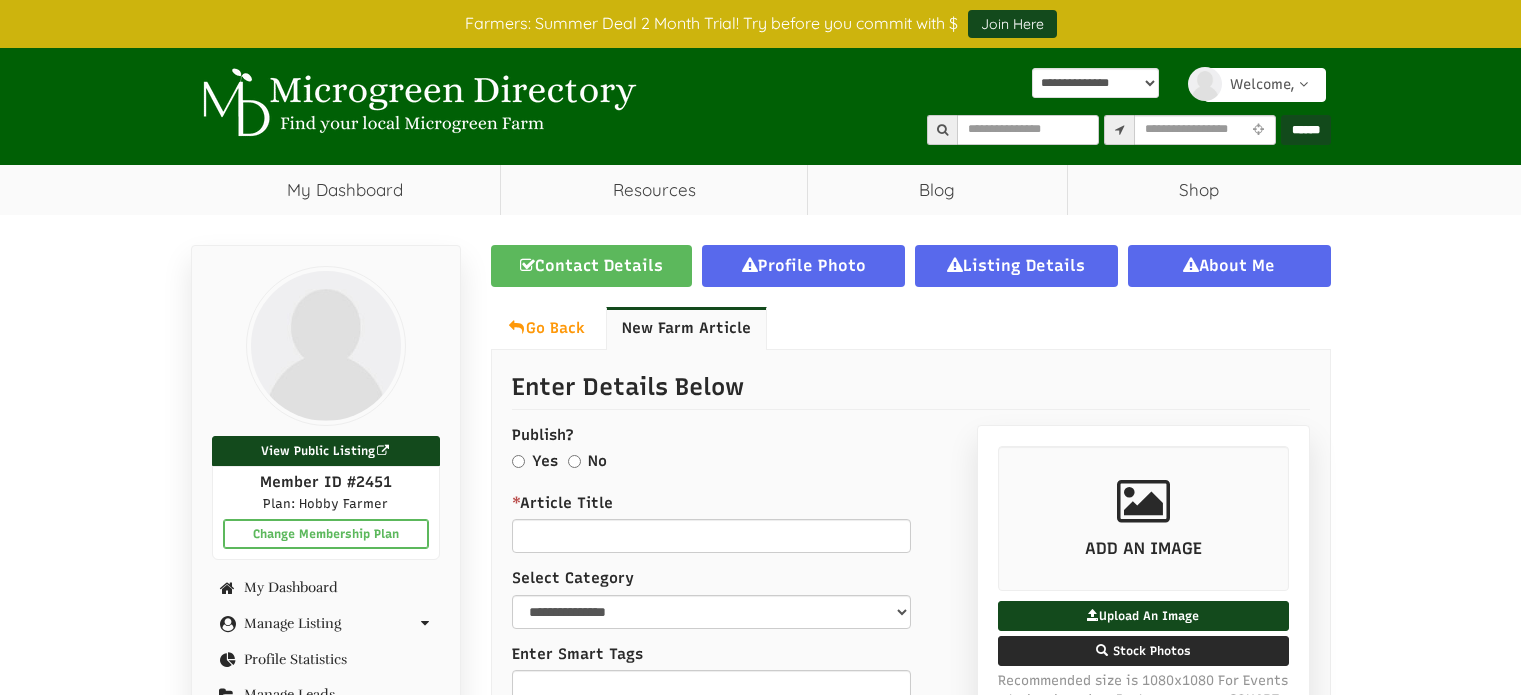 scroll, scrollTop: 0, scrollLeft: 0, axis: both 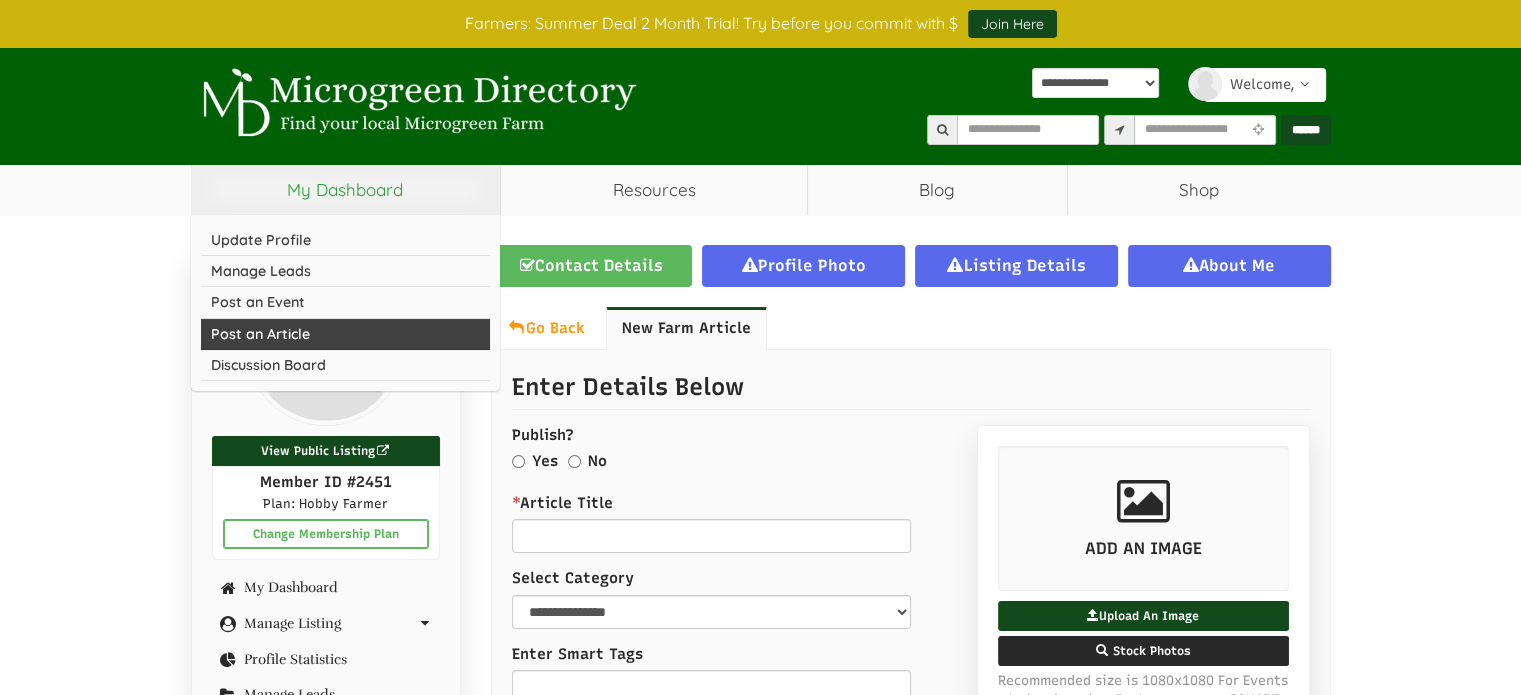 click on "Post an Article" at bounding box center (346, 334) 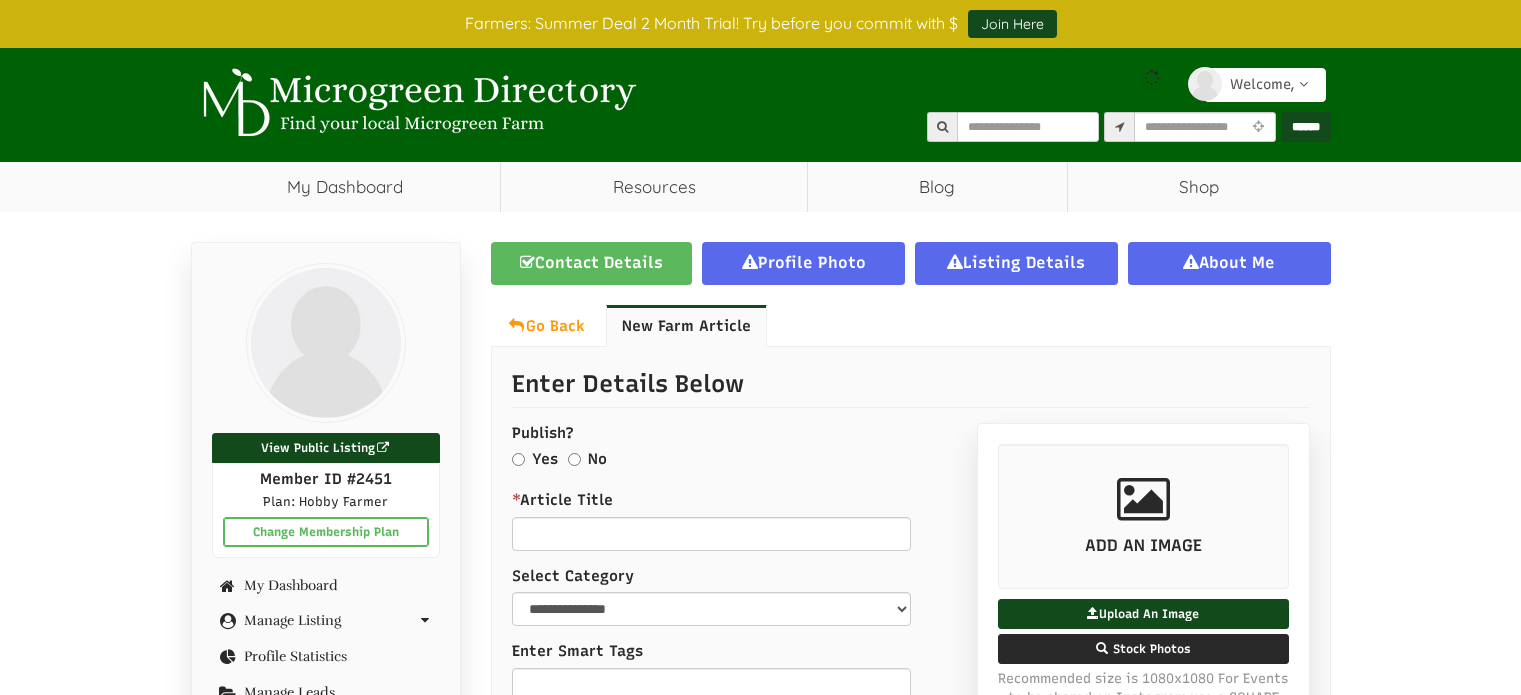 scroll, scrollTop: 0, scrollLeft: 0, axis: both 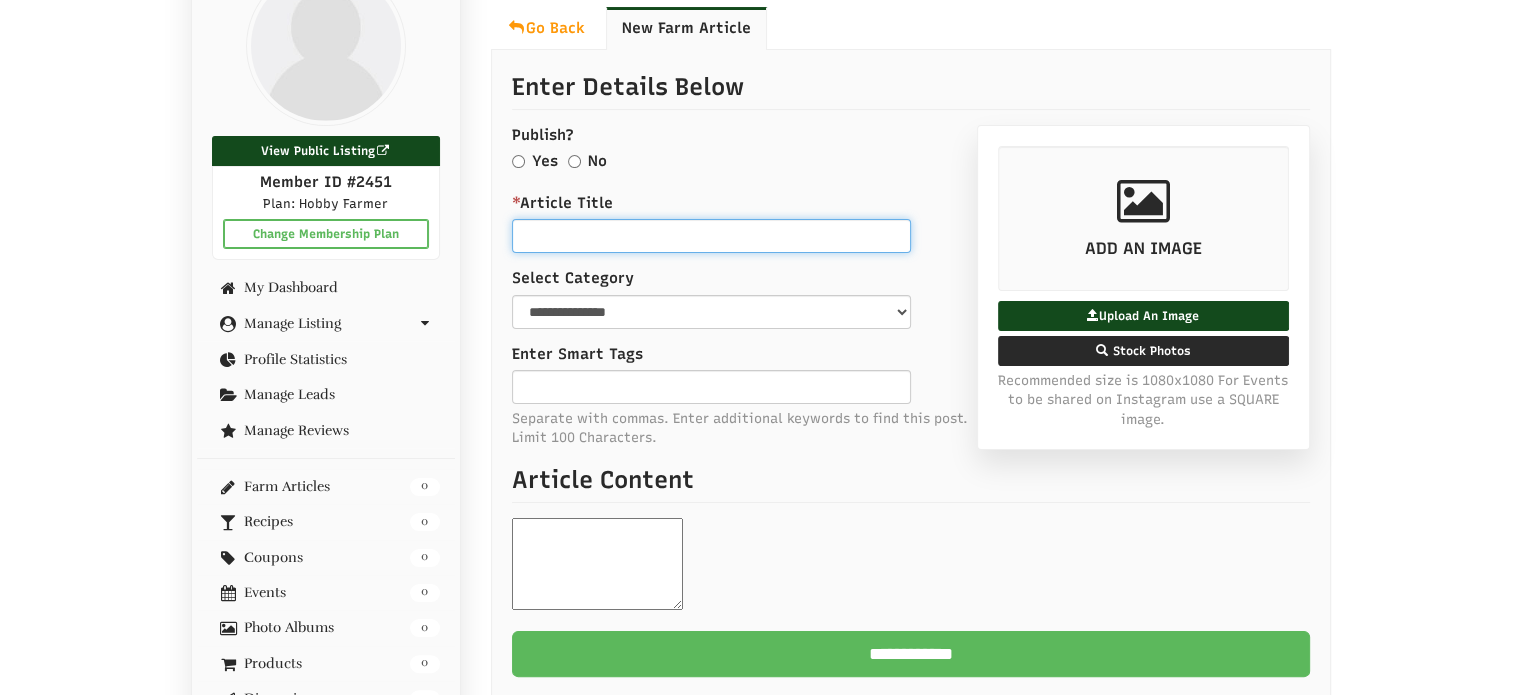 click on "*  Article Title" at bounding box center (711, 236) 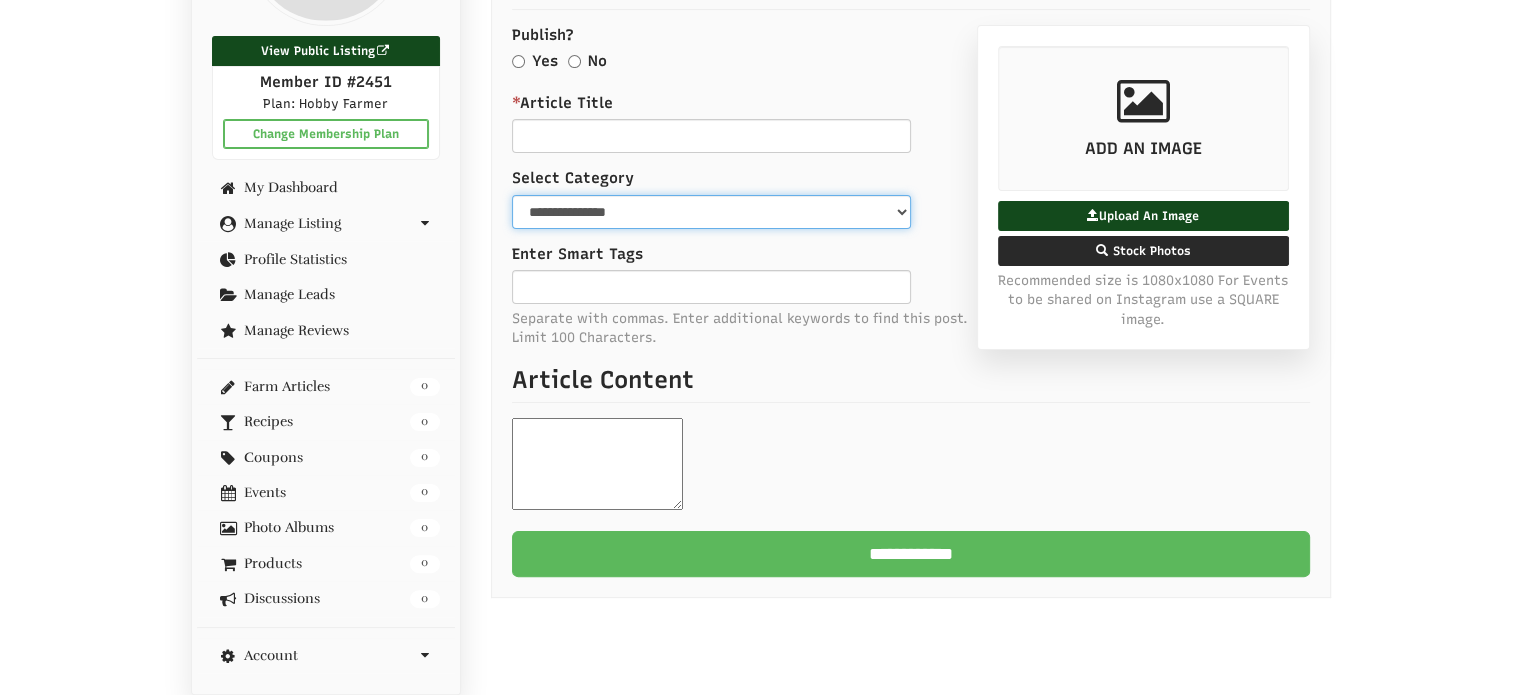 click on "**********" at bounding box center (711, 212) 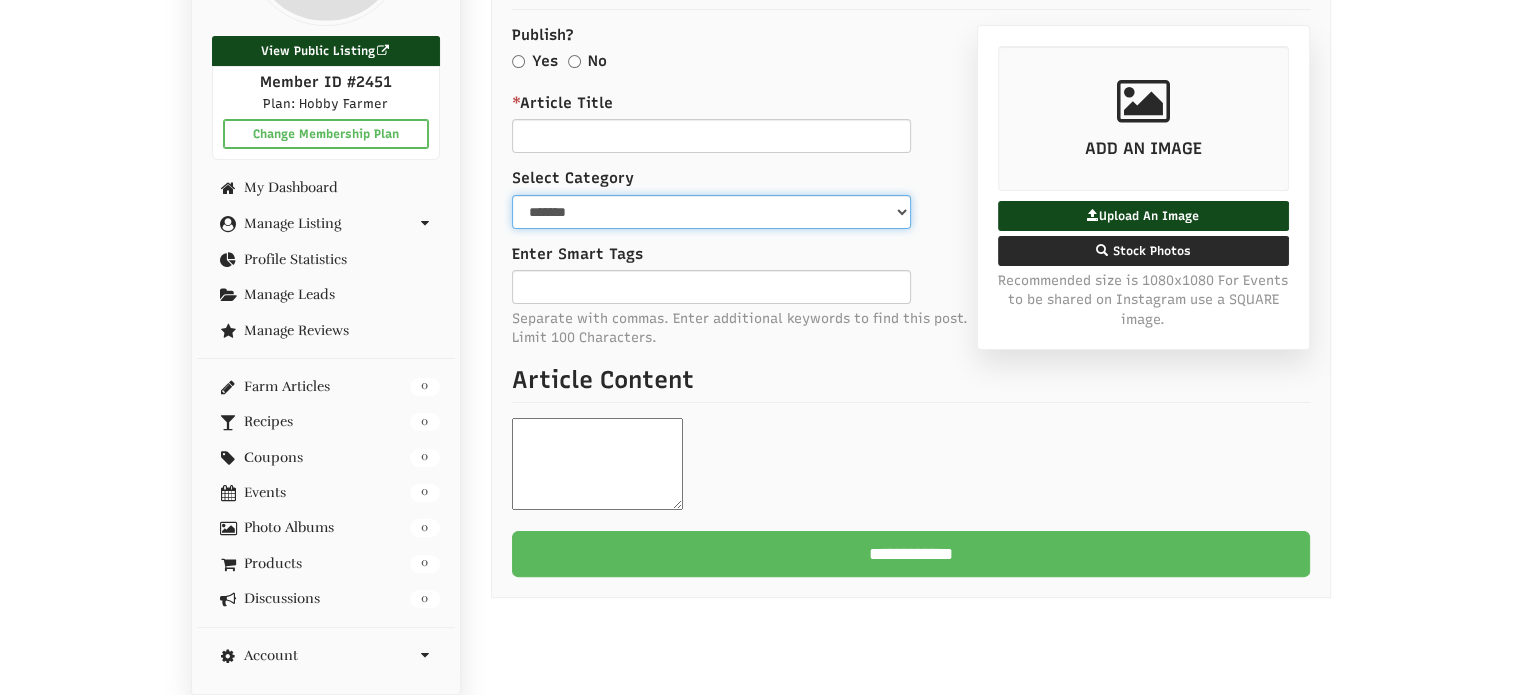 click on "**********" at bounding box center (711, 212) 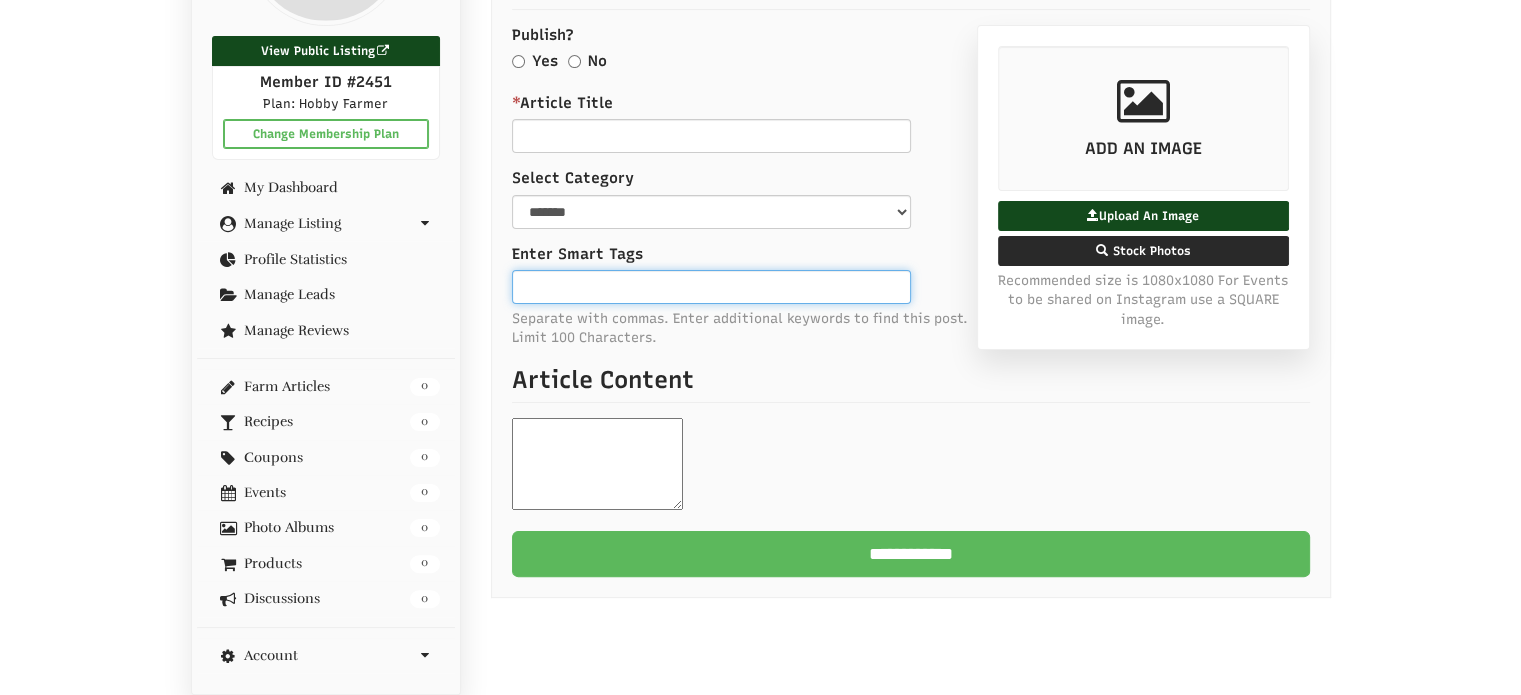 click on "Enter Smart Tags" at bounding box center (711, 287) 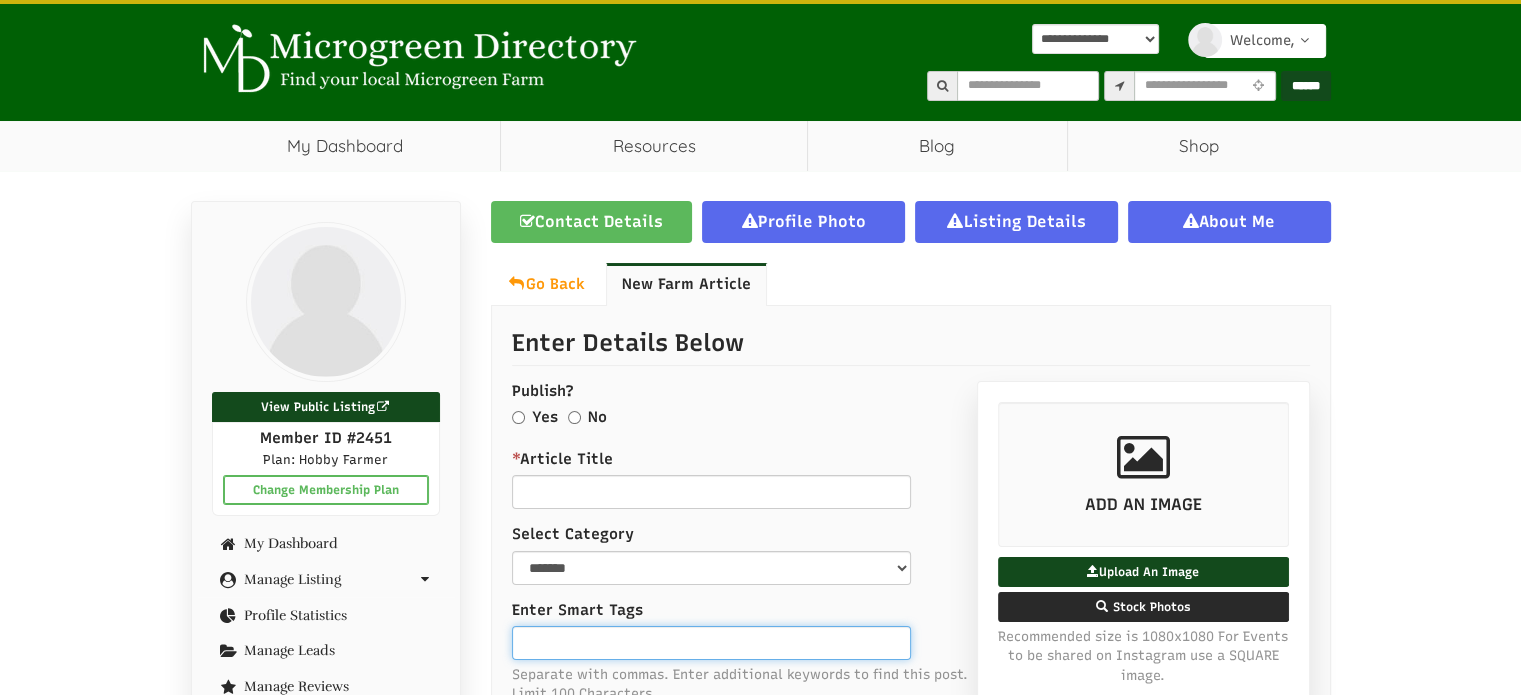 scroll, scrollTop: 0, scrollLeft: 0, axis: both 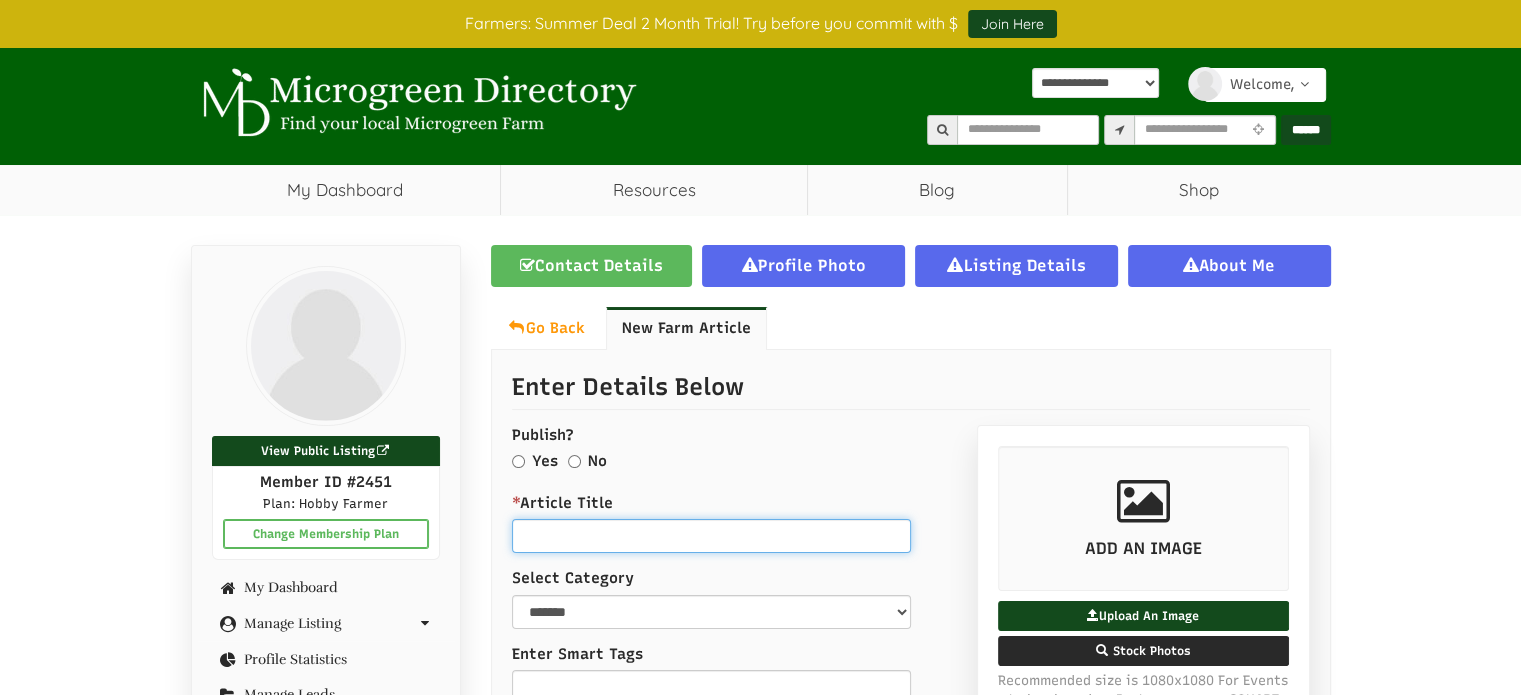 click on "*  Article Title" at bounding box center (711, 536) 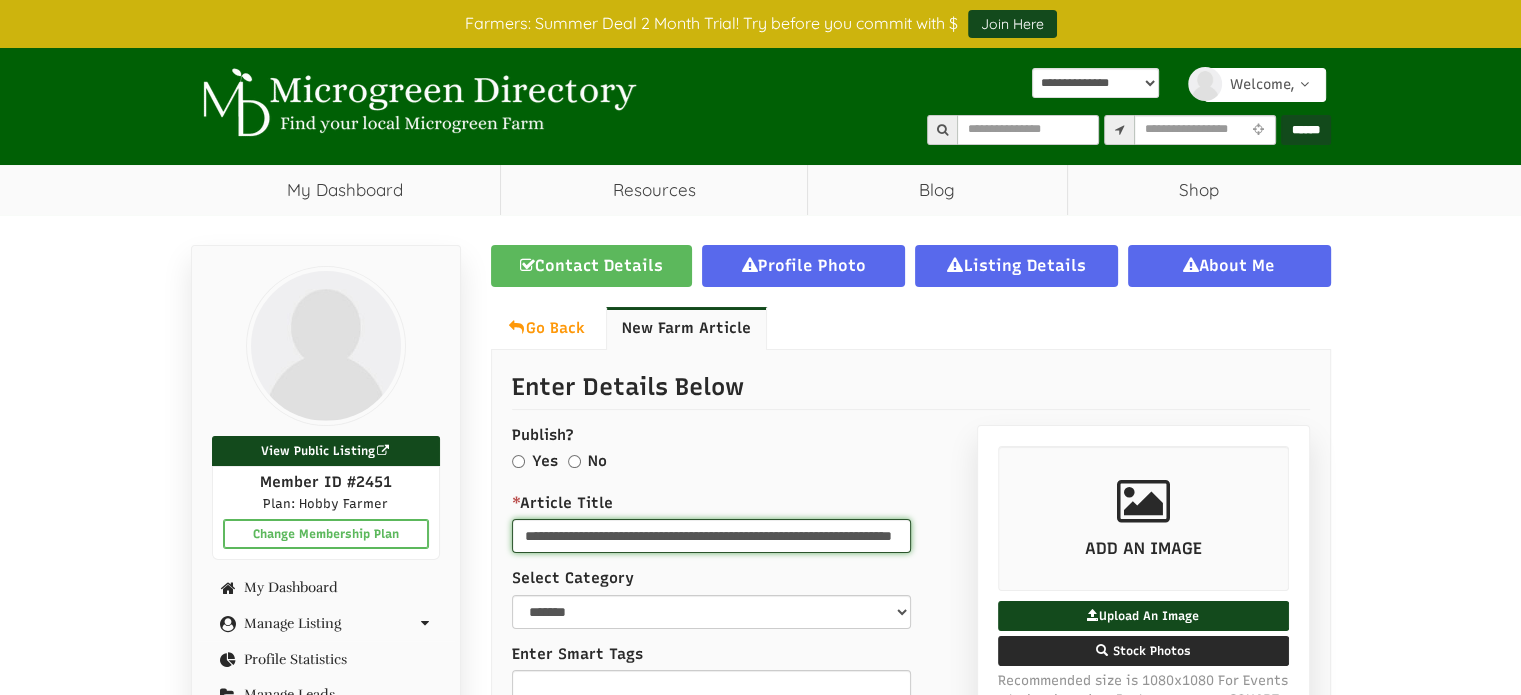 scroll, scrollTop: 0, scrollLeft: 163, axis: horizontal 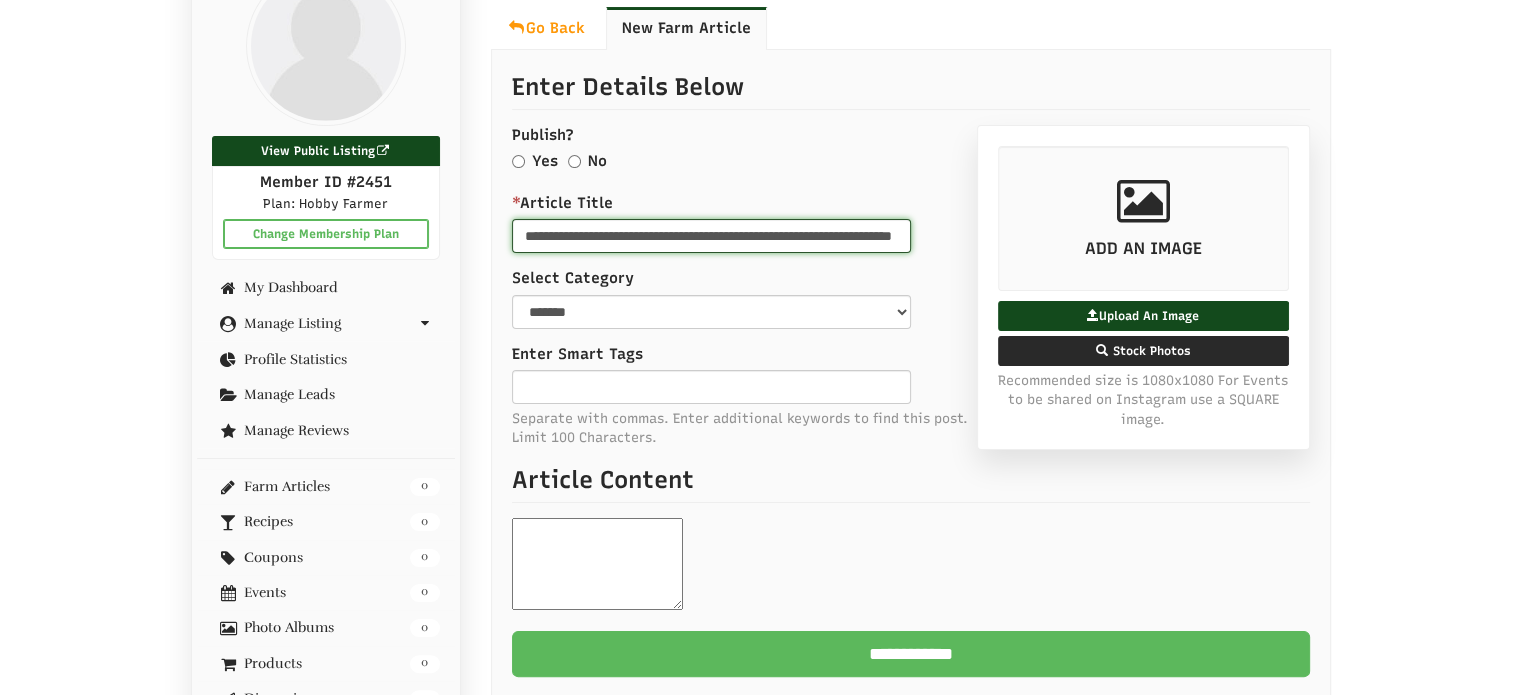 type on "**********" 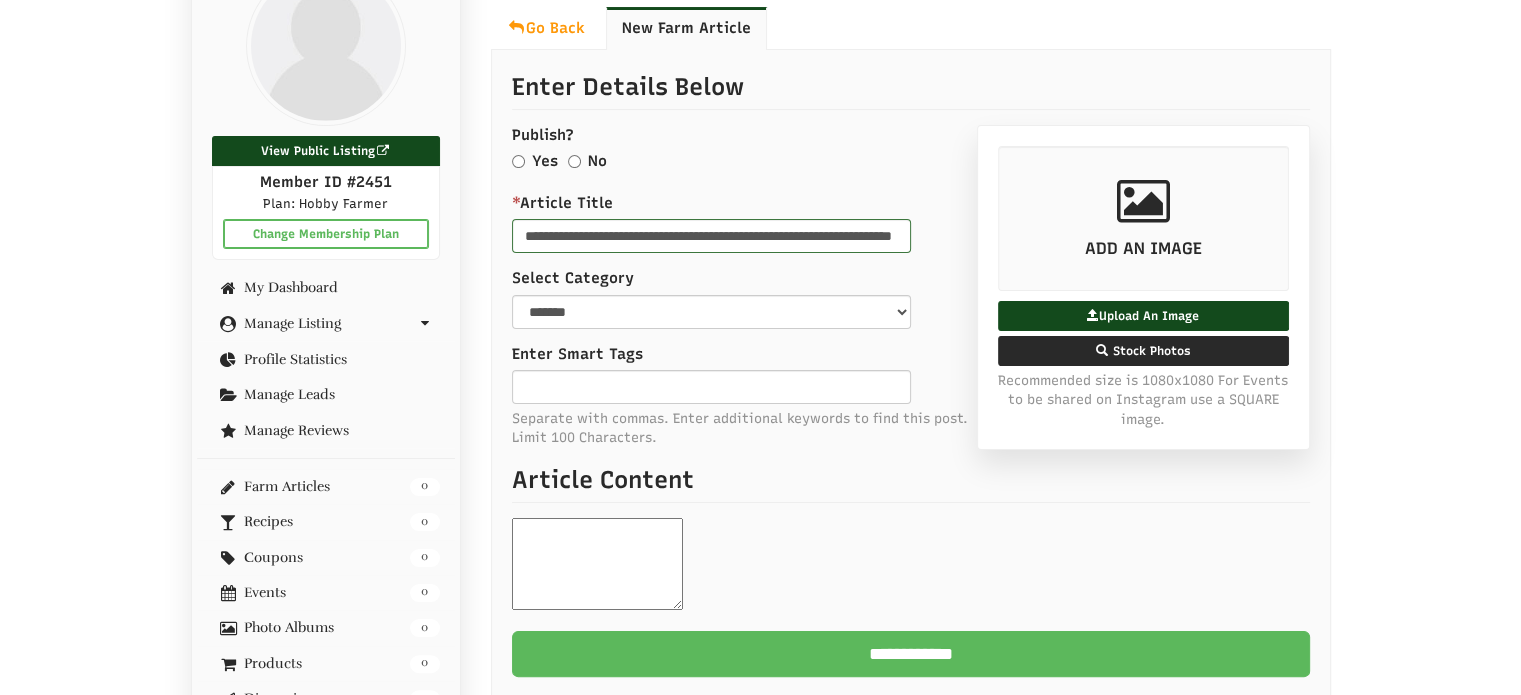 drag, startPoint x: 591, startPoint y: 496, endPoint x: 590, endPoint y: 527, distance: 31.016125 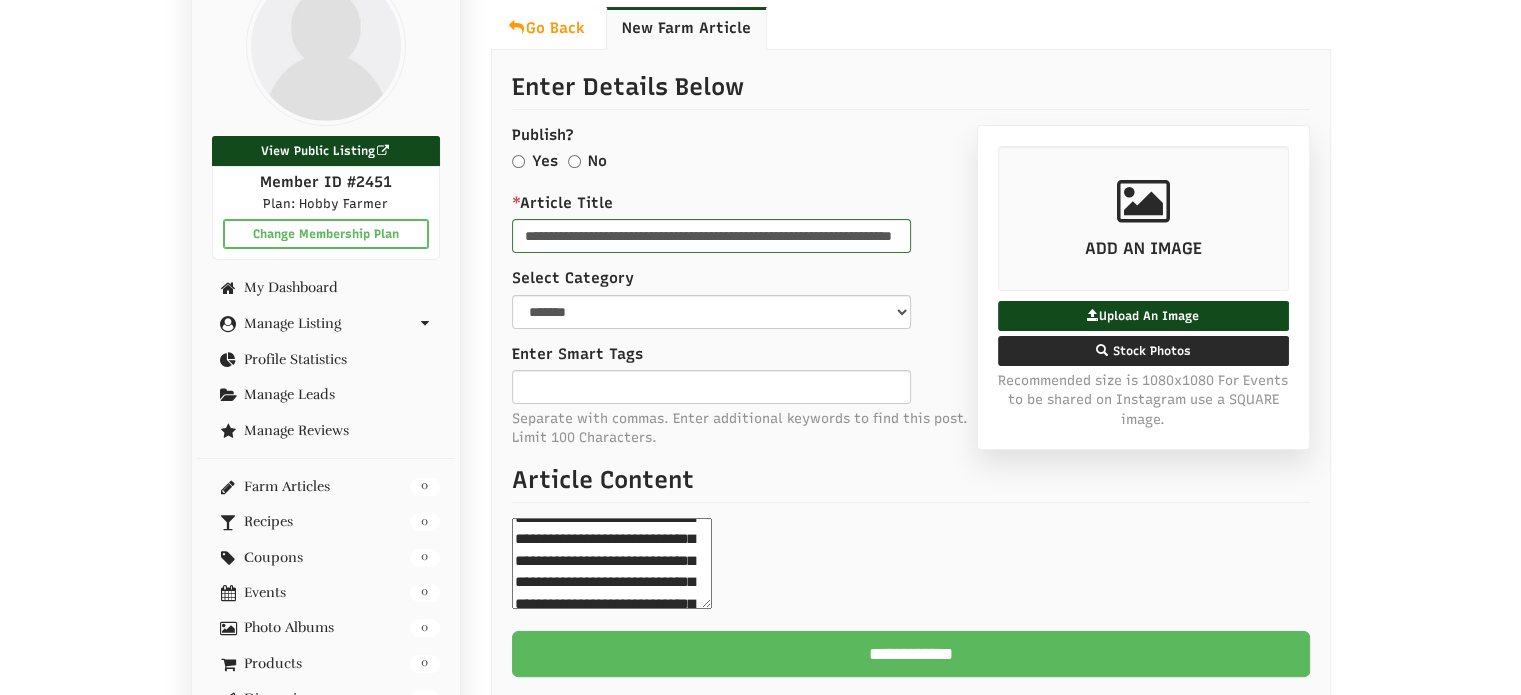 scroll, scrollTop: 0, scrollLeft: 0, axis: both 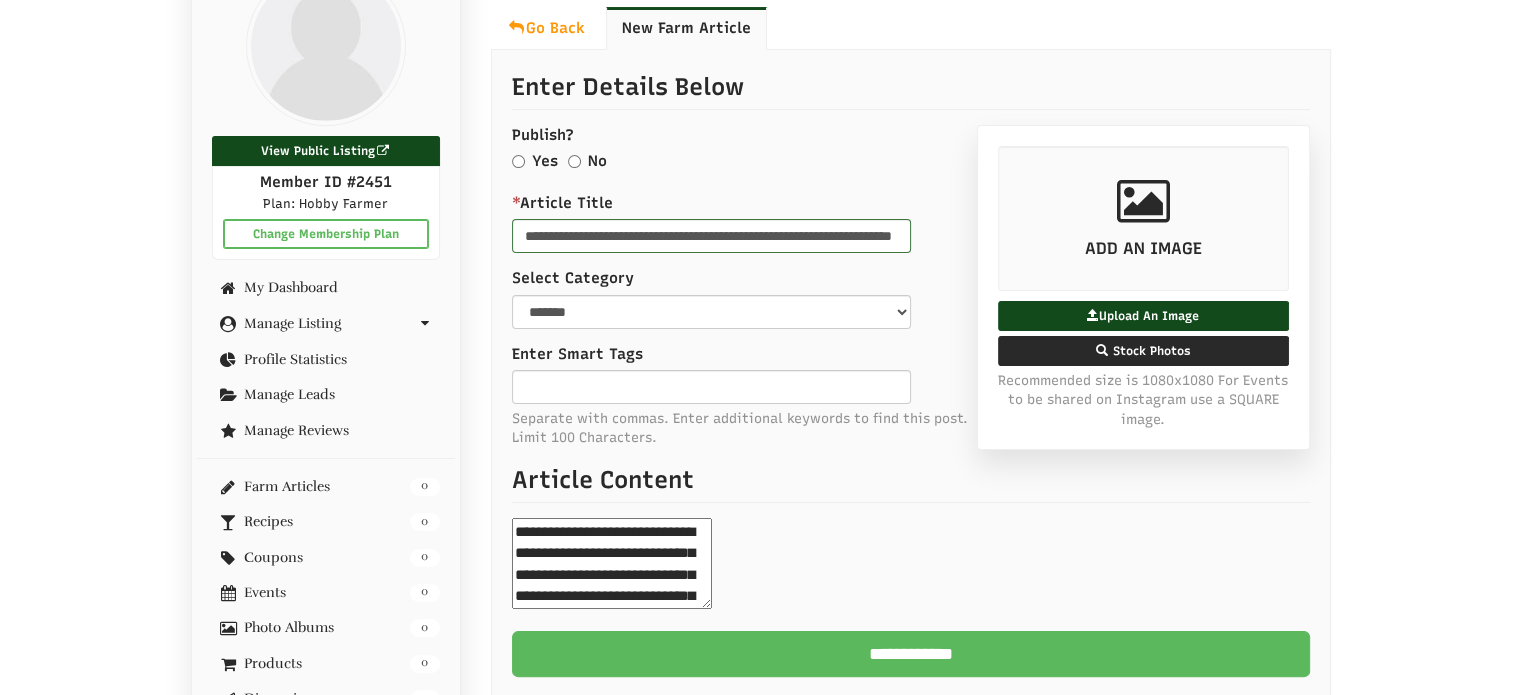 click on "**********" at bounding box center [612, 563] 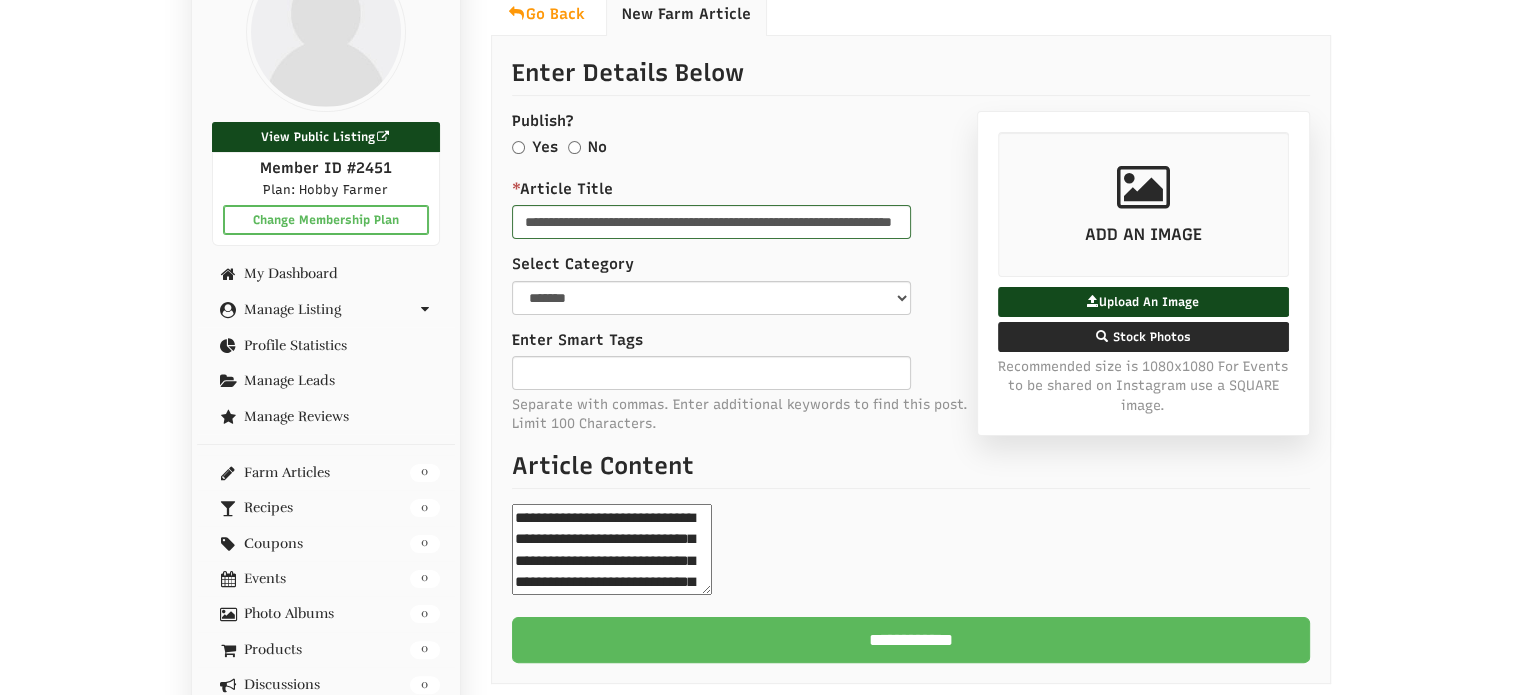 scroll, scrollTop: 400, scrollLeft: 0, axis: vertical 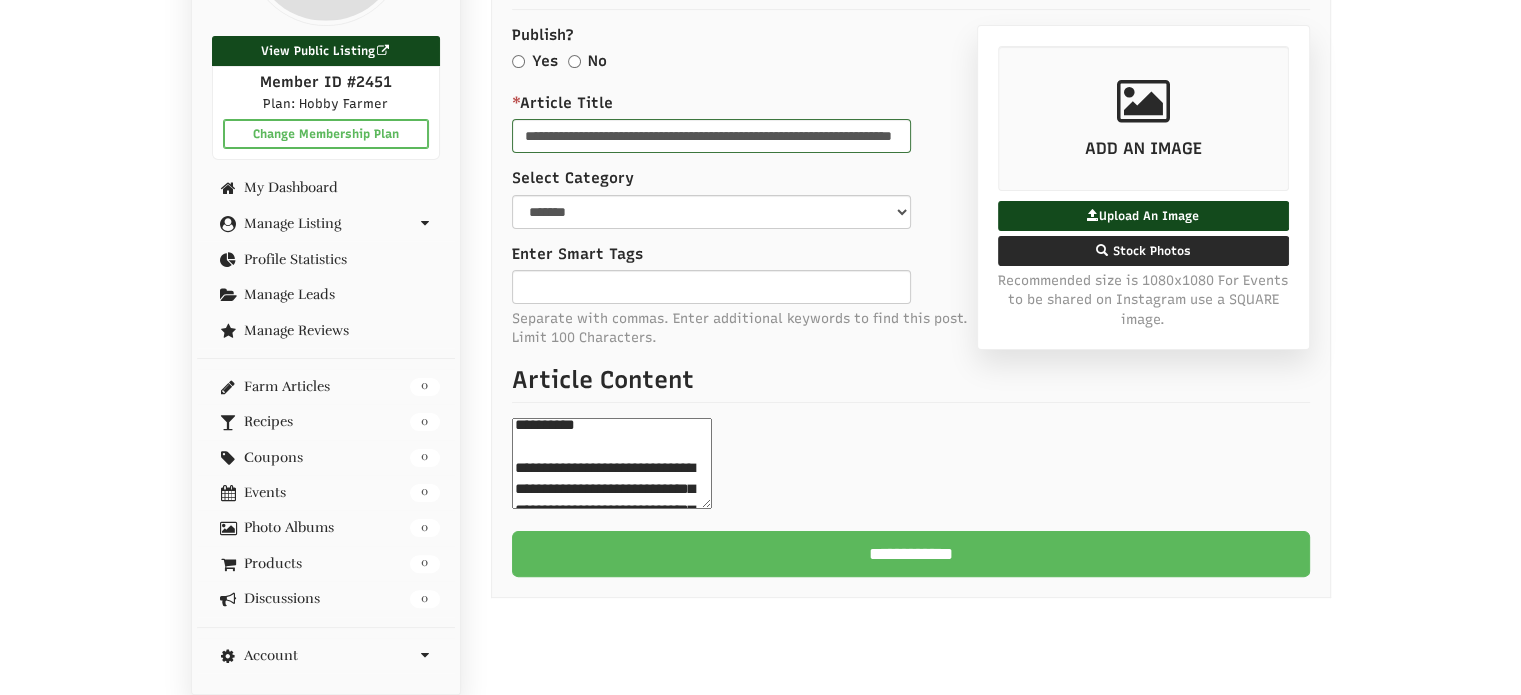 click on "**********" at bounding box center [612, 463] 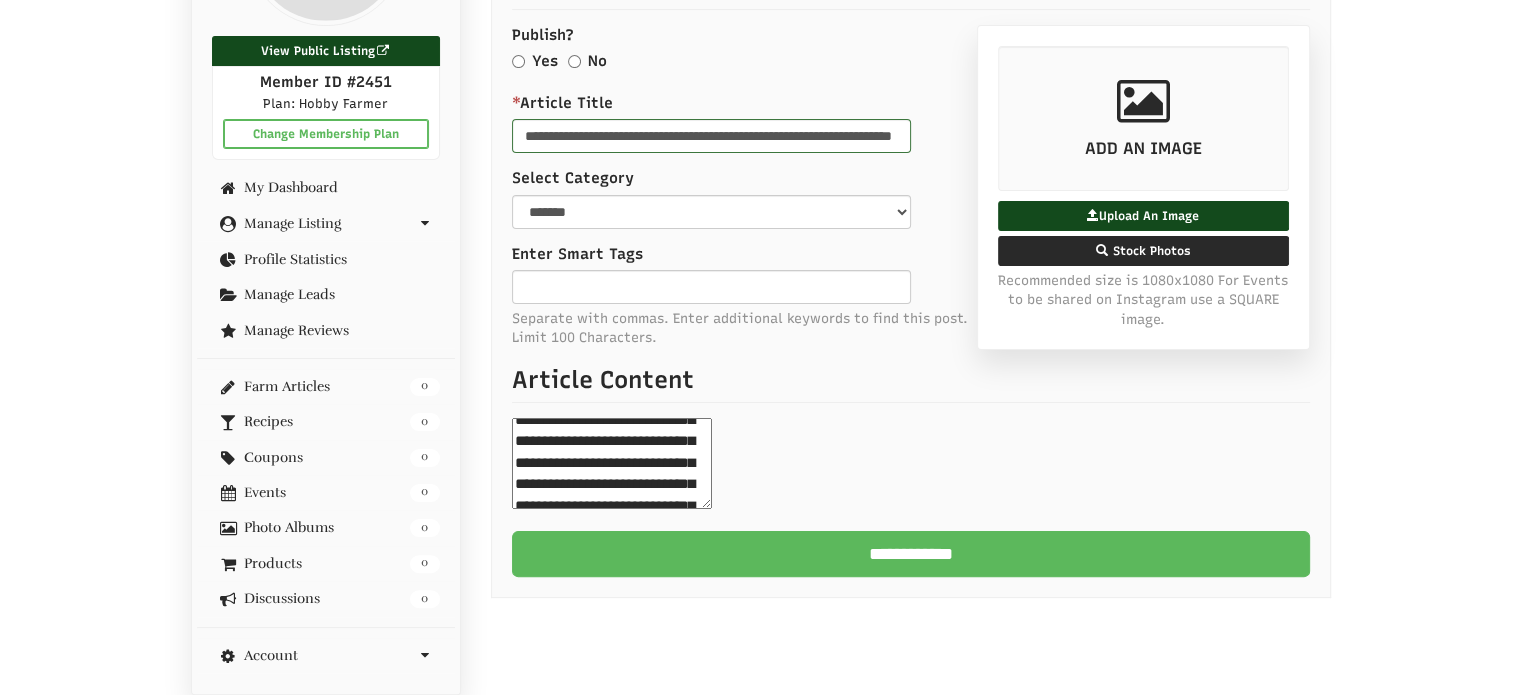 scroll, scrollTop: 300, scrollLeft: 0, axis: vertical 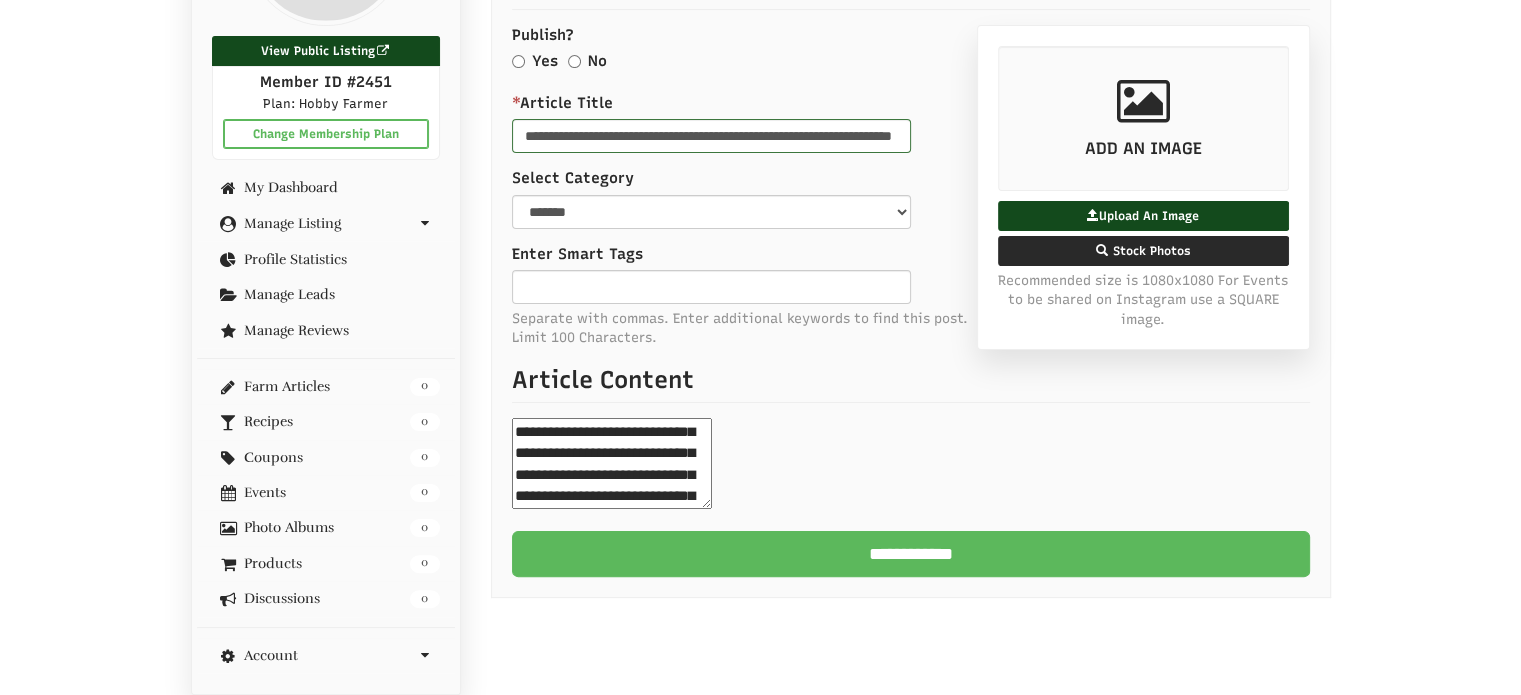 click on "**********" at bounding box center (612, 463) 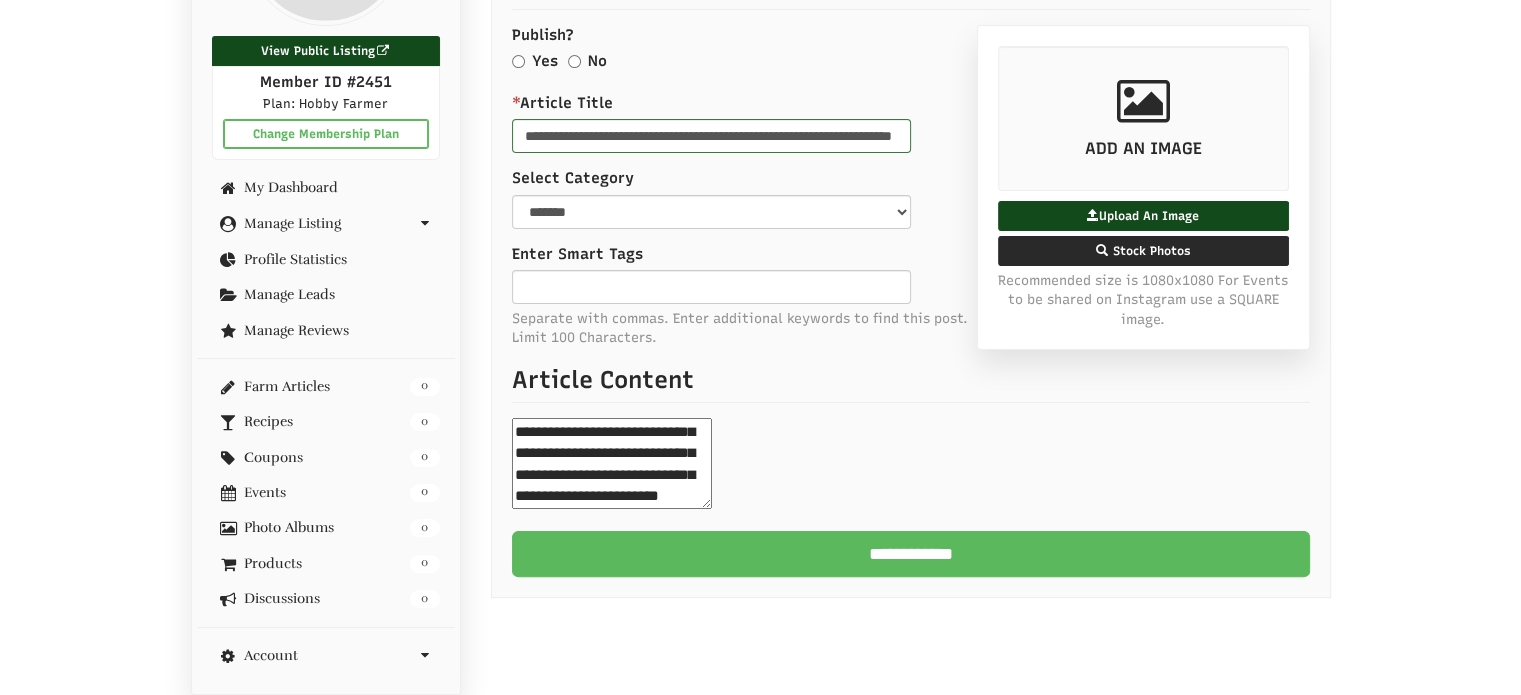 scroll, scrollTop: 514, scrollLeft: 0, axis: vertical 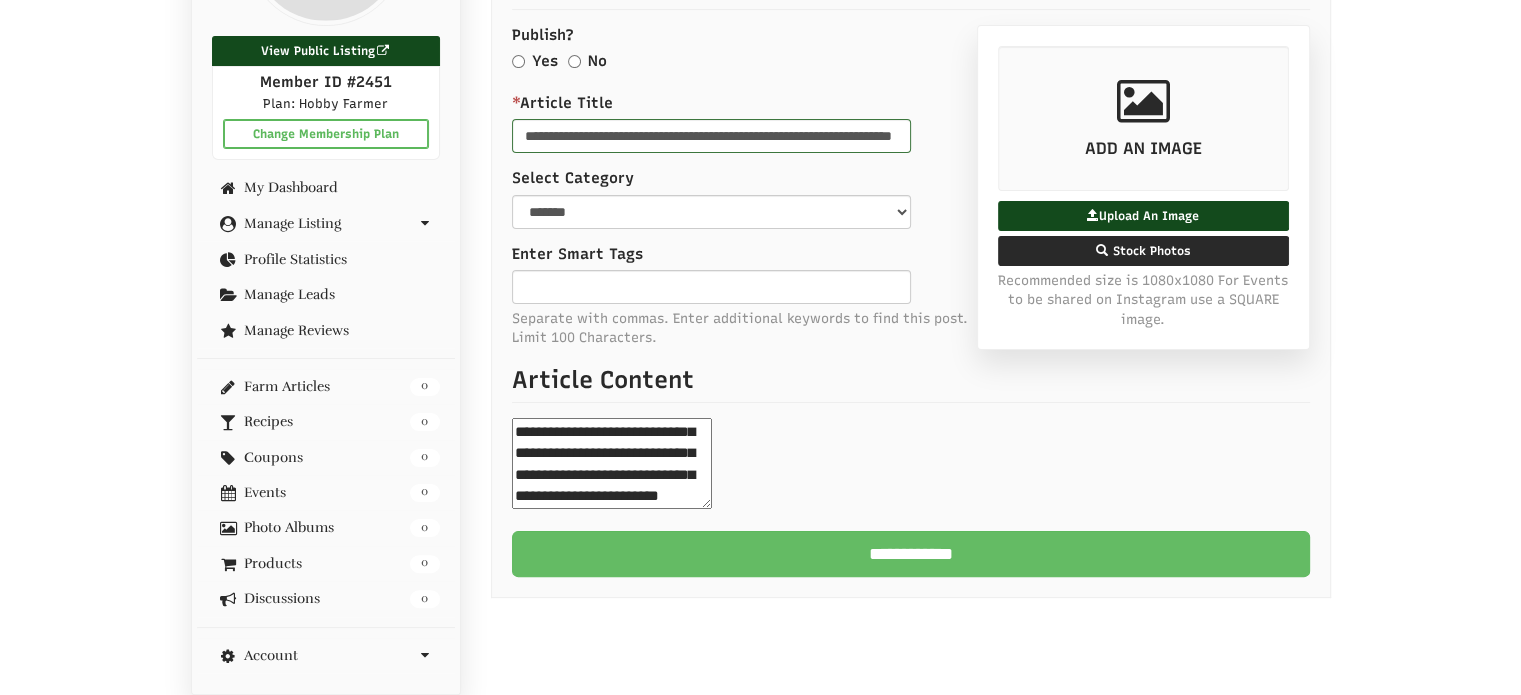type on "**********" 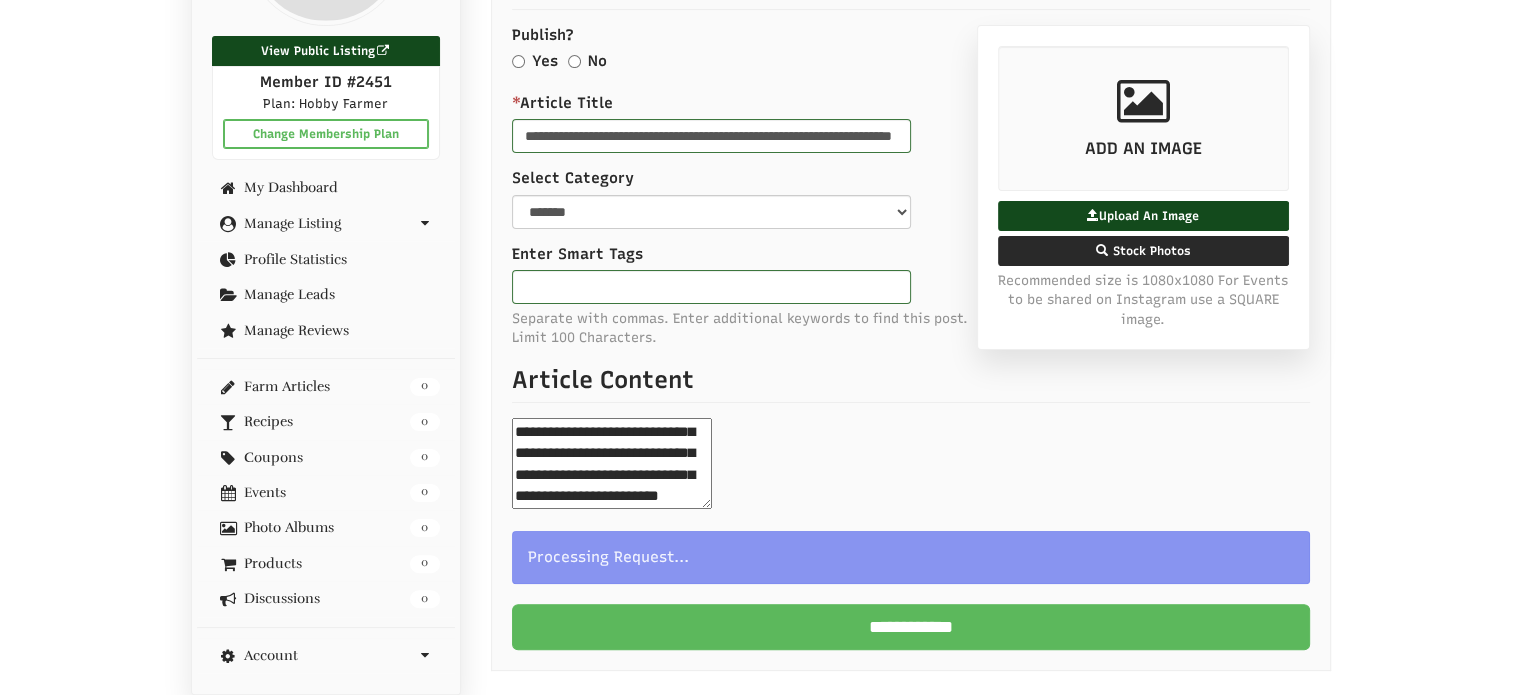 scroll, scrollTop: 300, scrollLeft: 0, axis: vertical 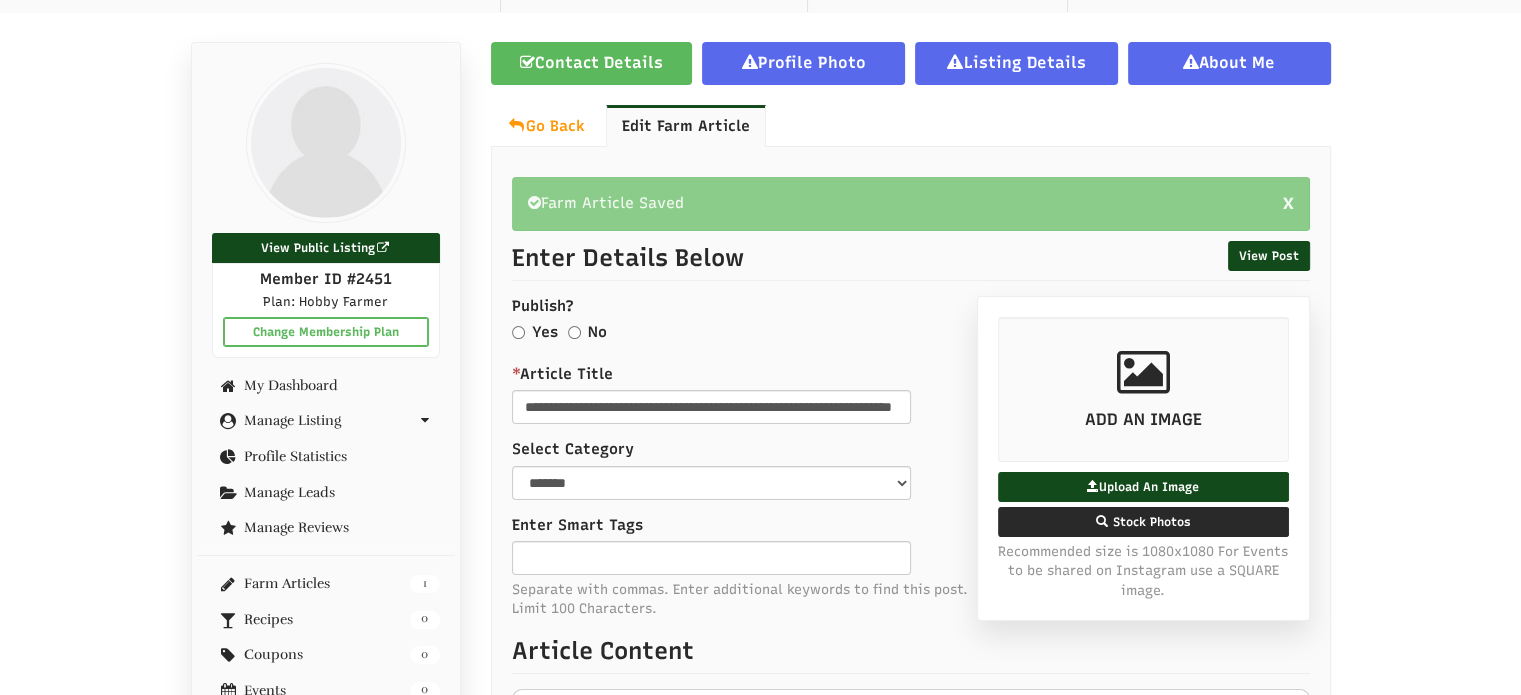 select 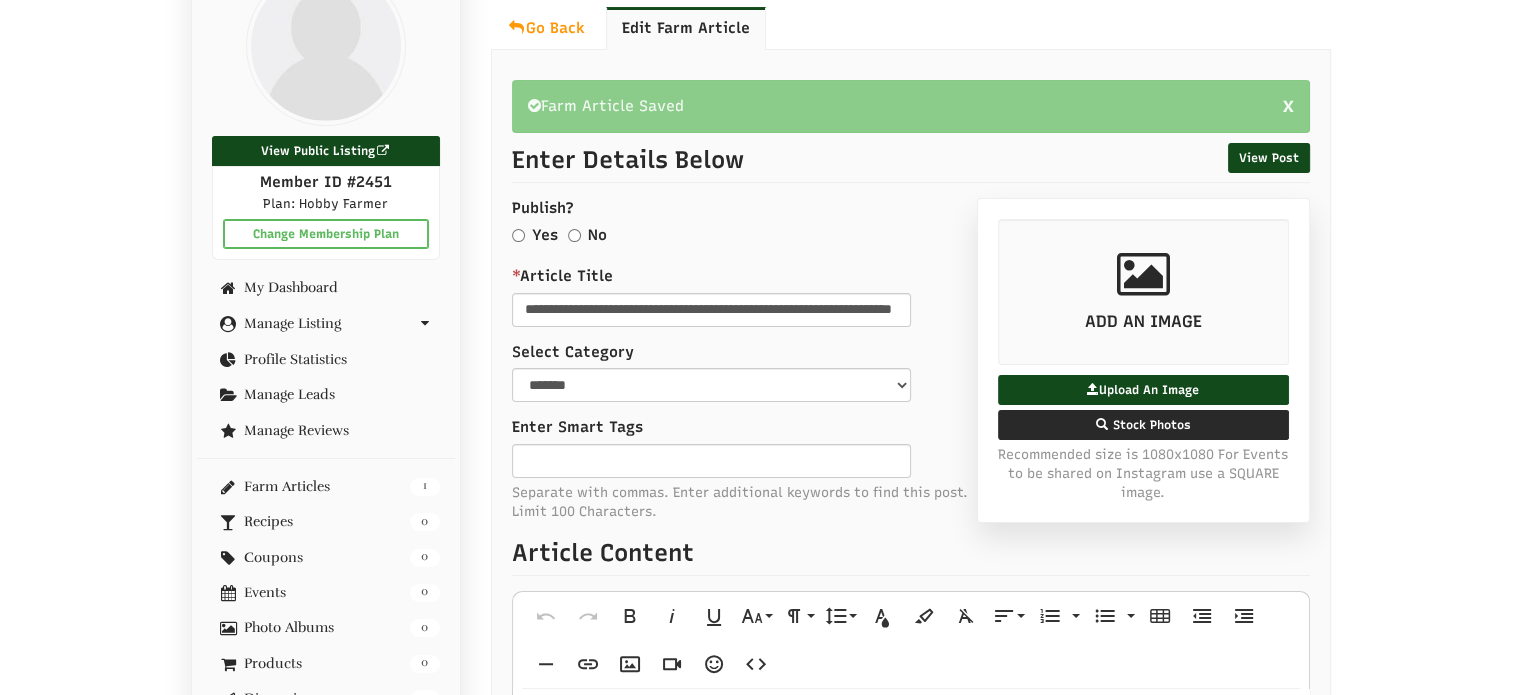 scroll, scrollTop: 600, scrollLeft: 0, axis: vertical 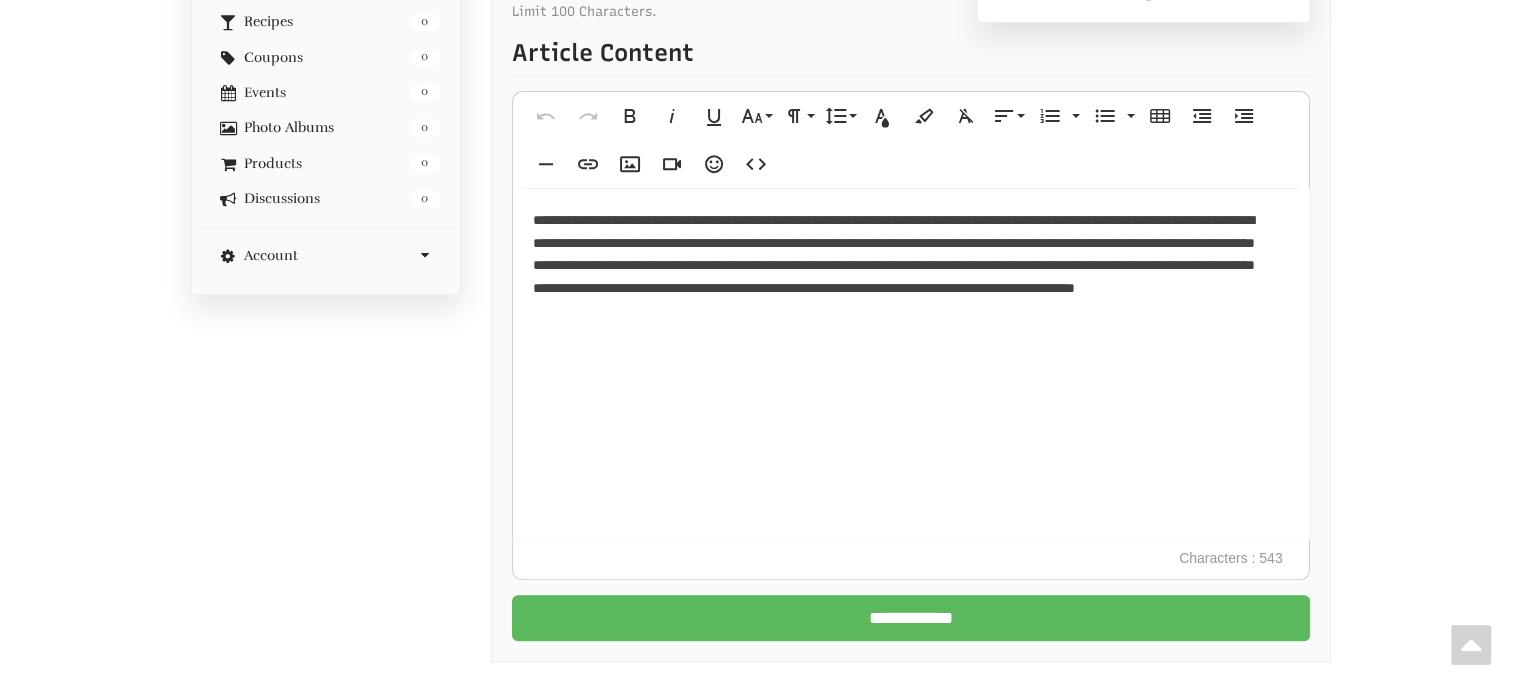 click on "**********" at bounding box center [911, 364] 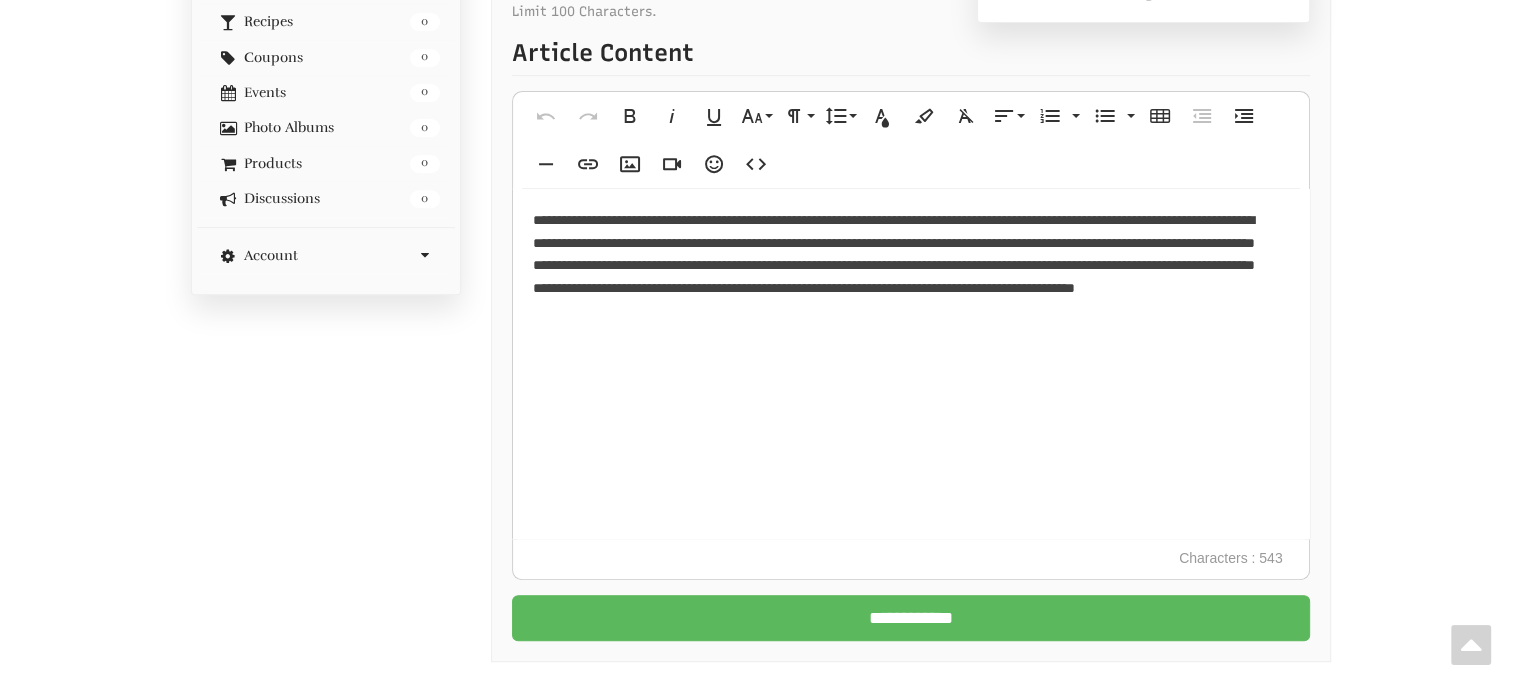 type 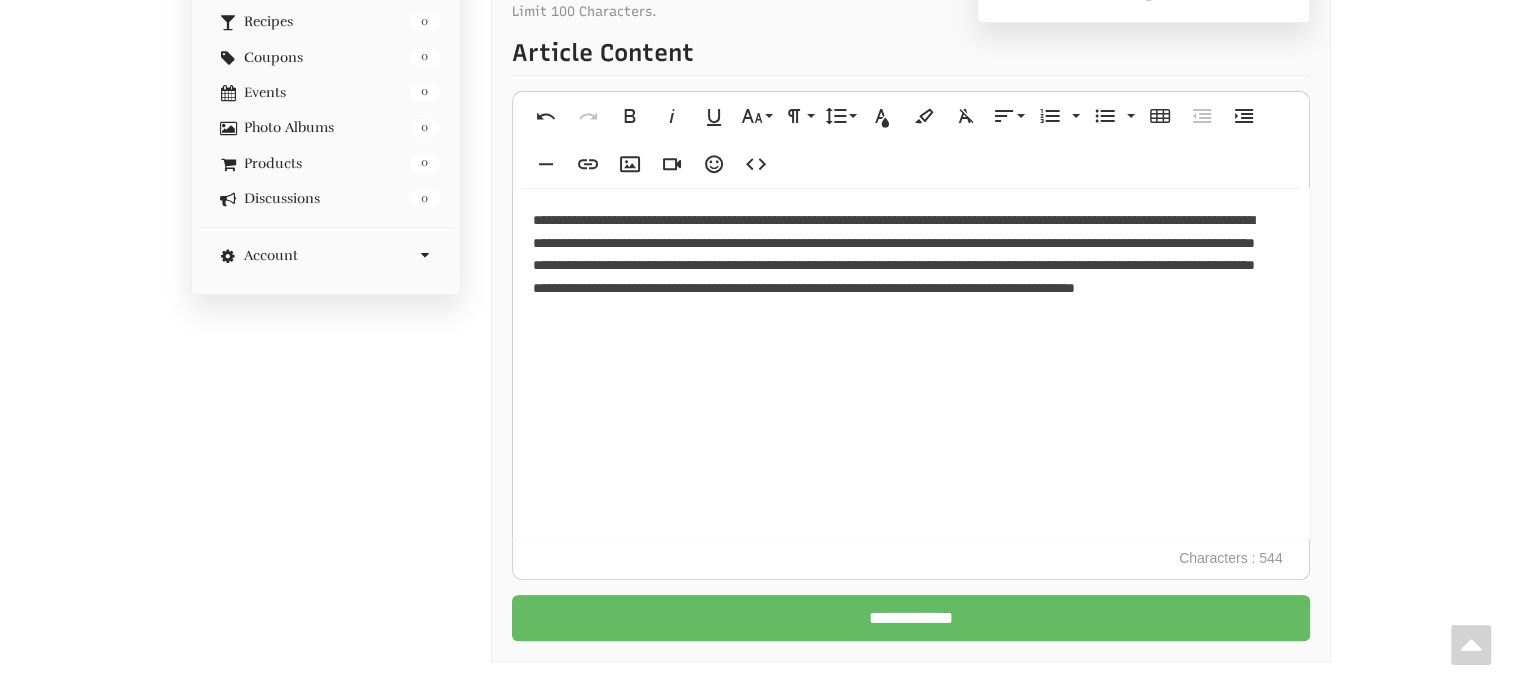 click on "**********" at bounding box center (911, 618) 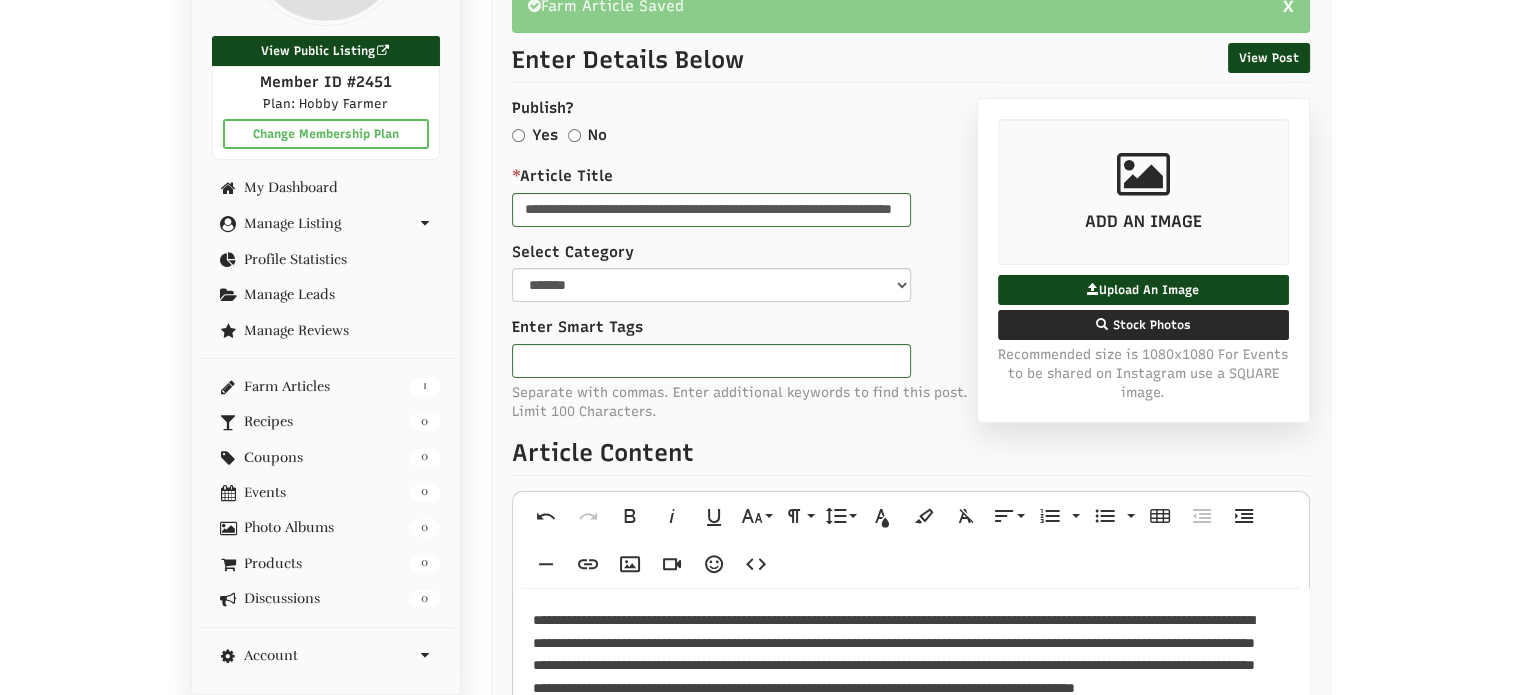 scroll, scrollTop: 394, scrollLeft: 0, axis: vertical 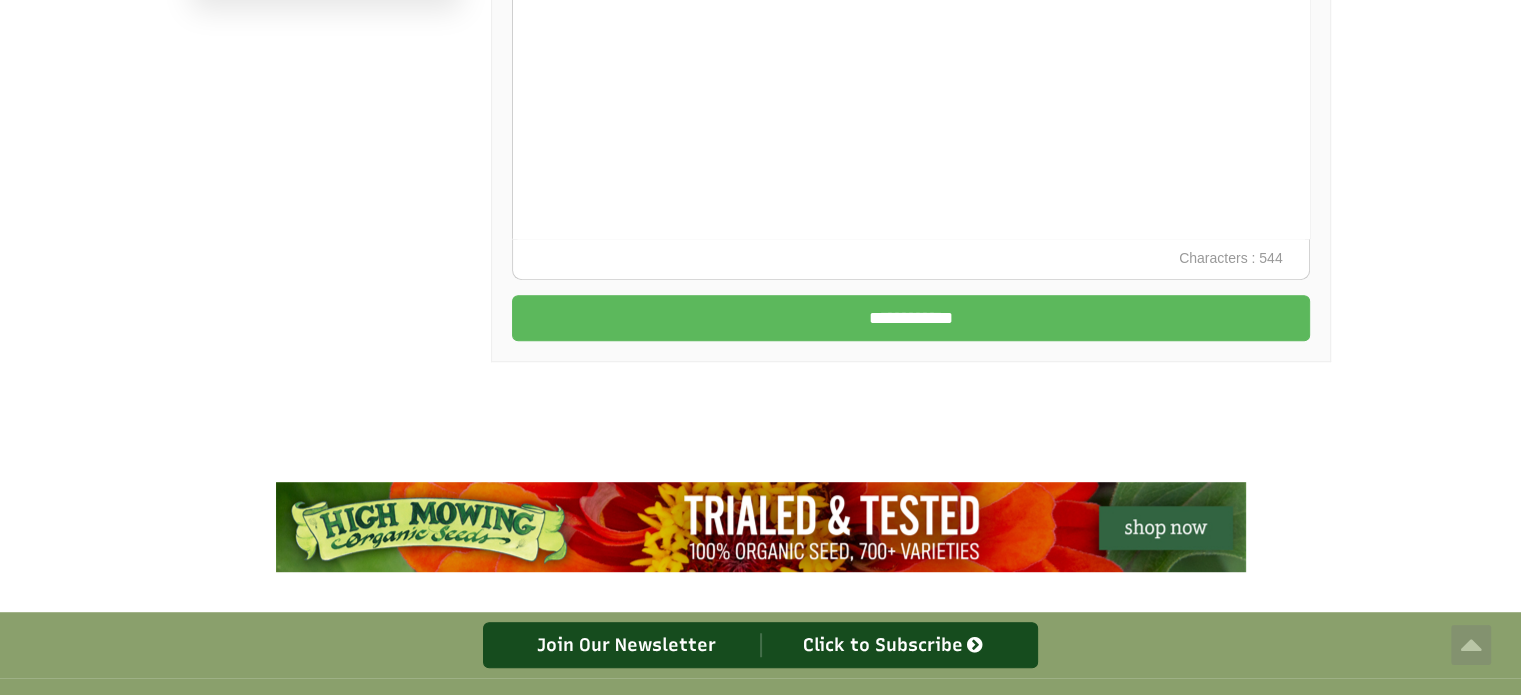 click on "x
Farm Article Saved
View Post
Enter Details Below
ADD AN IMAGE
Upload An Image
Stock Photos
Recommended size is 1080x1080 For Events to be shared on Instagram use a SQUARE image.
x
Image Sizes: Large: 1200 pixels   Medium: 650 pixels   Small: 350 pixels
Publish?    Yes     No  *  Article Title" at bounding box center (911, -194) 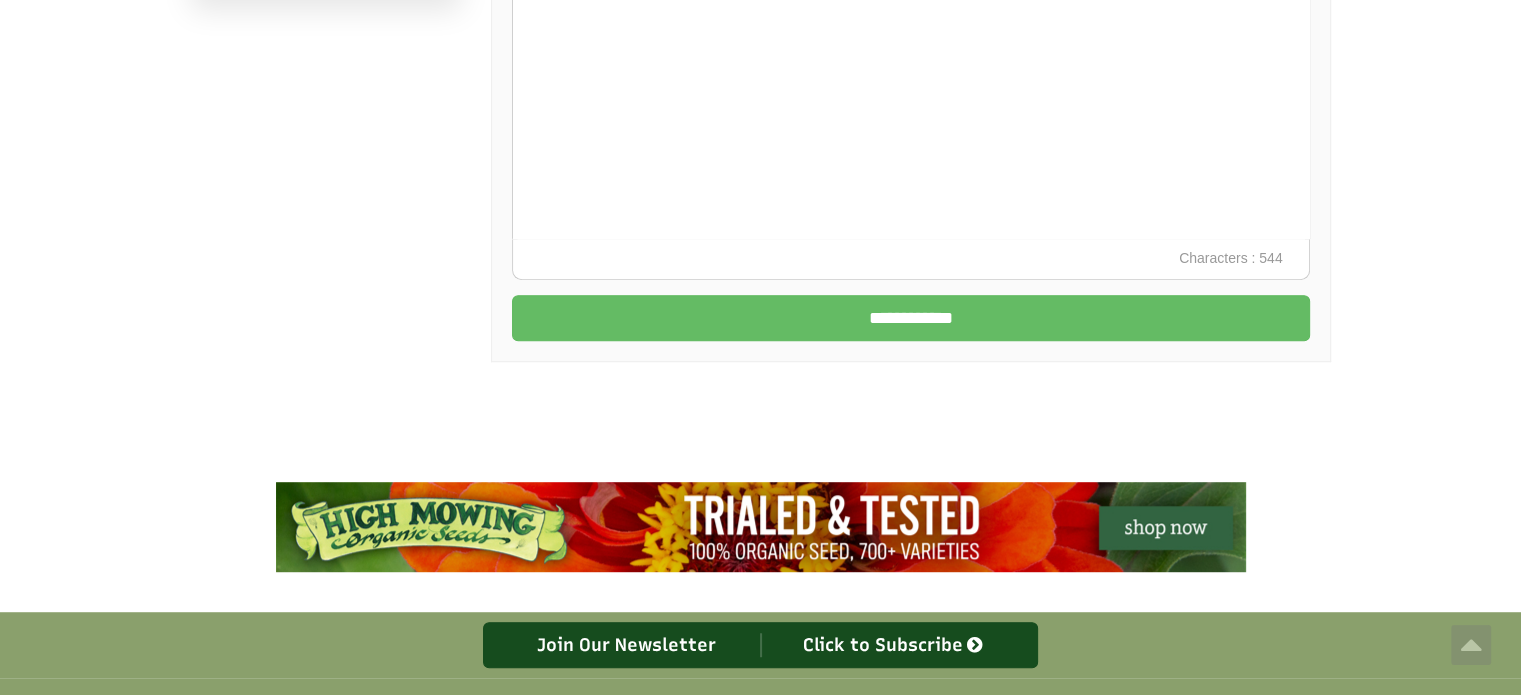 click on "**********" at bounding box center [911, 318] 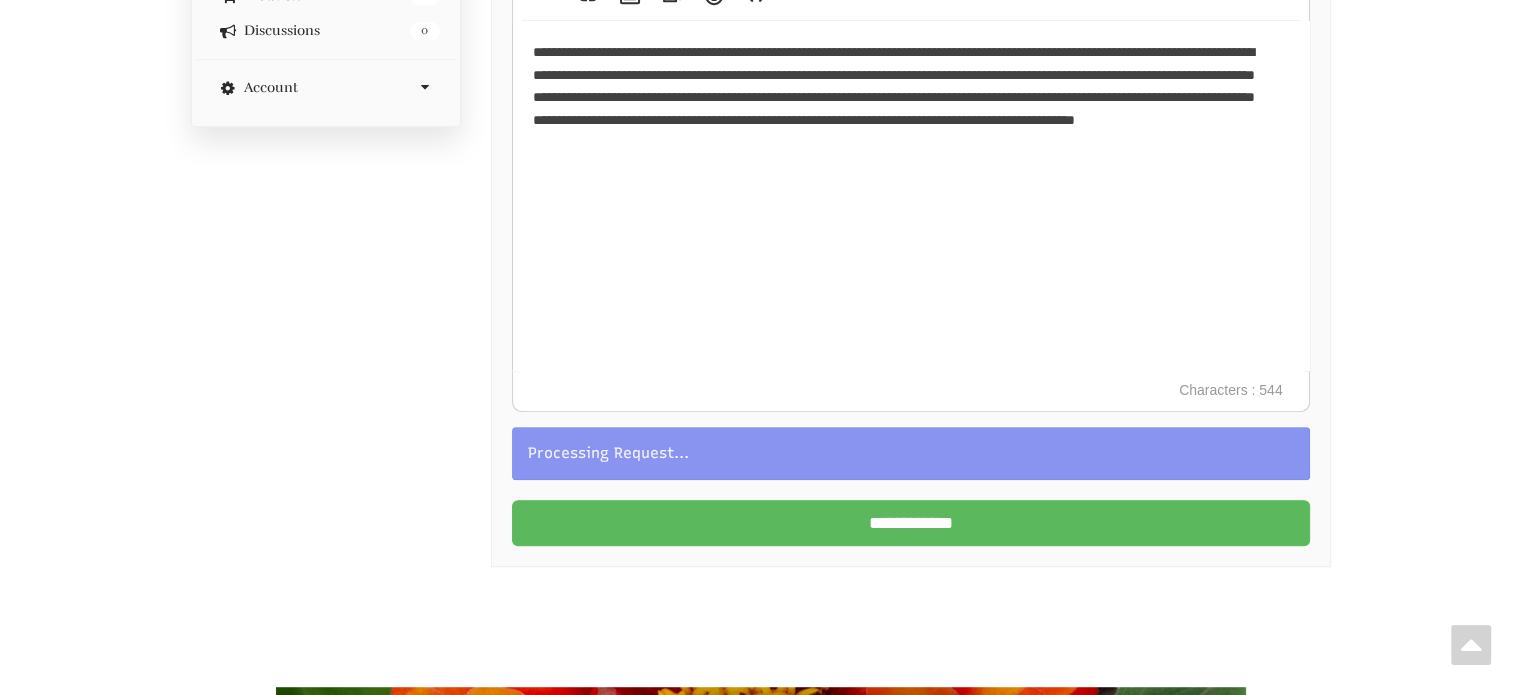 scroll, scrollTop: 900, scrollLeft: 0, axis: vertical 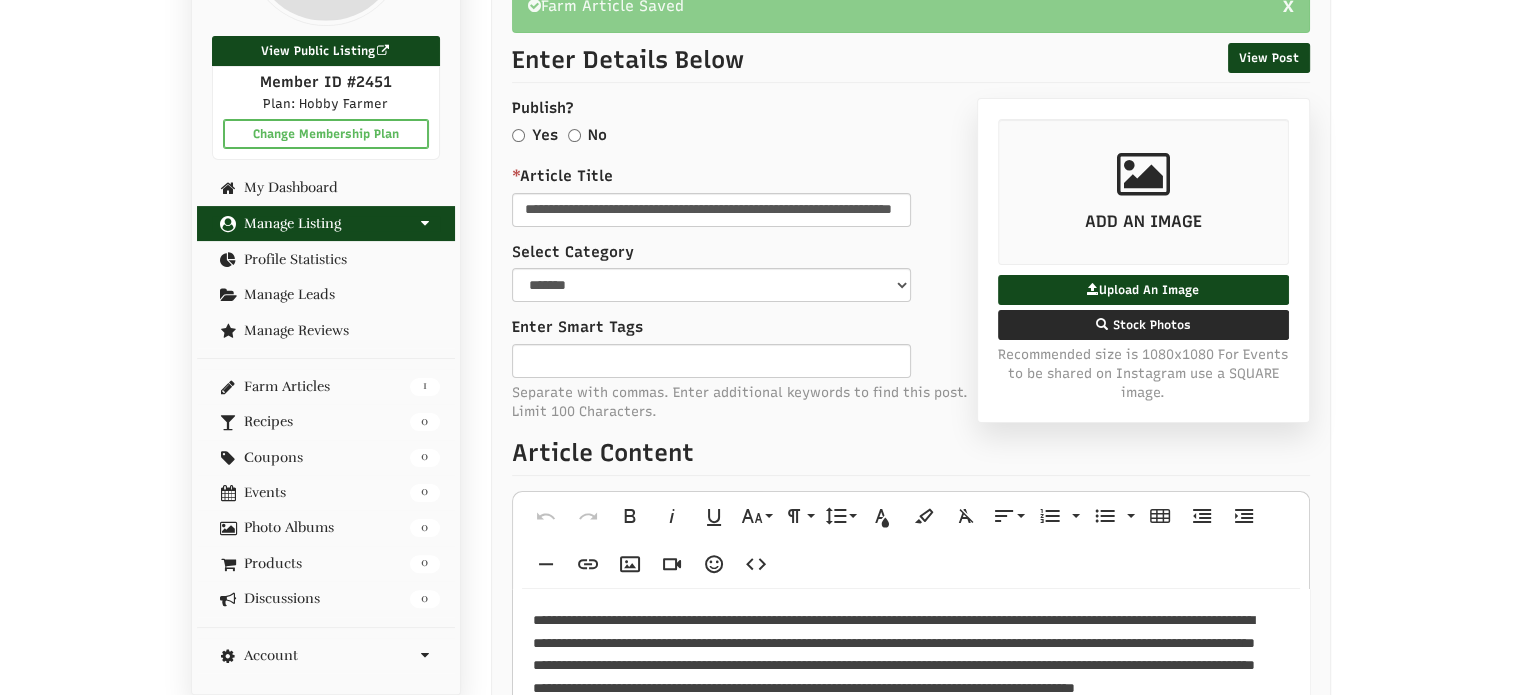 click on "Manage Listing" at bounding box center (326, 223) 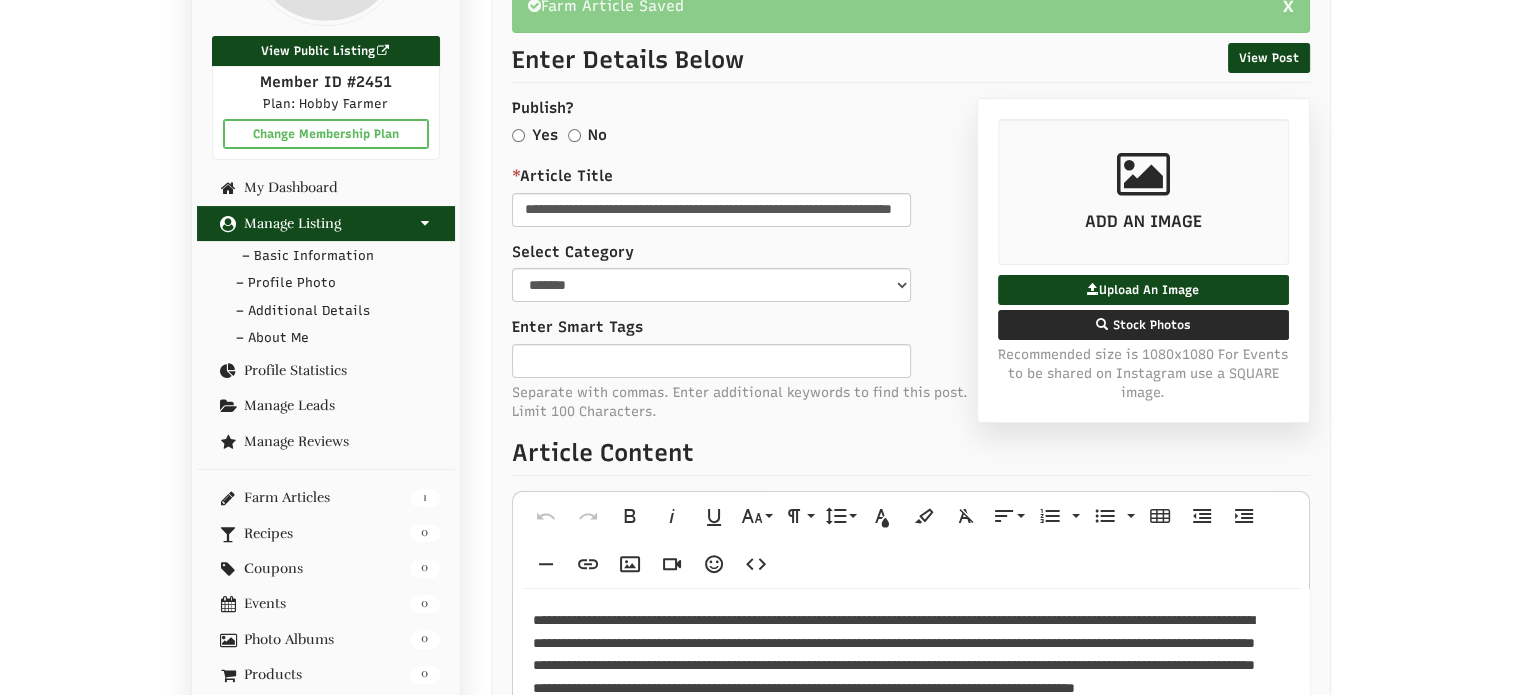 click on "–  Basic Information" at bounding box center [326, 256] 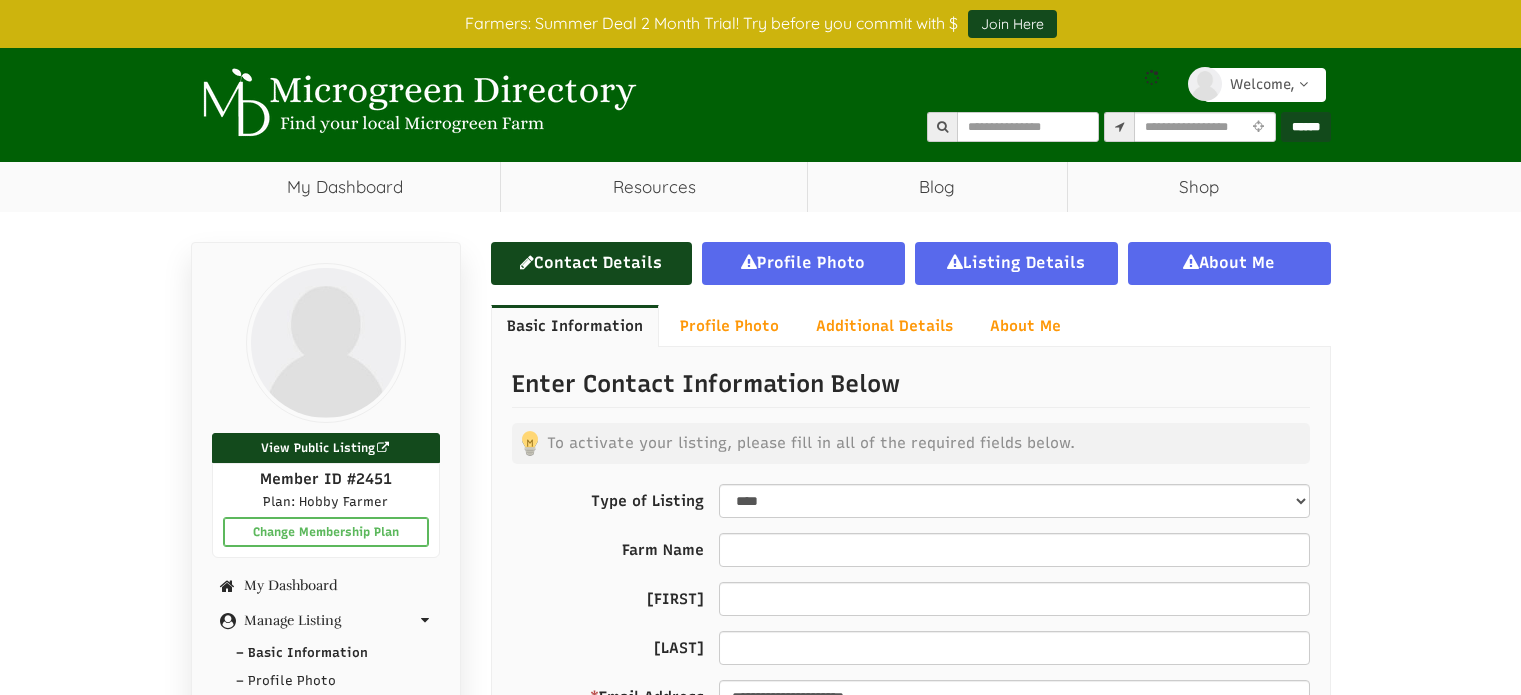 scroll, scrollTop: 300, scrollLeft: 0, axis: vertical 